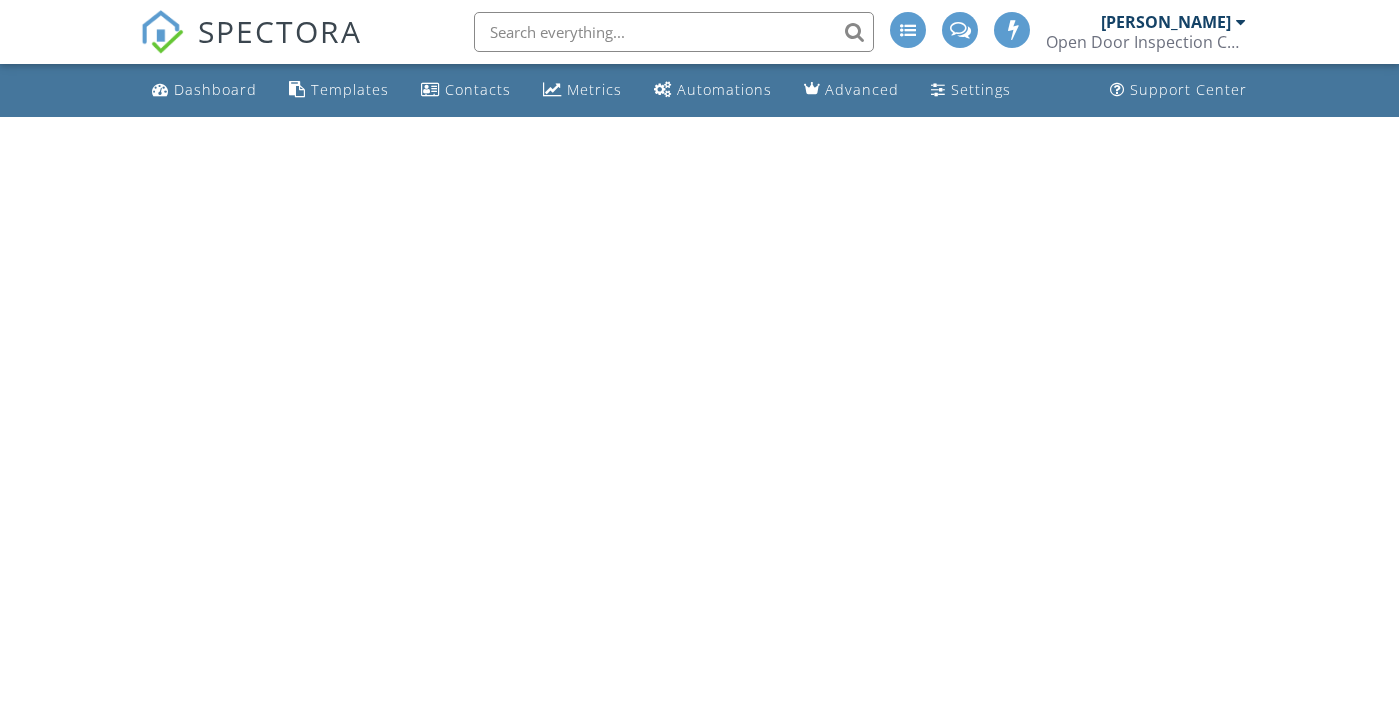 scroll, scrollTop: 0, scrollLeft: 0, axis: both 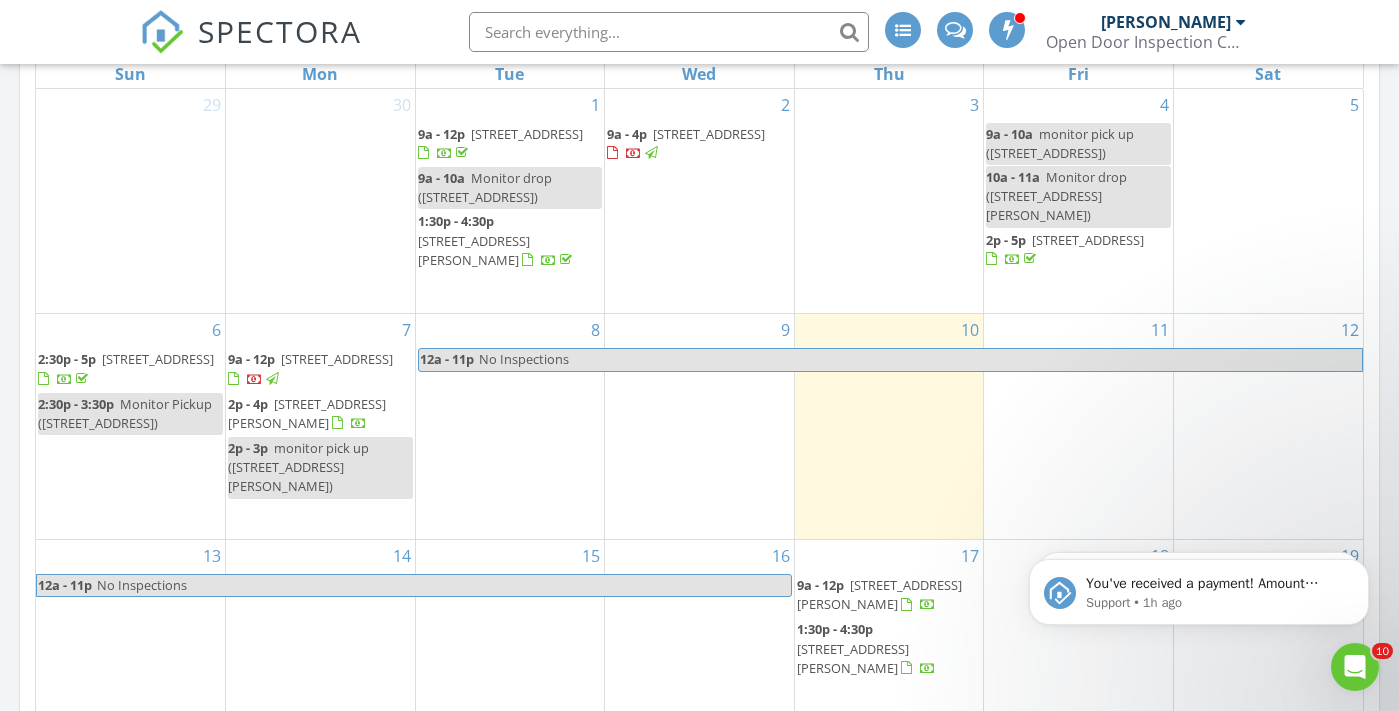 click at bounding box center [1013, 260] 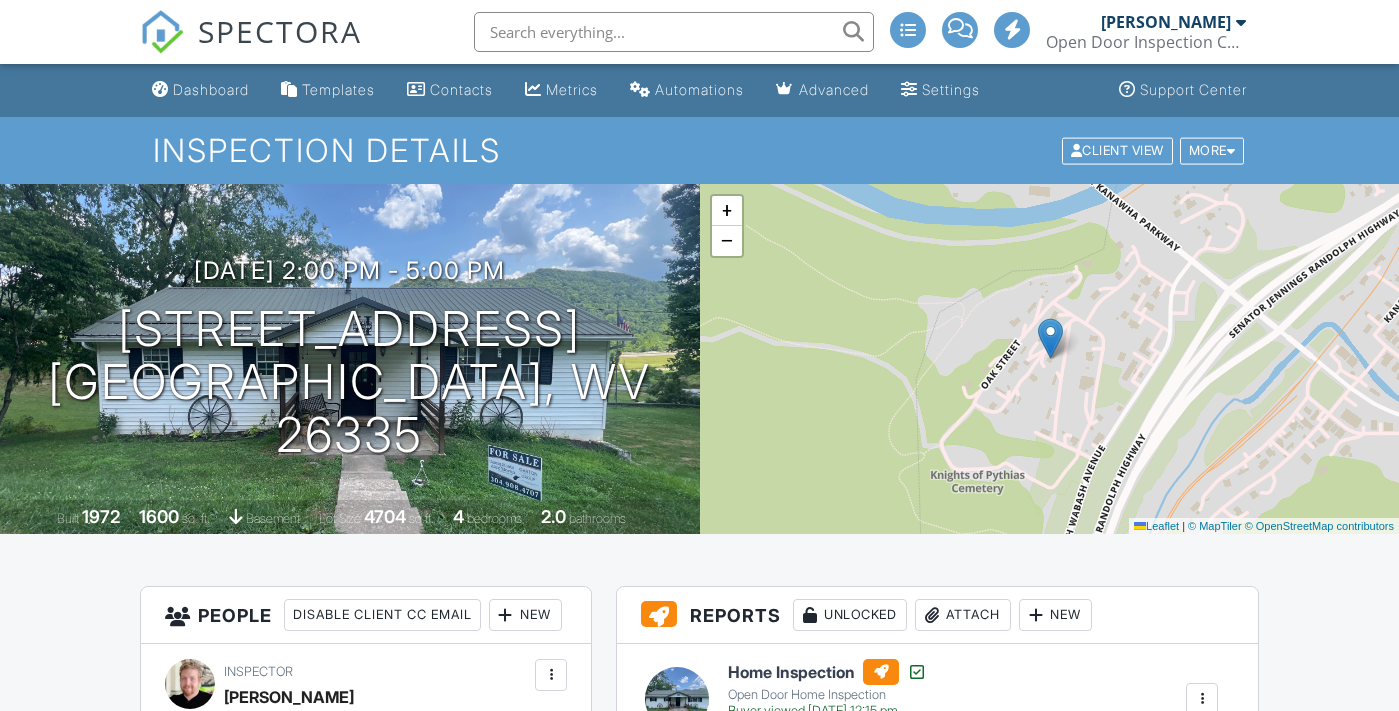 scroll, scrollTop: 573, scrollLeft: 0, axis: vertical 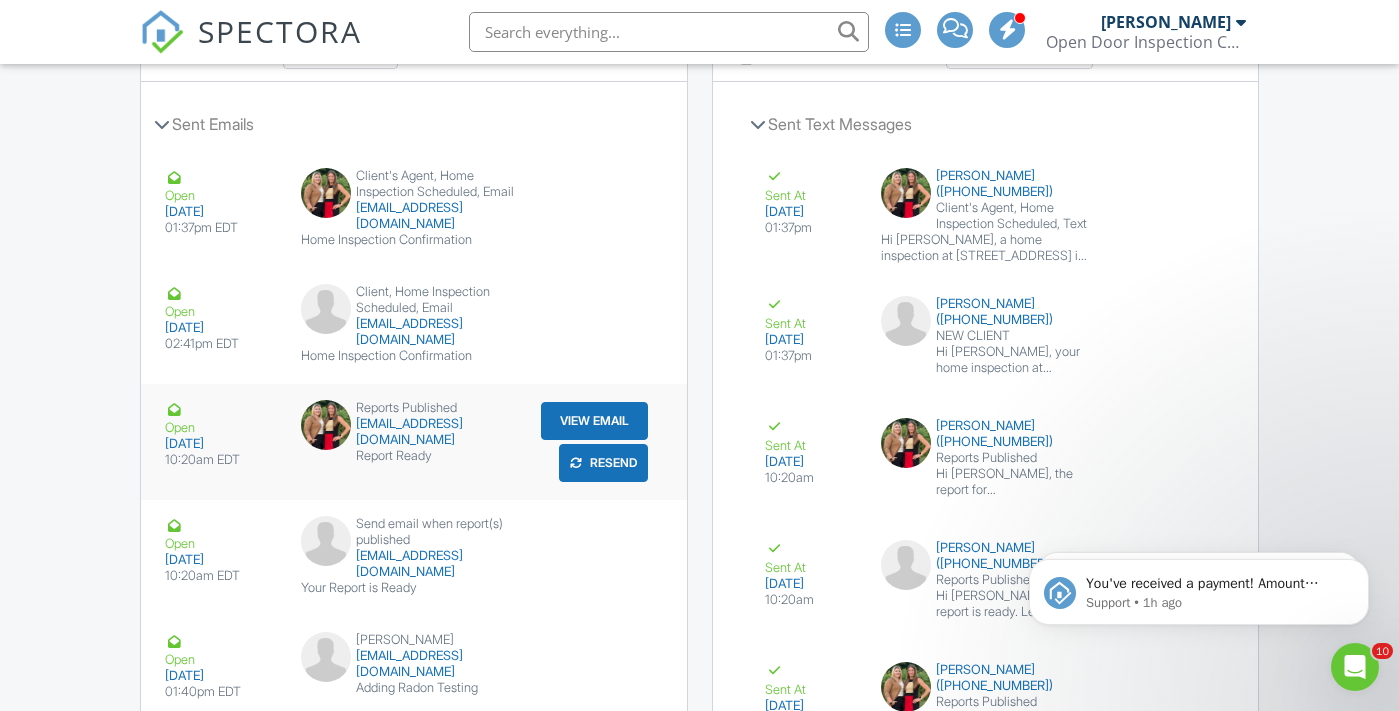 click on "View Email" at bounding box center [594, 421] 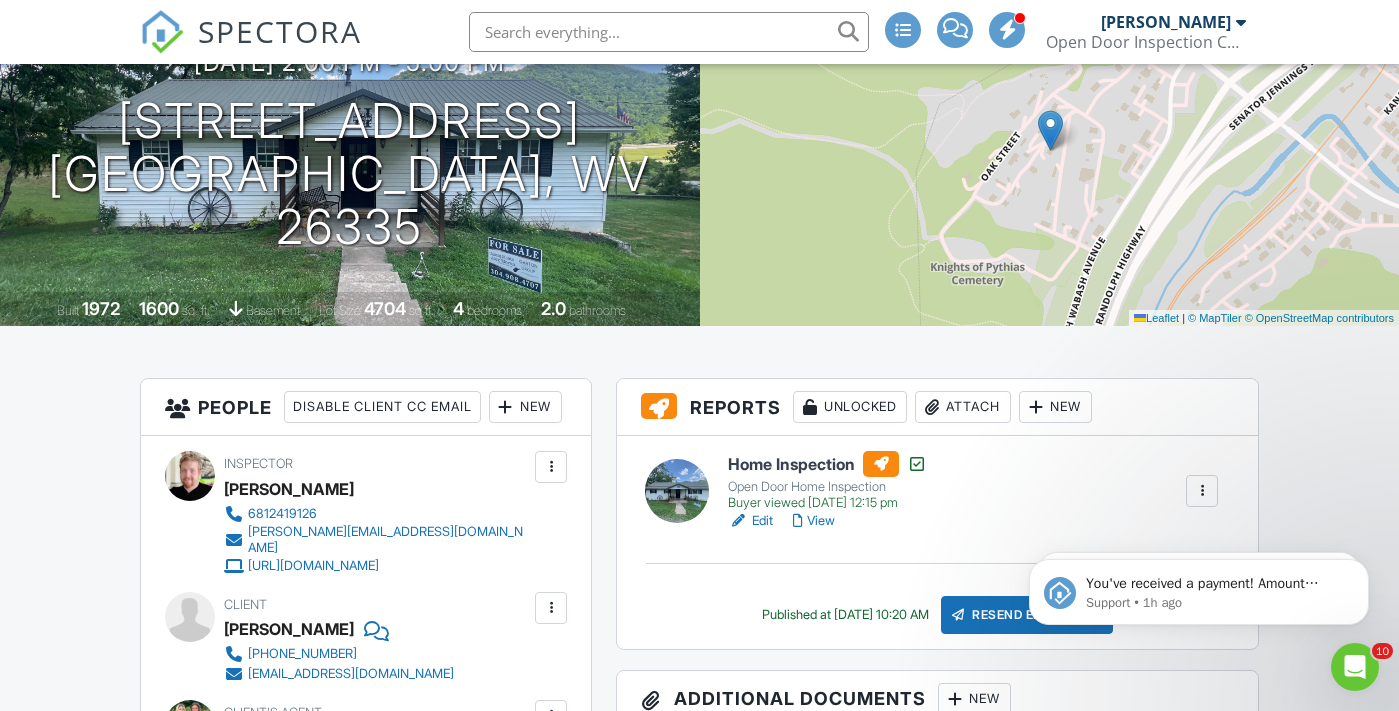 scroll, scrollTop: 0, scrollLeft: 0, axis: both 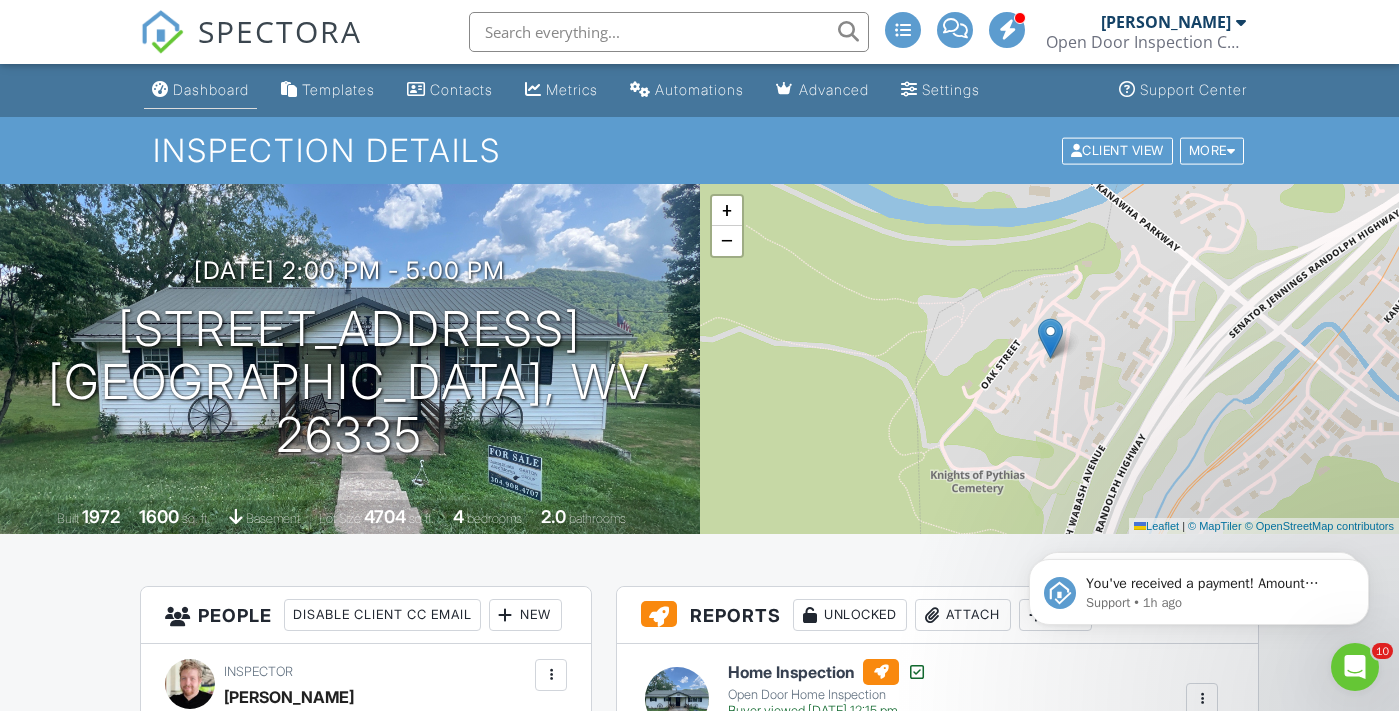 click at bounding box center (160, 89) 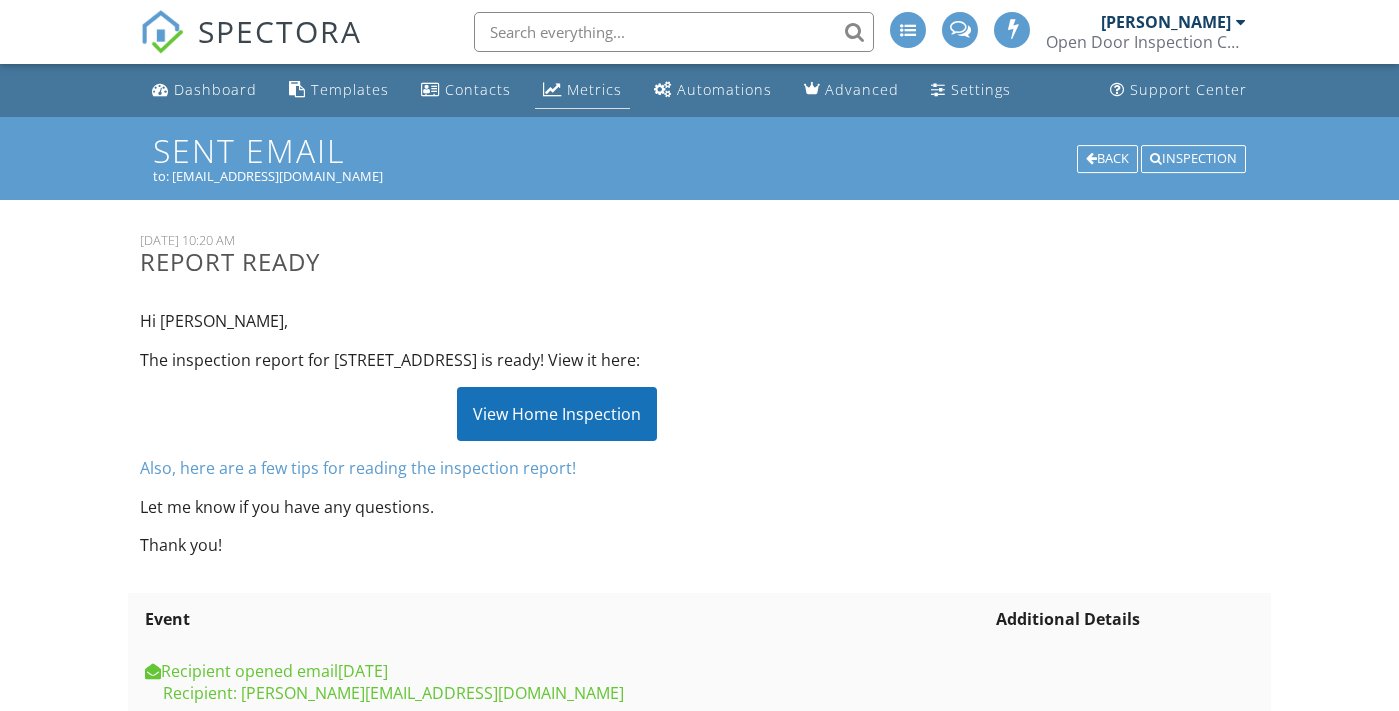 scroll, scrollTop: 0, scrollLeft: 0, axis: both 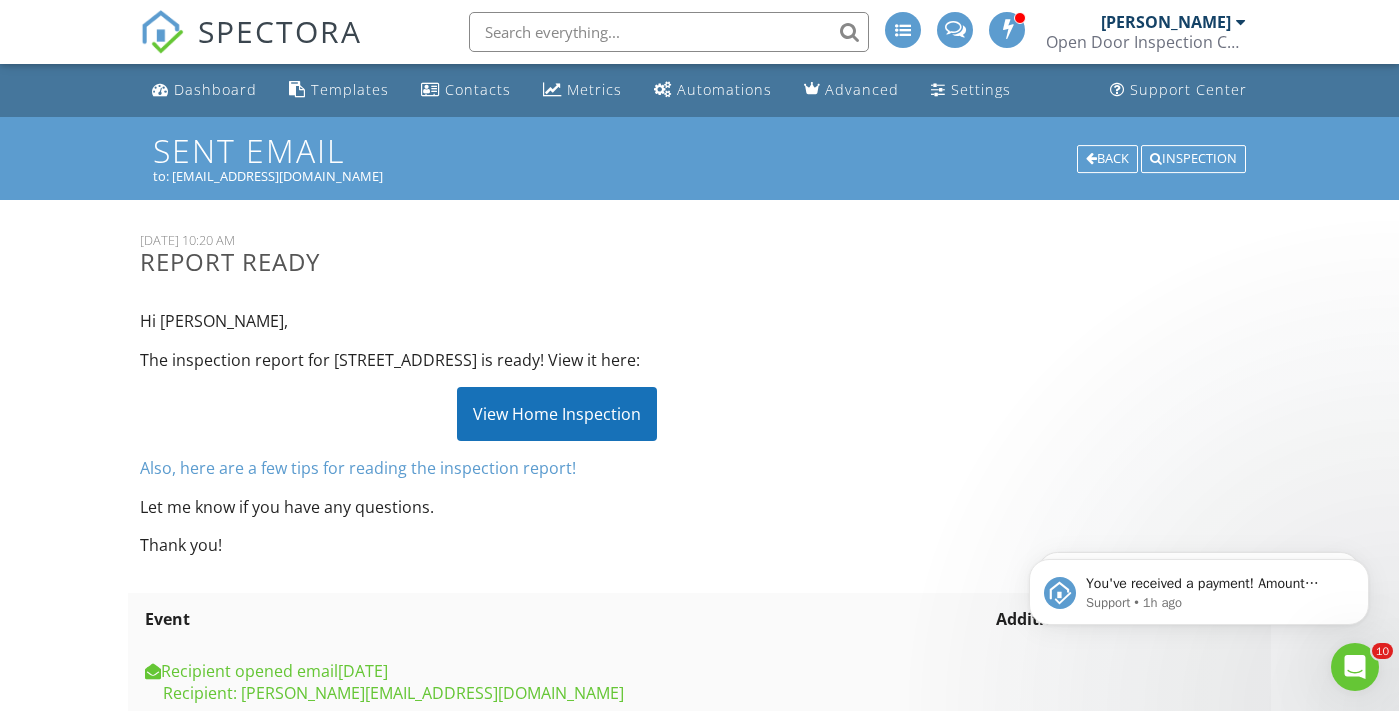 click on "View Home Inspection" at bounding box center (557, 414) 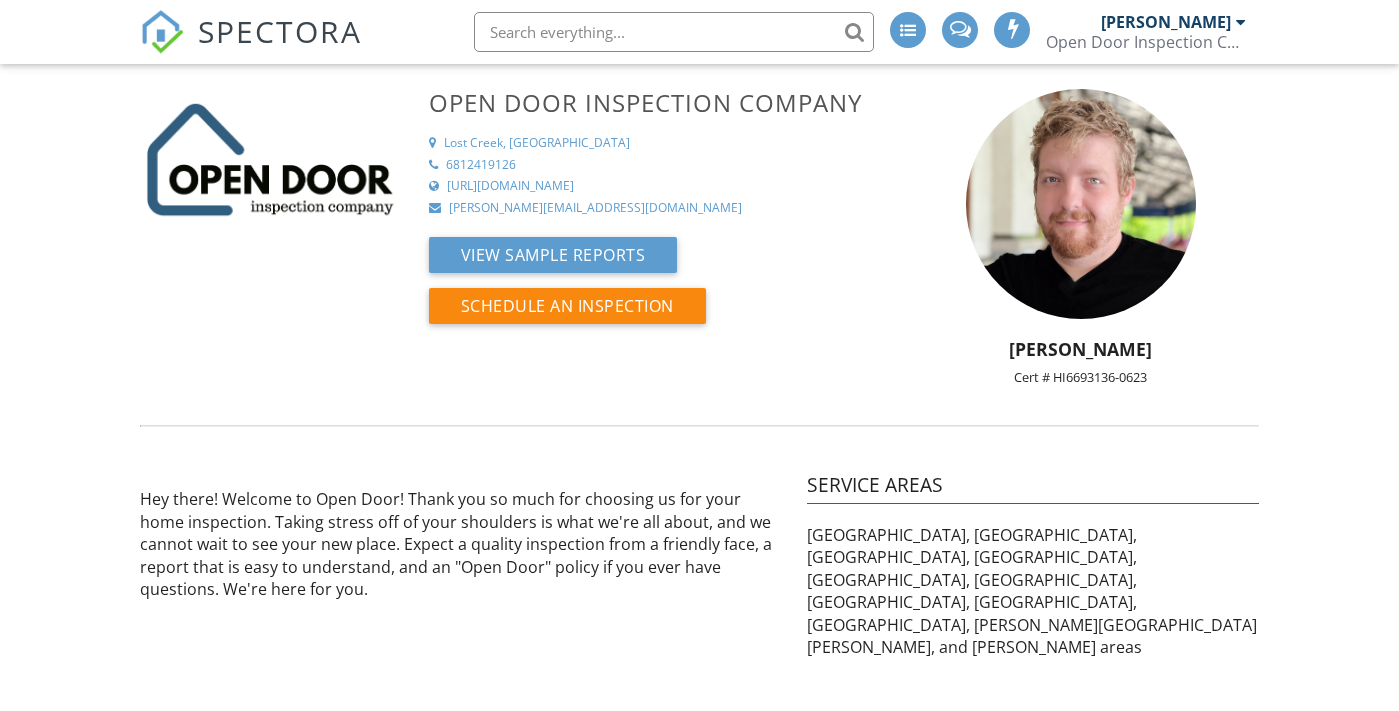 scroll, scrollTop: 0, scrollLeft: 0, axis: both 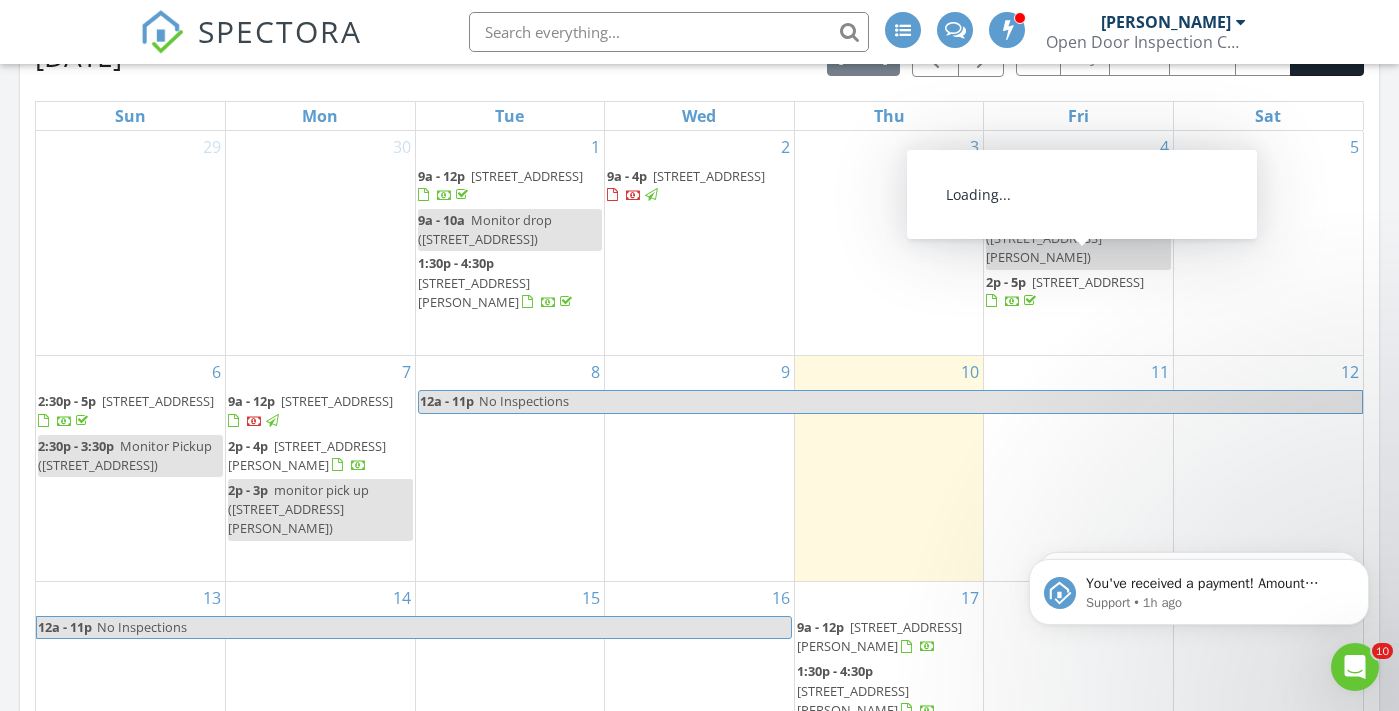 click at bounding box center (1030, 301) 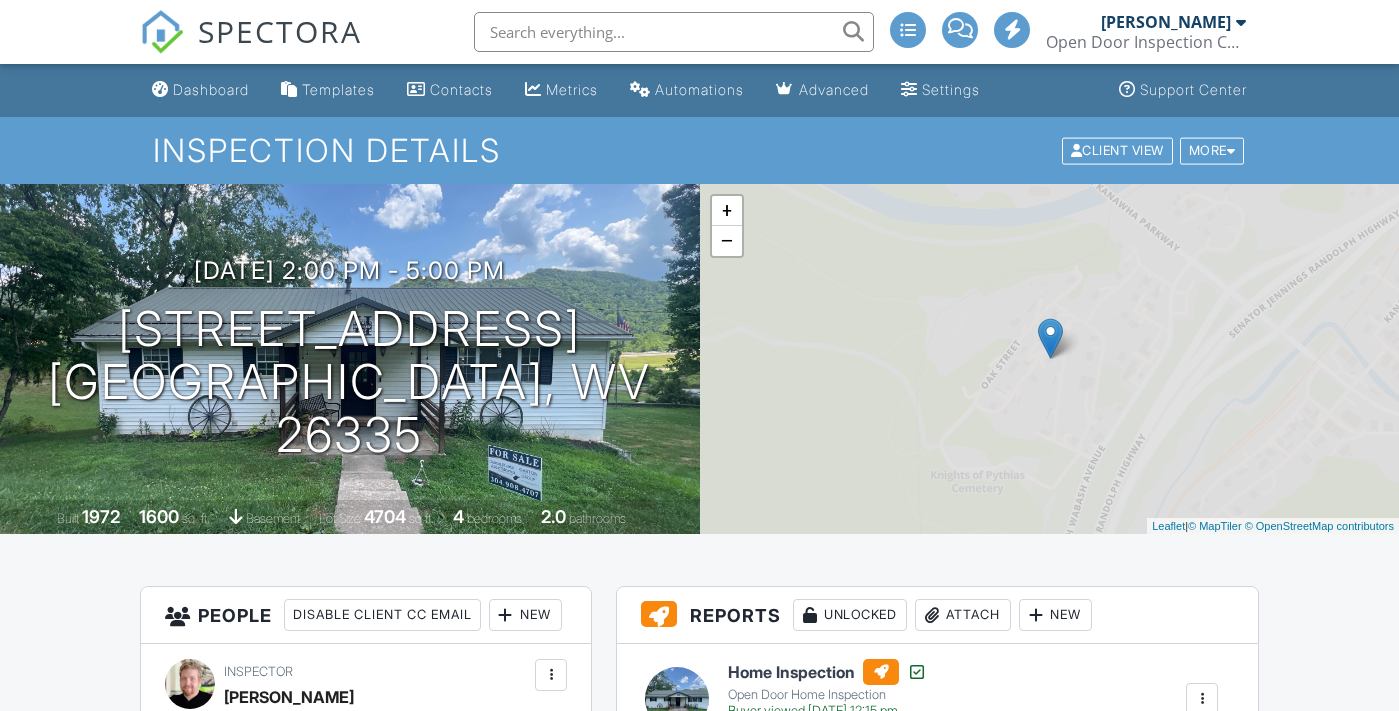 scroll, scrollTop: 3246, scrollLeft: 0, axis: vertical 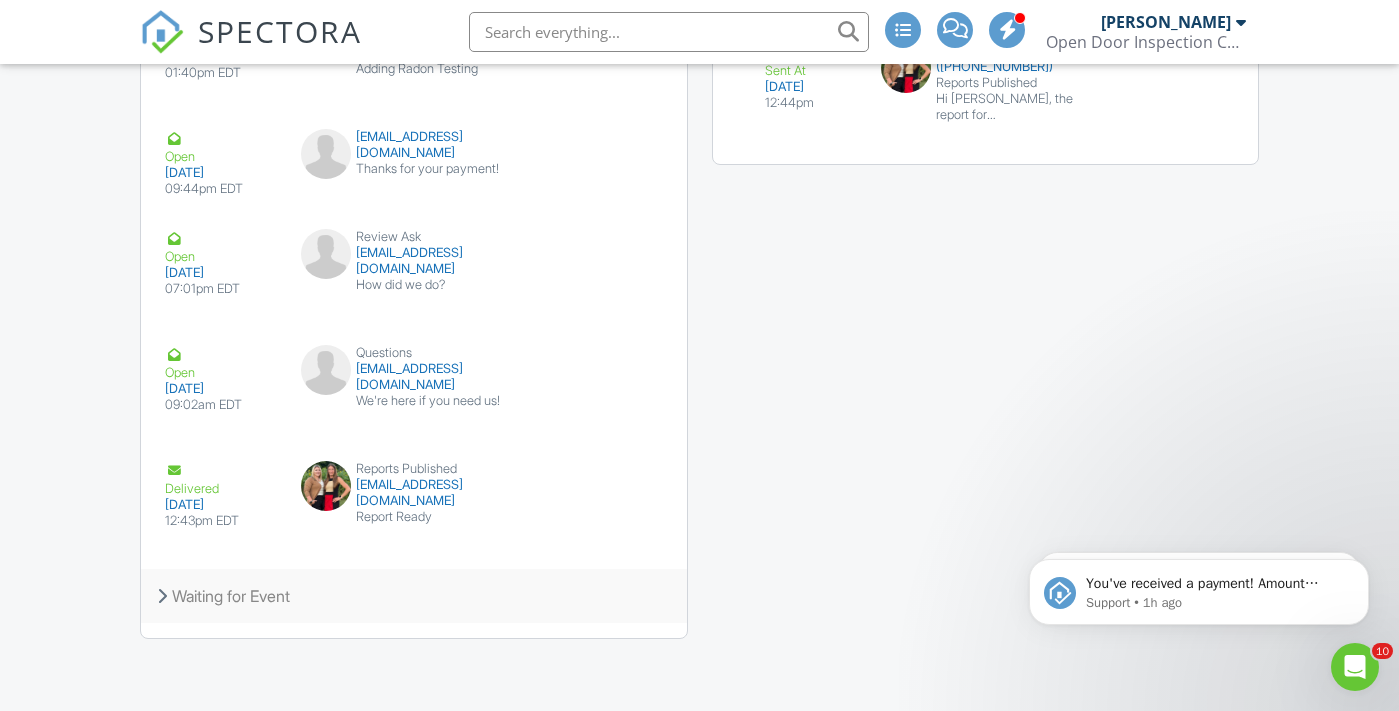 click on "Waiting for Event" at bounding box center (414, 596) 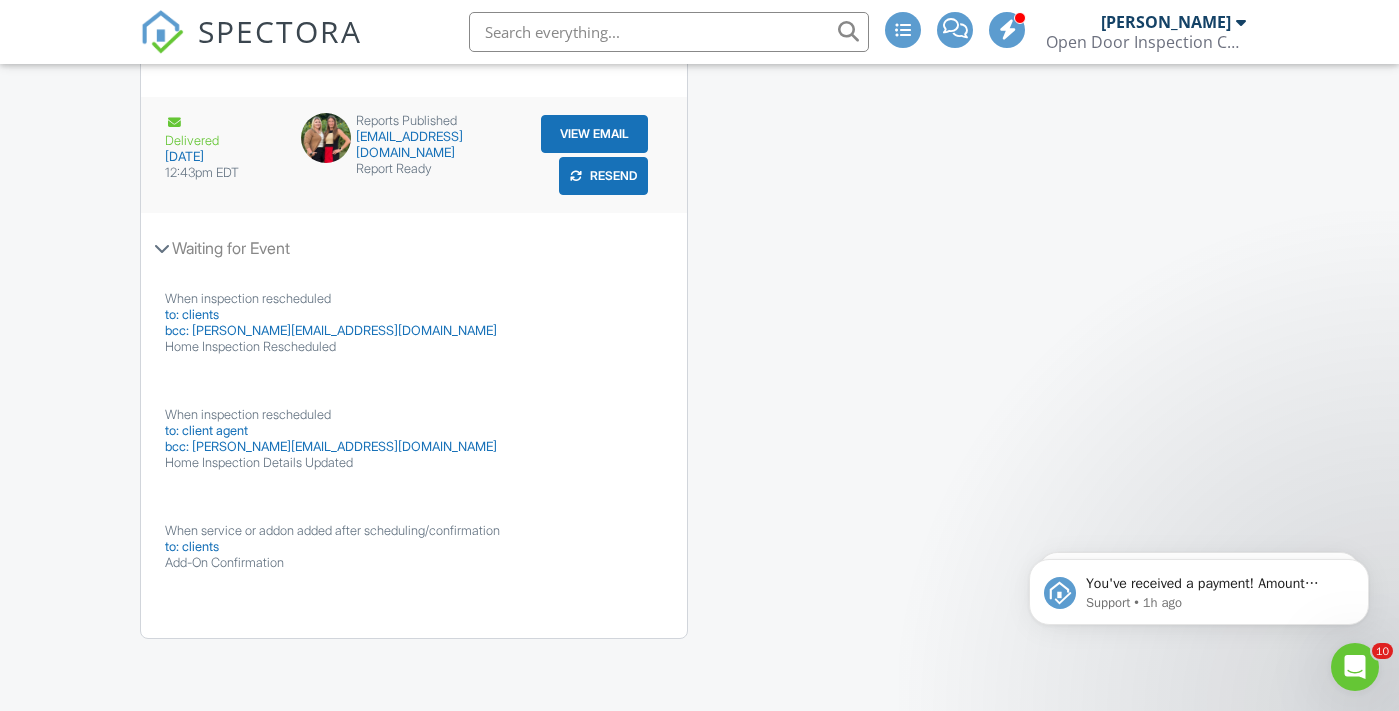 scroll, scrollTop: 3594, scrollLeft: 0, axis: vertical 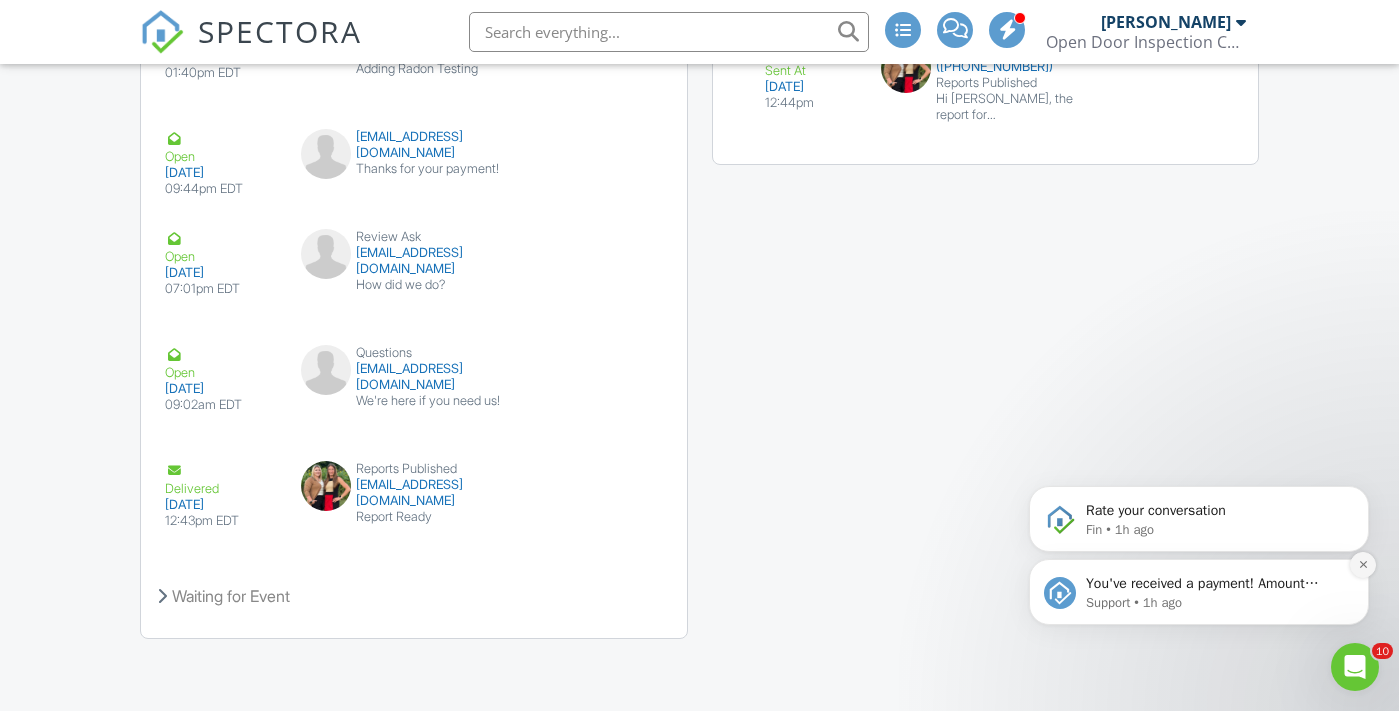 click 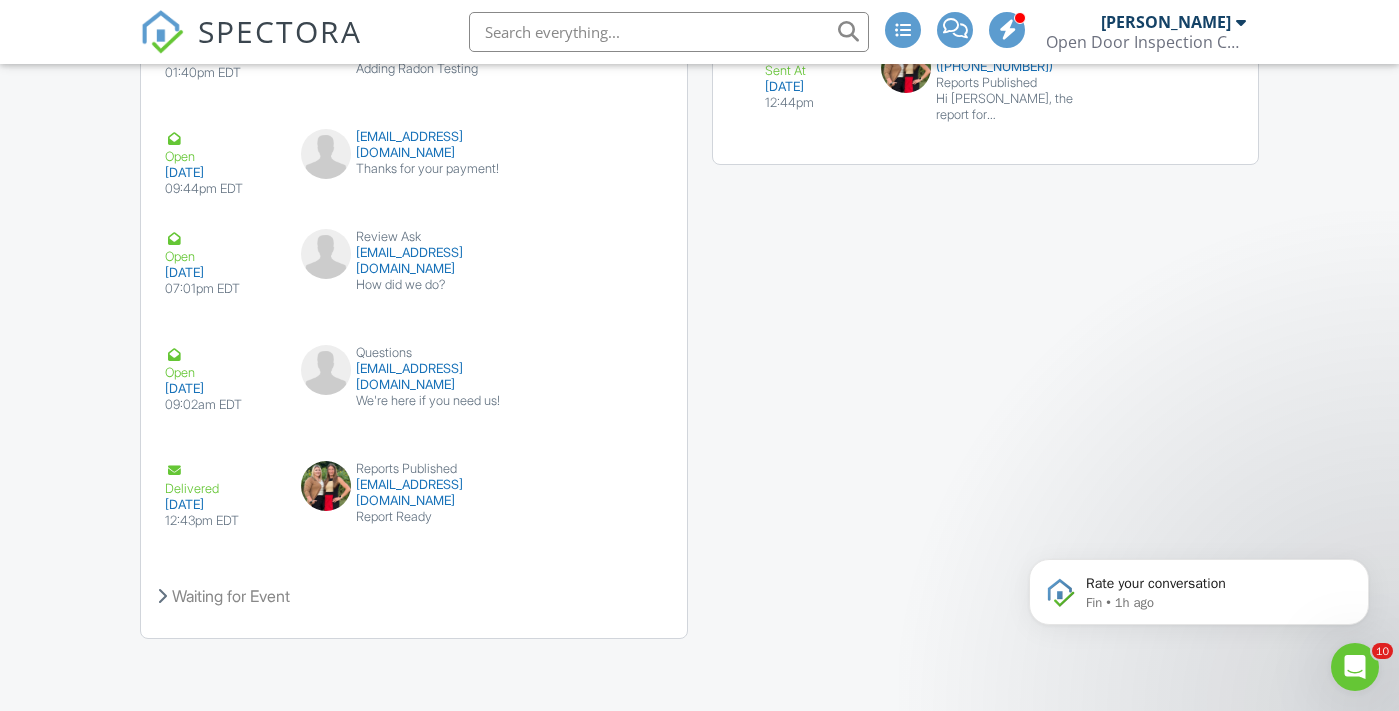 click 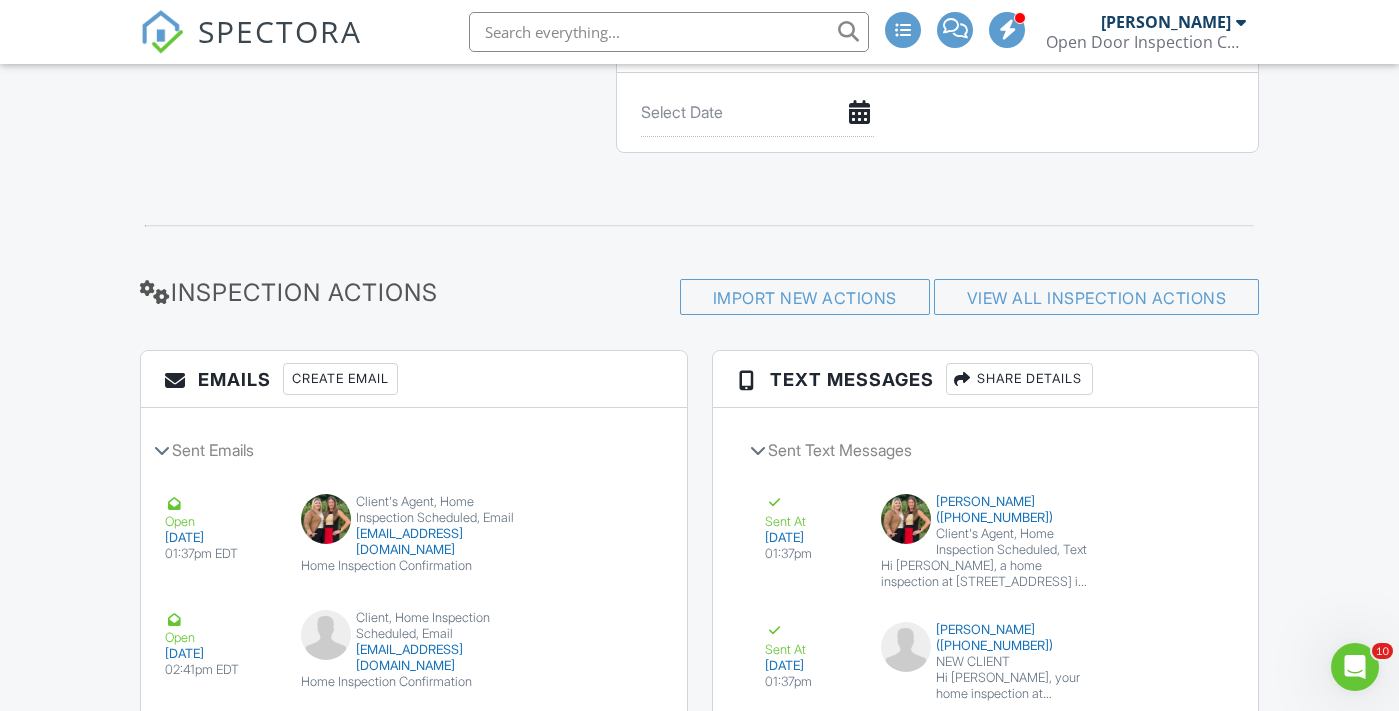 scroll, scrollTop: 2235, scrollLeft: 0, axis: vertical 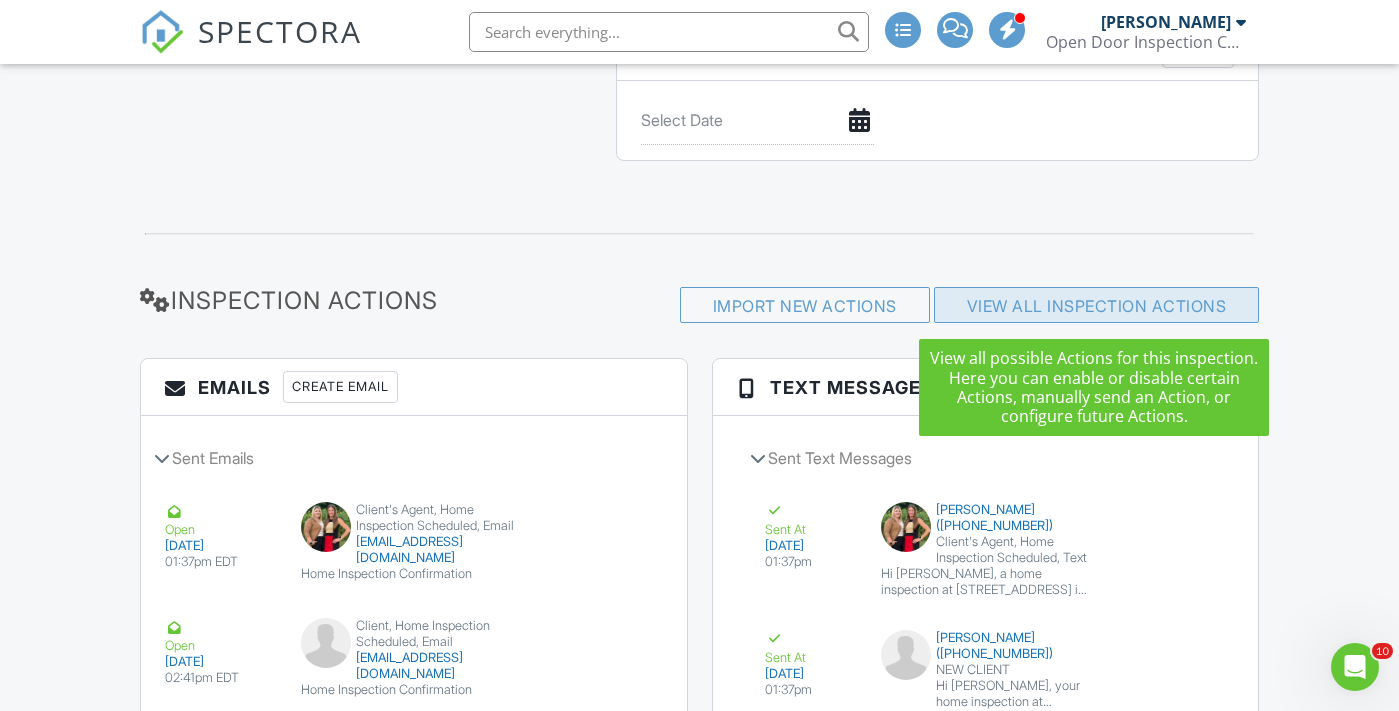 click on "View All Inspection Actions" at bounding box center [1097, 306] 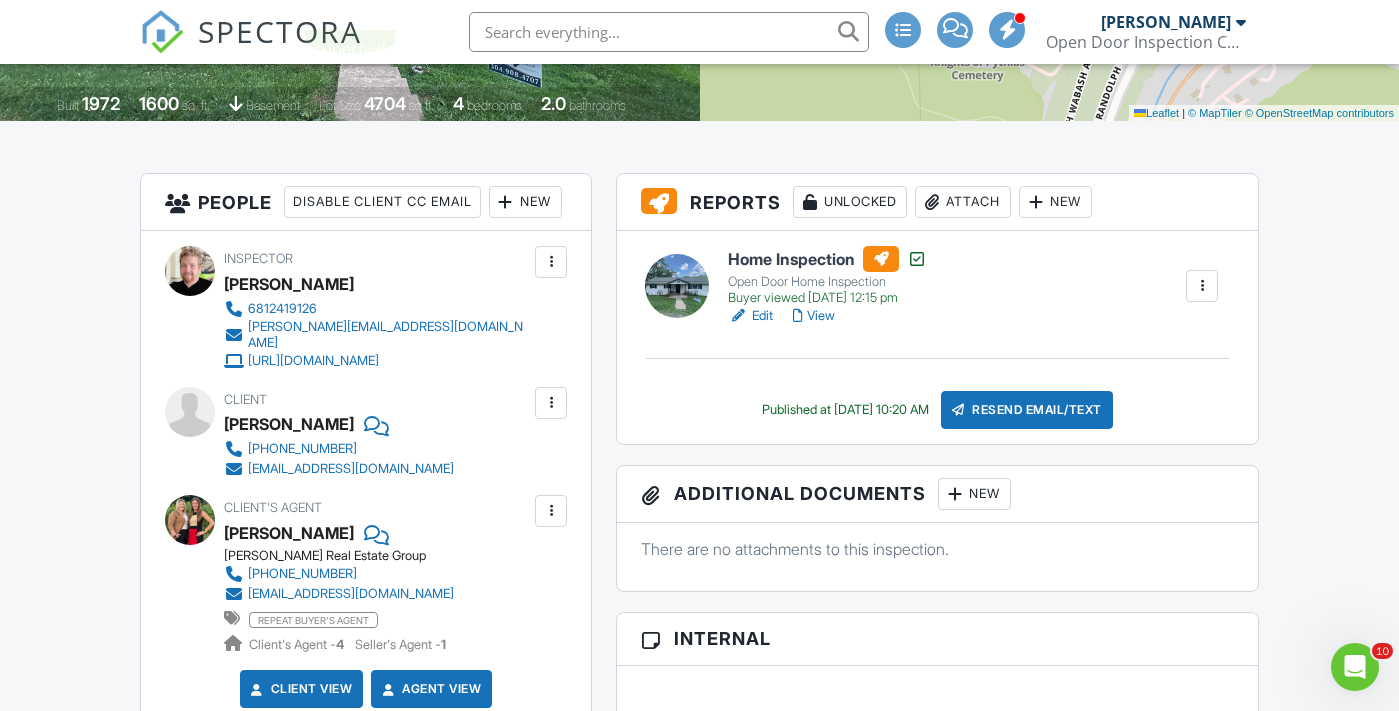 scroll, scrollTop: 381, scrollLeft: 0, axis: vertical 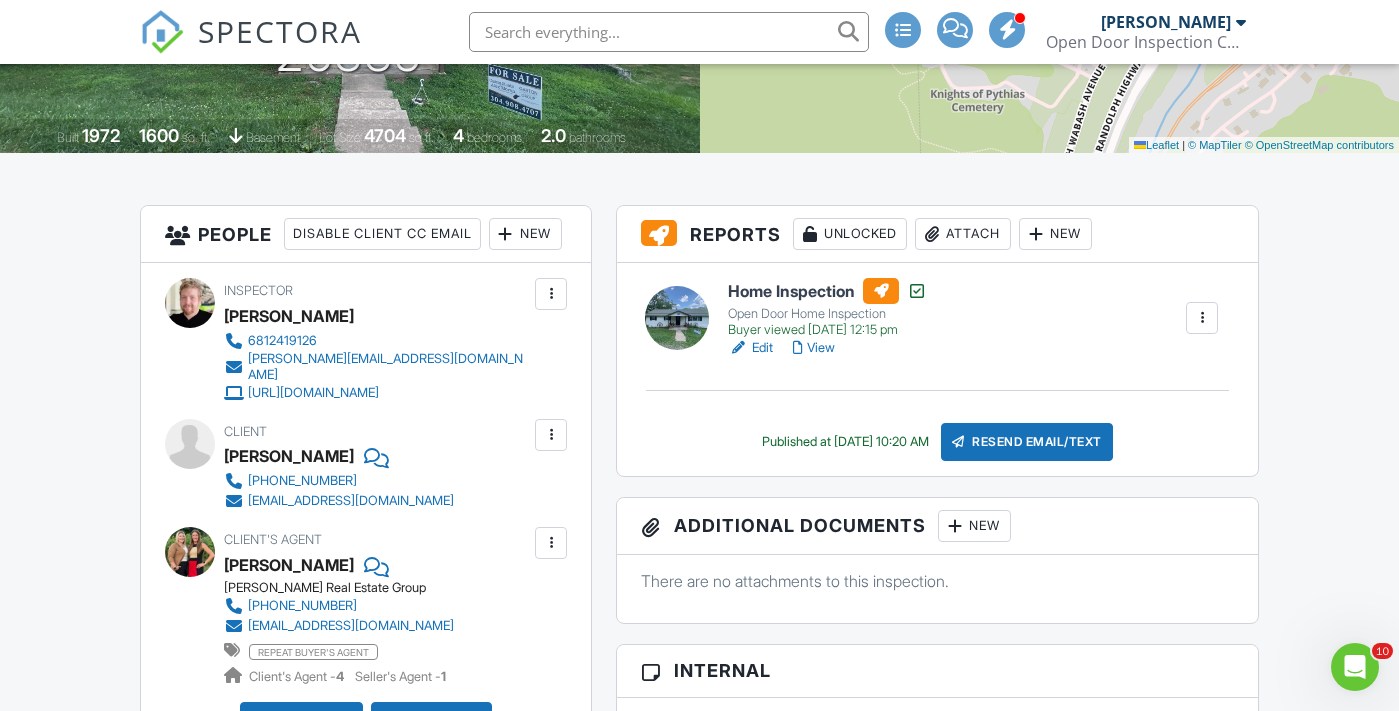 click at bounding box center [1202, 318] 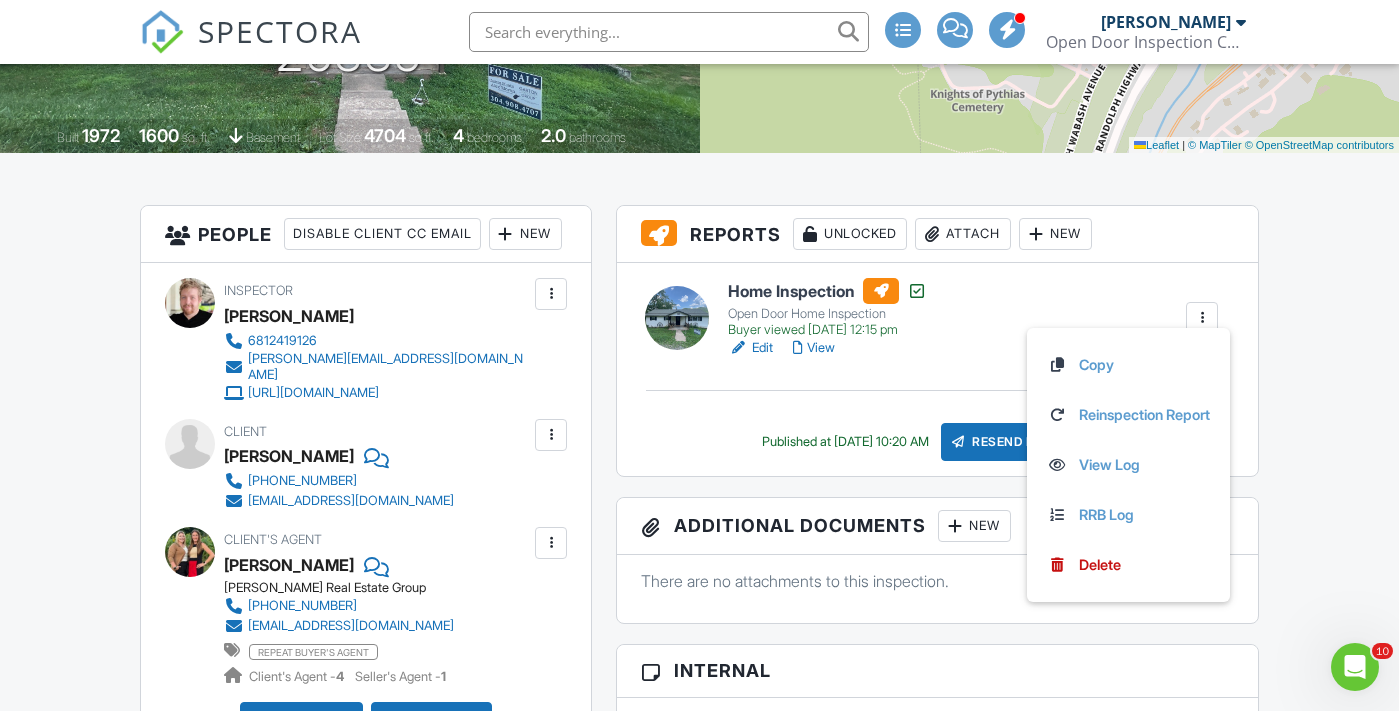 click on "Home Inspection
Open Door Home Inspection
Buyer viewed 07/08/2025 12:15 pm
Edit
View
Copy
Reinspection Report
View Log
RRB Log
Delete
Published at 07/05/2025 10:20 AM
Resend Email/Text" at bounding box center (937, 369) 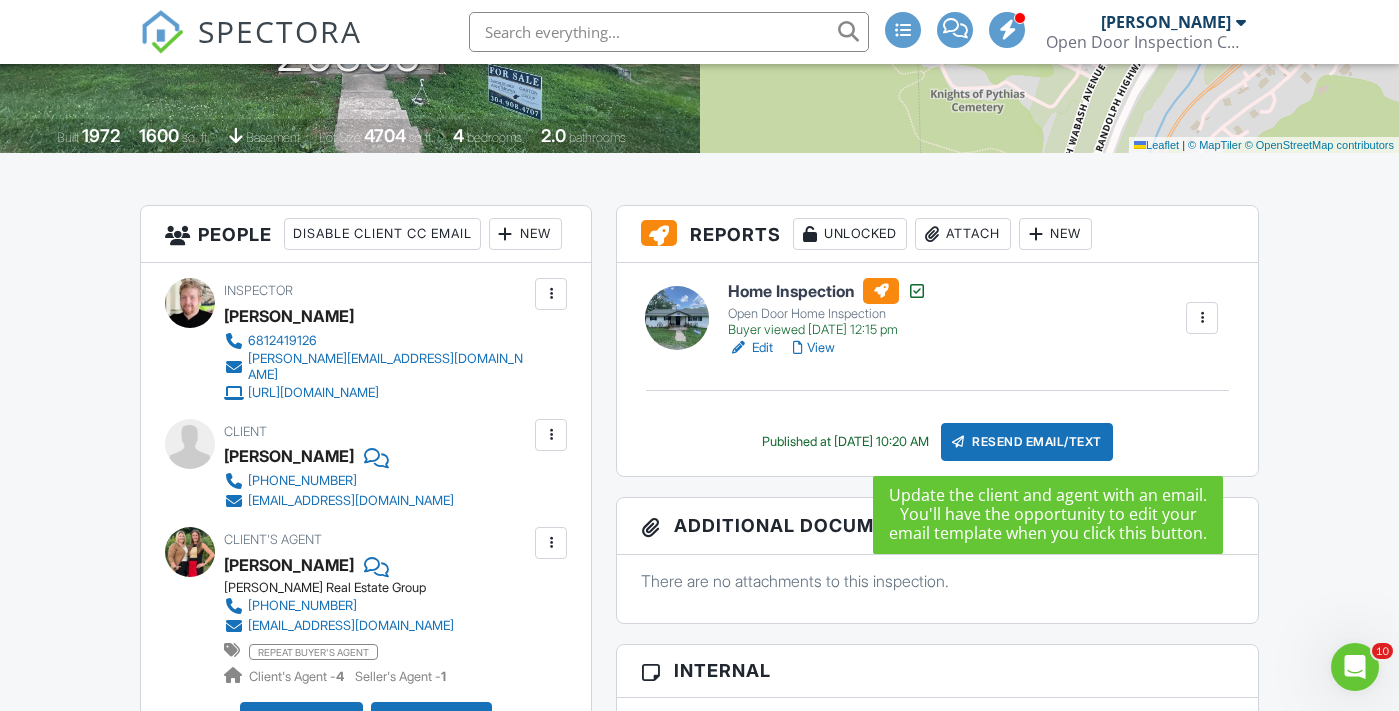 click at bounding box center [958, 442] 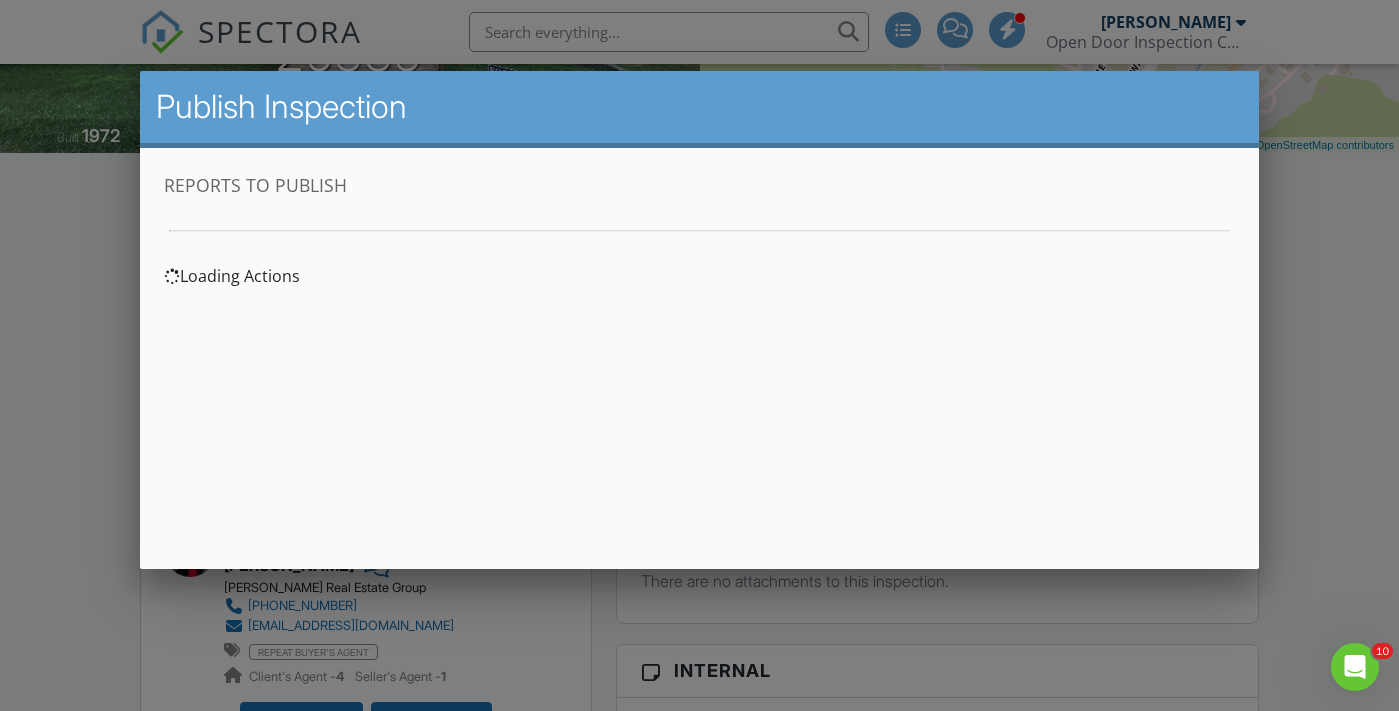 scroll, scrollTop: 0, scrollLeft: 0, axis: both 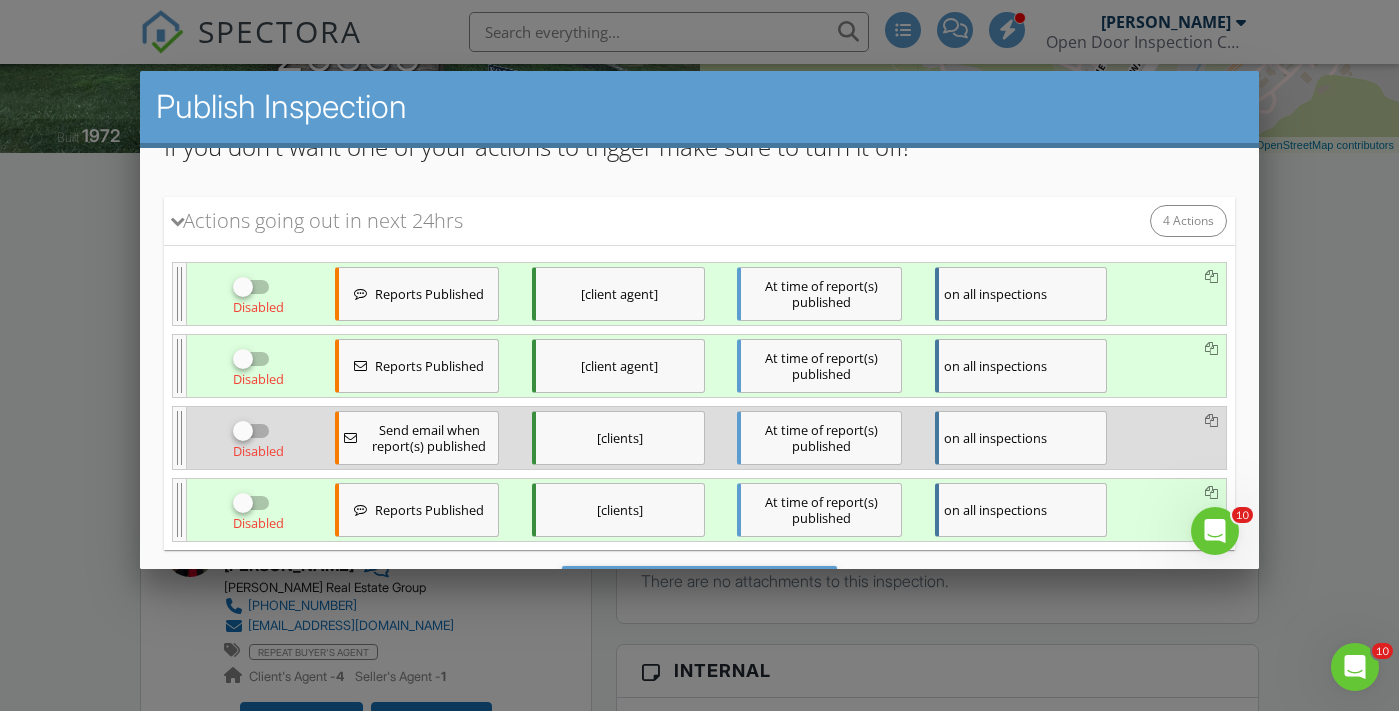 click at bounding box center (699, 344) 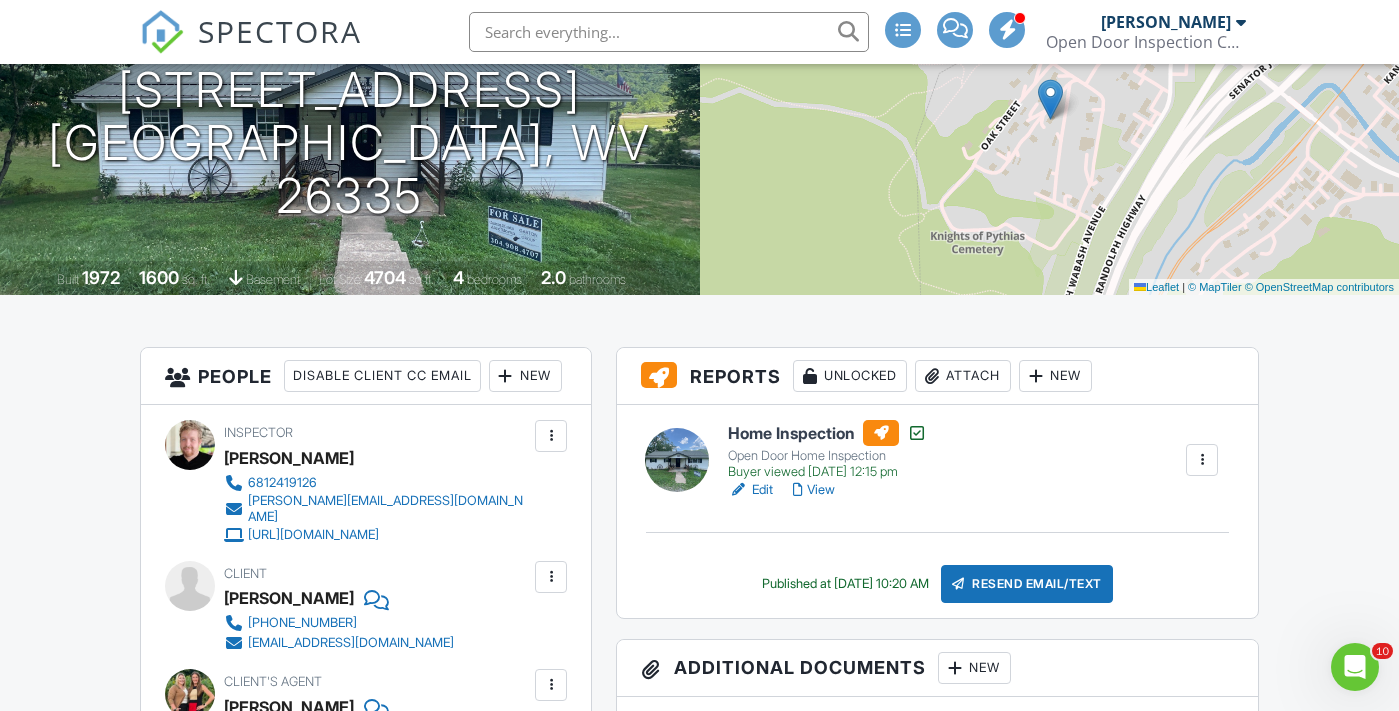 scroll, scrollTop: 235, scrollLeft: 0, axis: vertical 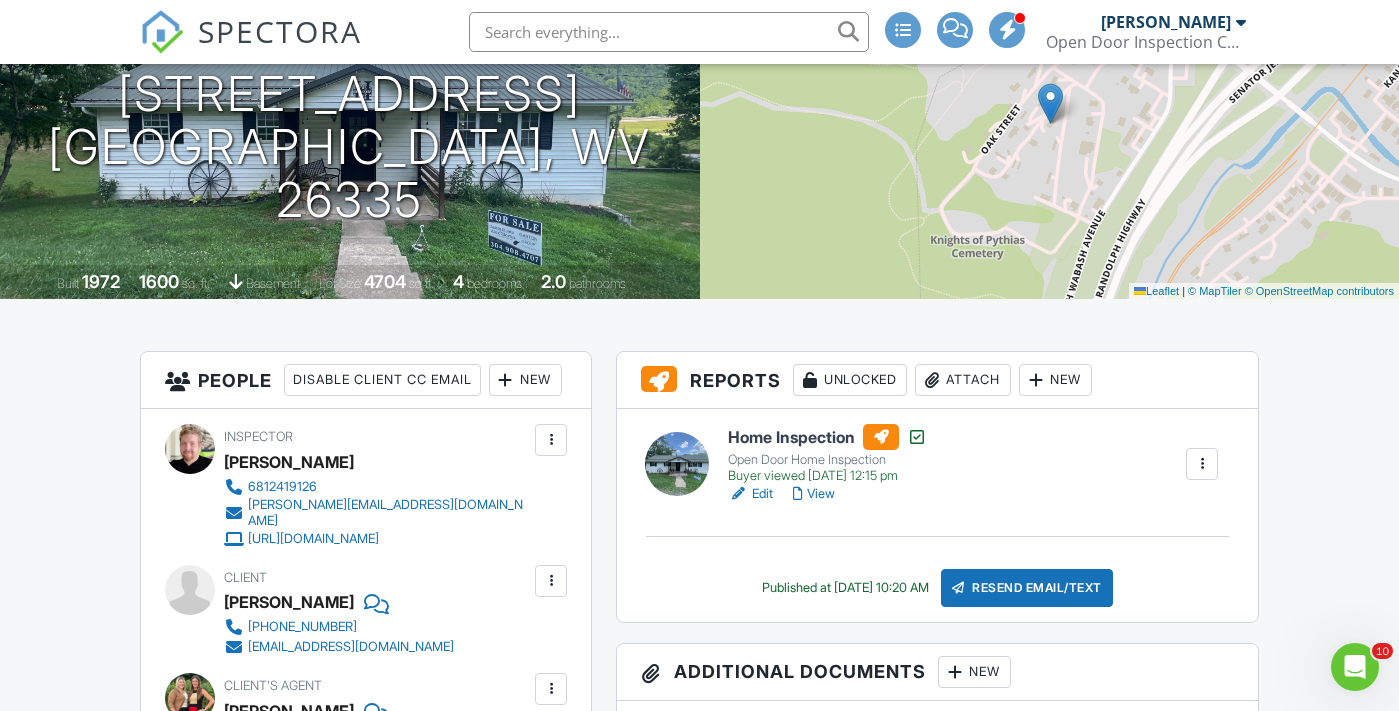 click on "View" at bounding box center [814, 494] 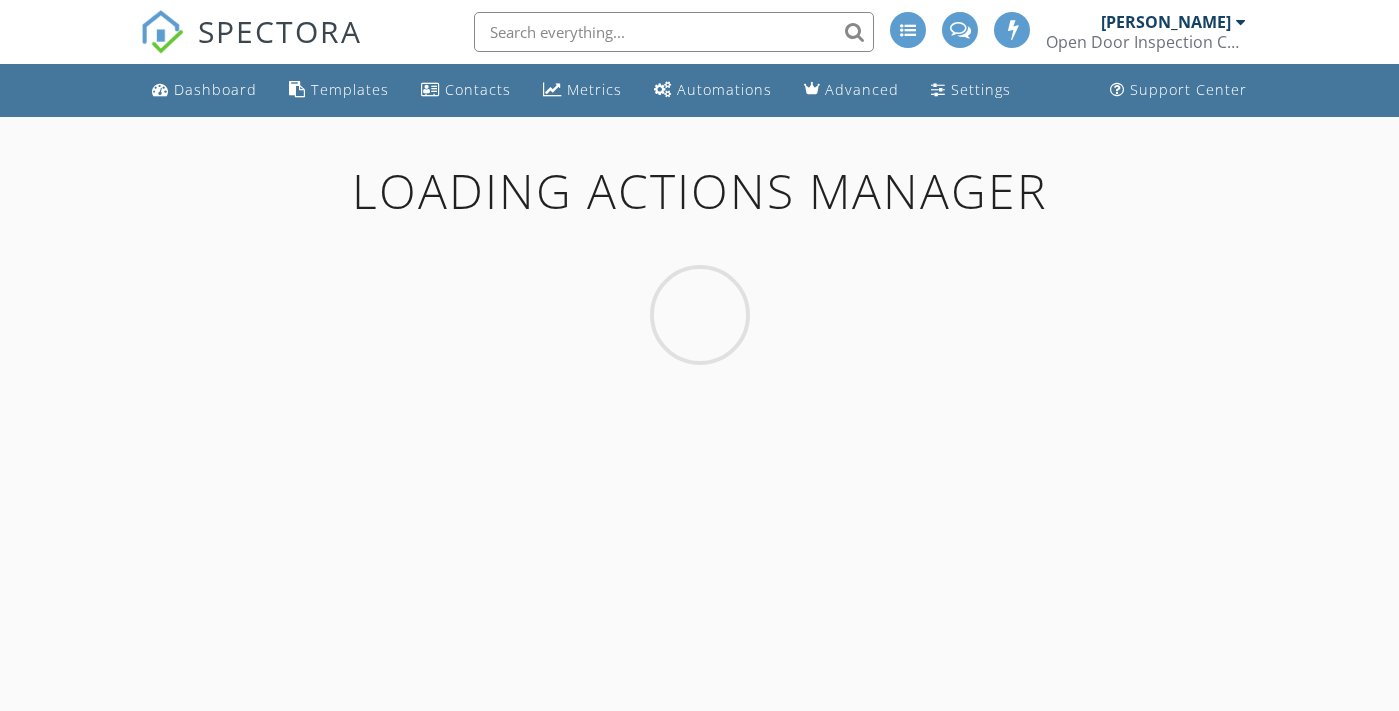 scroll, scrollTop: 0, scrollLeft: 0, axis: both 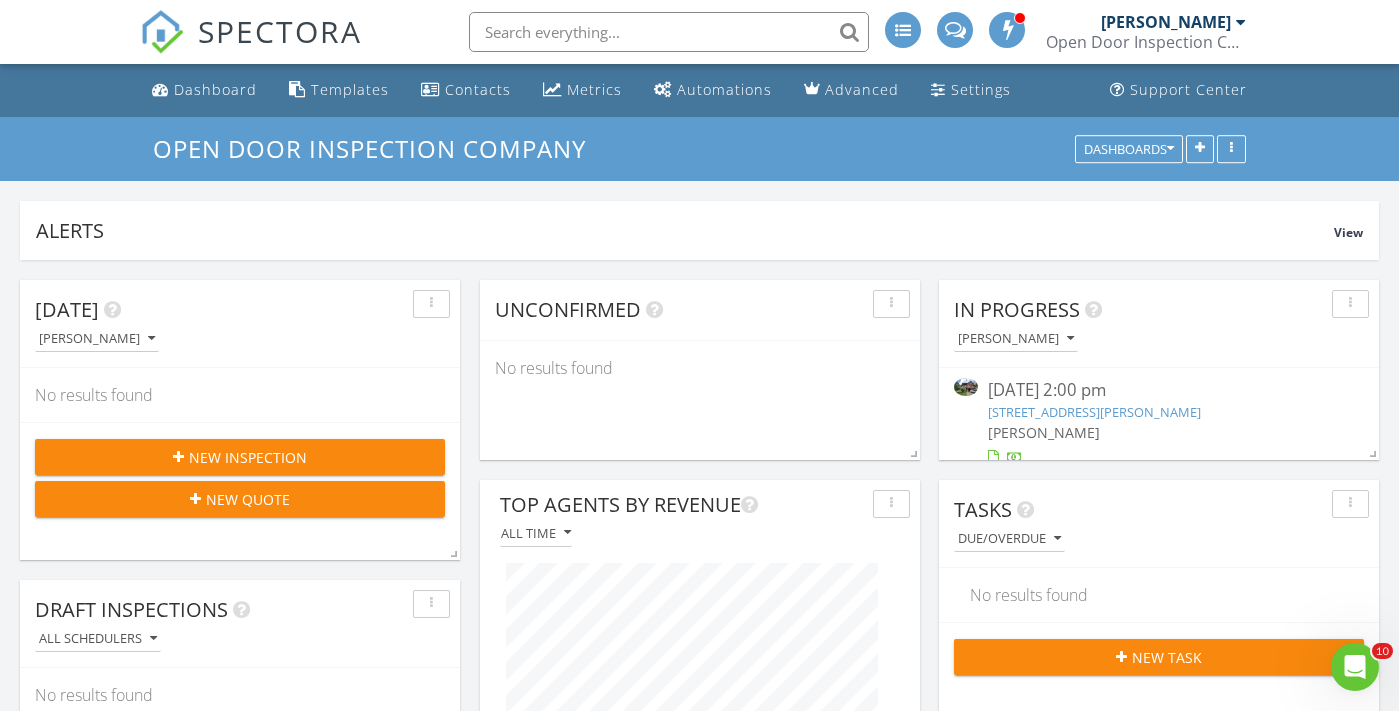 click on "New Inspection" at bounding box center [248, 457] 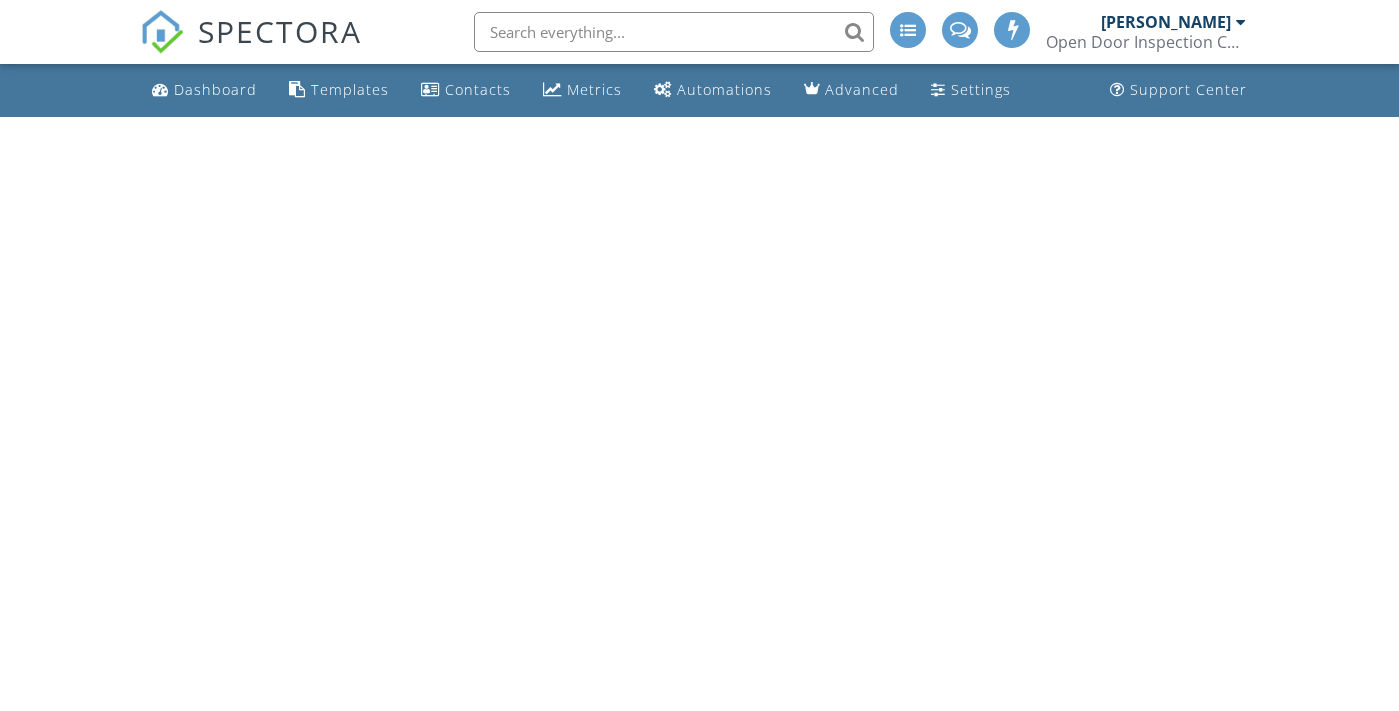 scroll, scrollTop: 0, scrollLeft: 0, axis: both 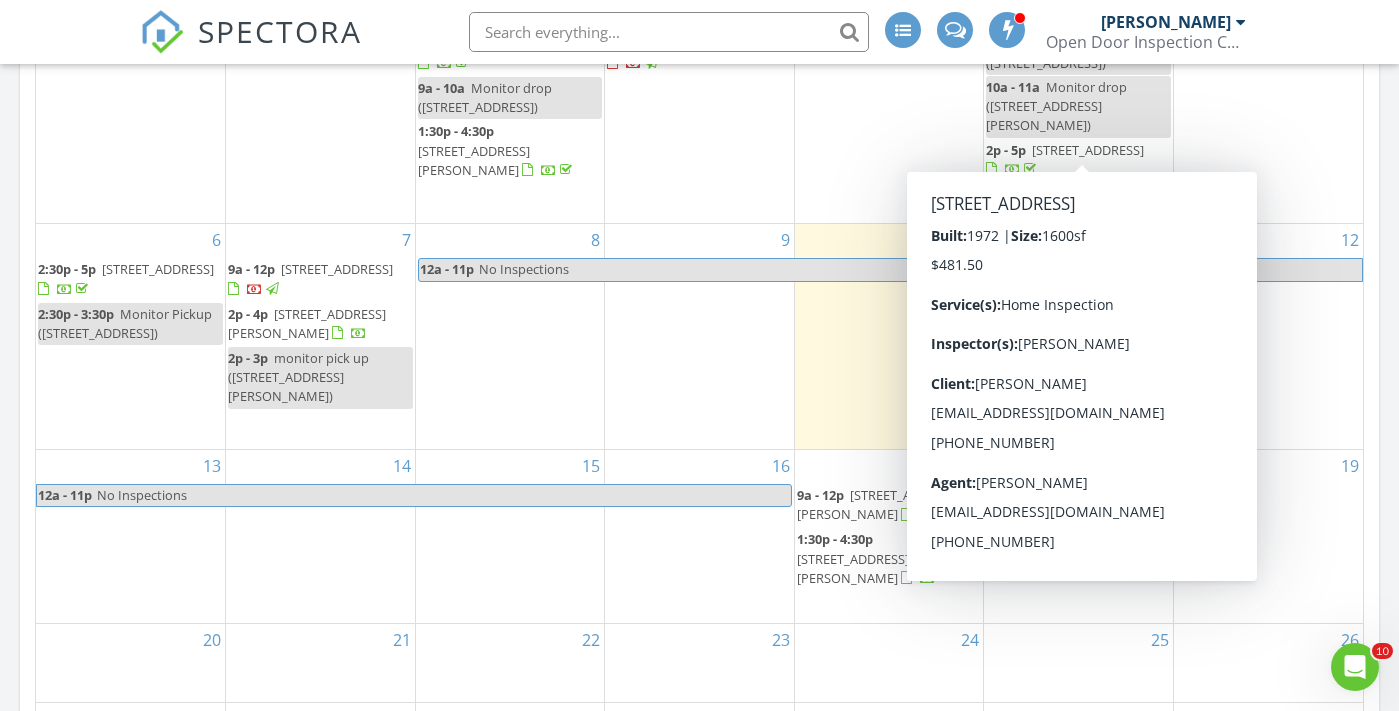 click on "2p - 5p
[STREET_ADDRESS]" at bounding box center [1078, 160] 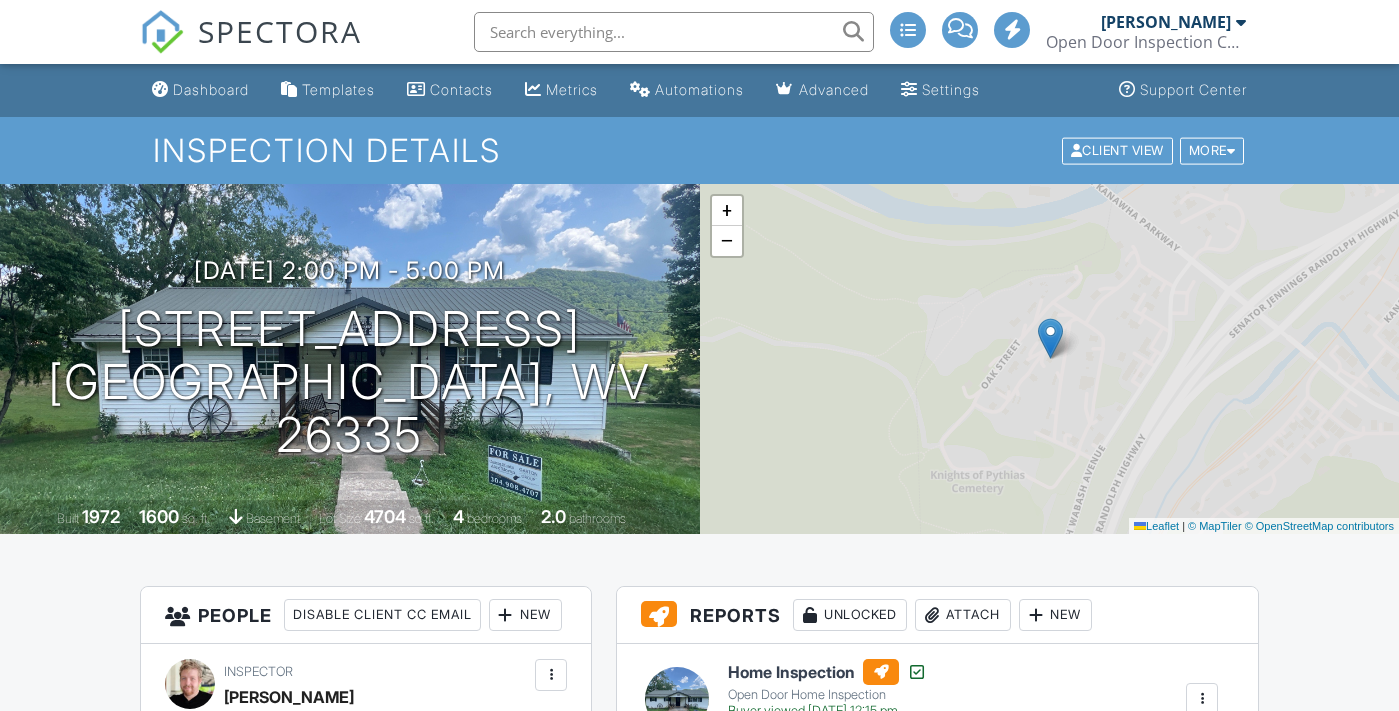 scroll, scrollTop: 0, scrollLeft: 0, axis: both 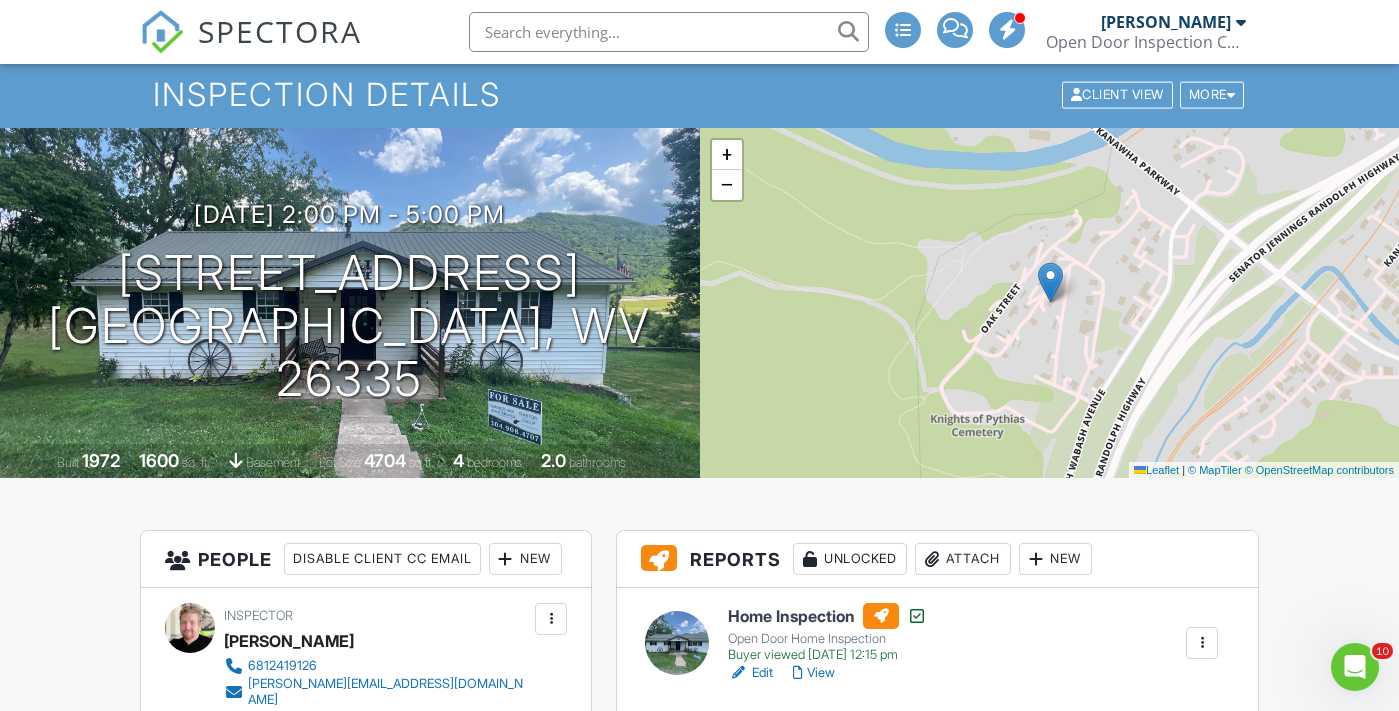 click on "View" at bounding box center (814, 673) 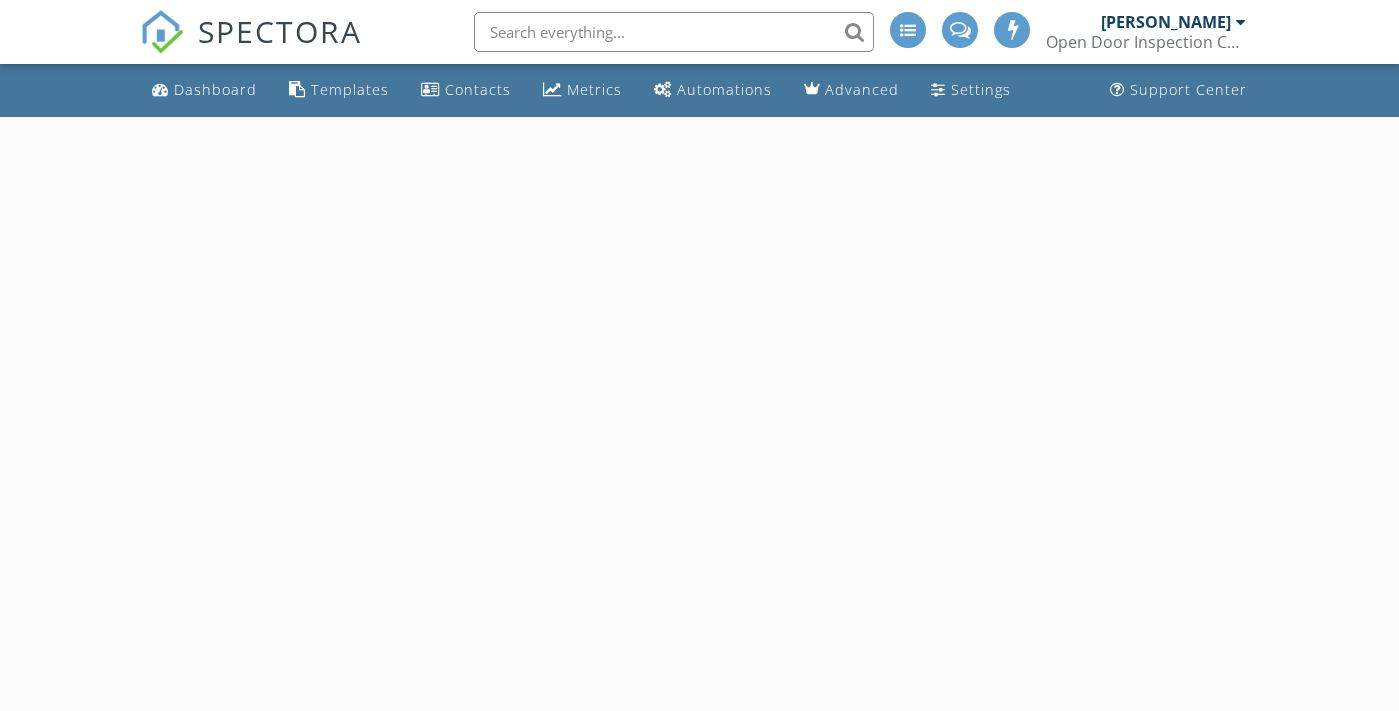 scroll, scrollTop: 0, scrollLeft: 0, axis: both 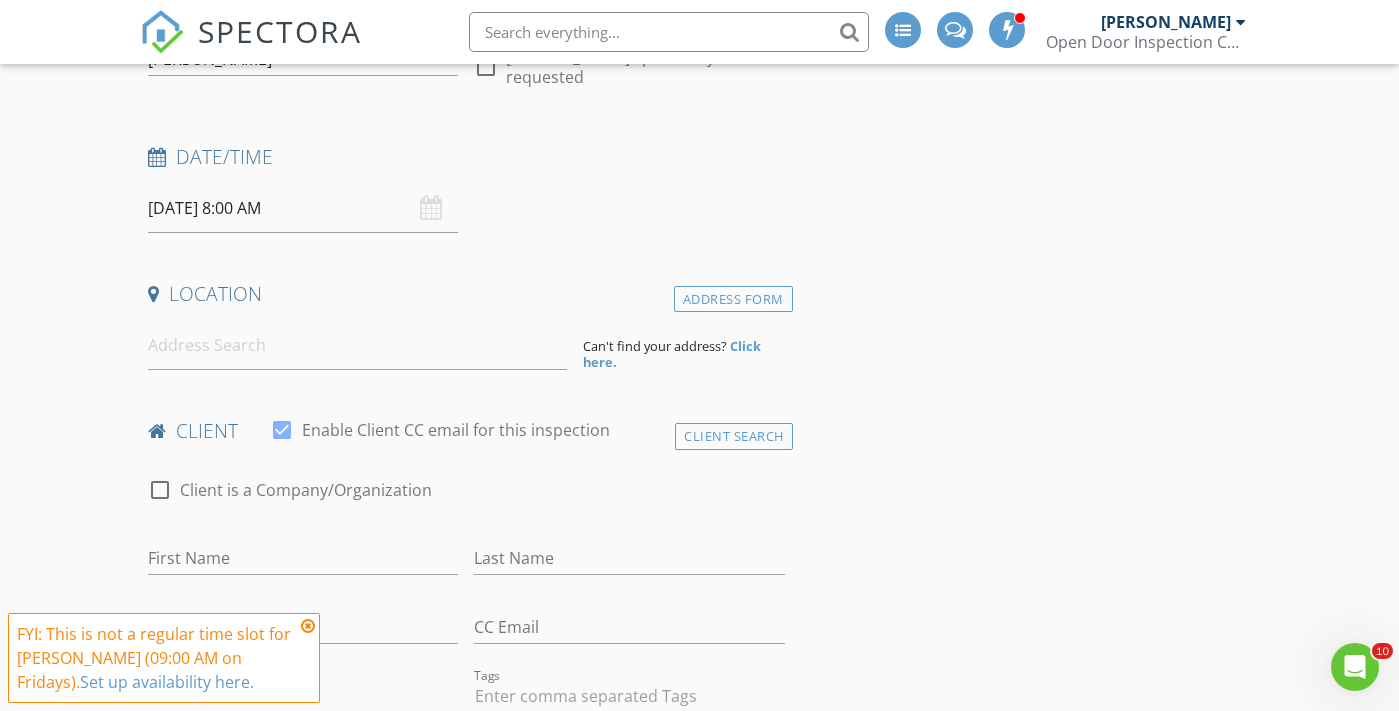 click on "07/11/2025 8:00 AM" at bounding box center [303, 208] 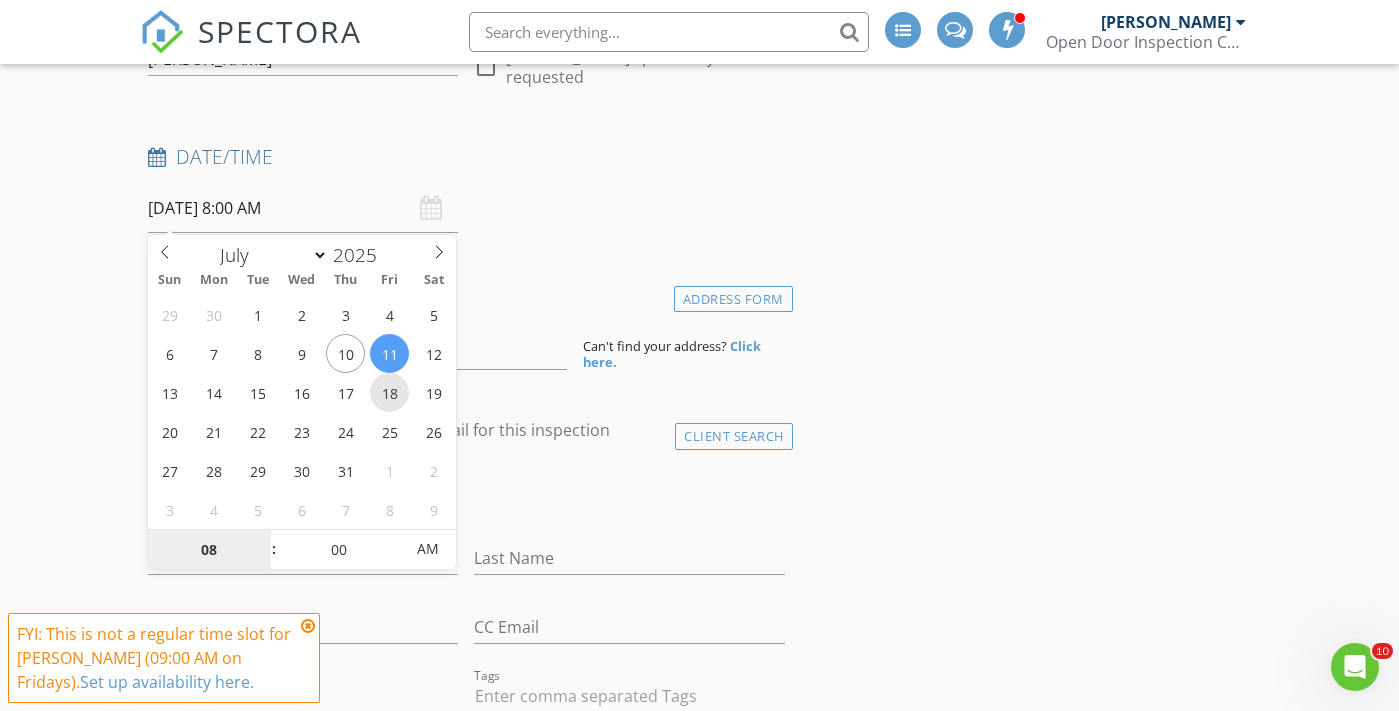 type on "07/18/2025 8:00 AM" 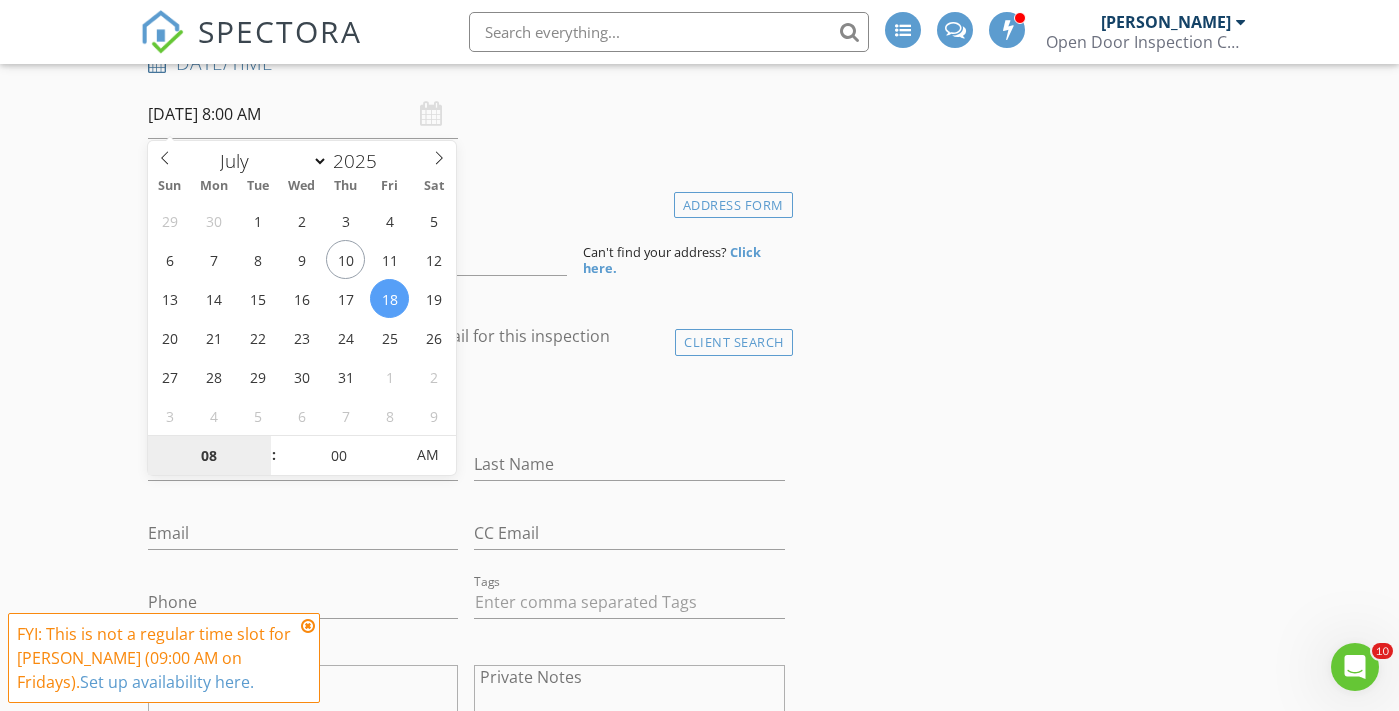 scroll, scrollTop: 333, scrollLeft: 0, axis: vertical 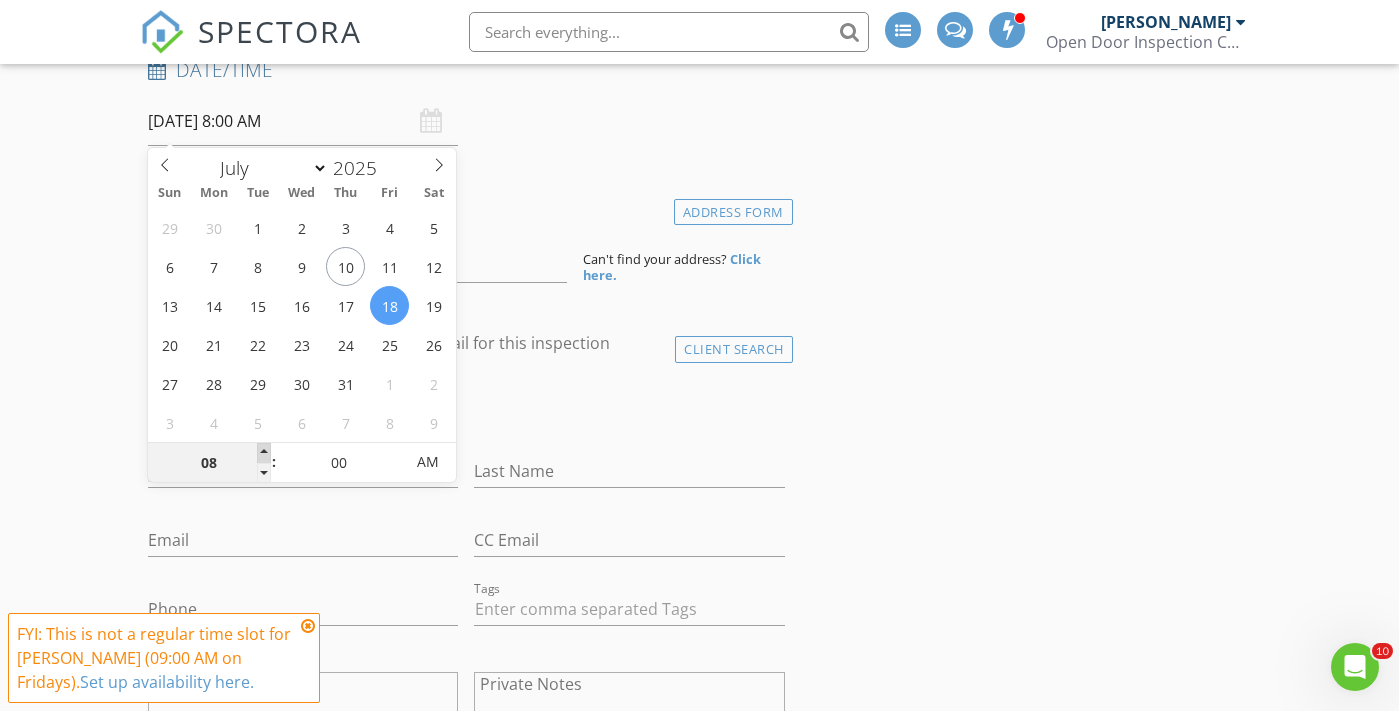 type on "09" 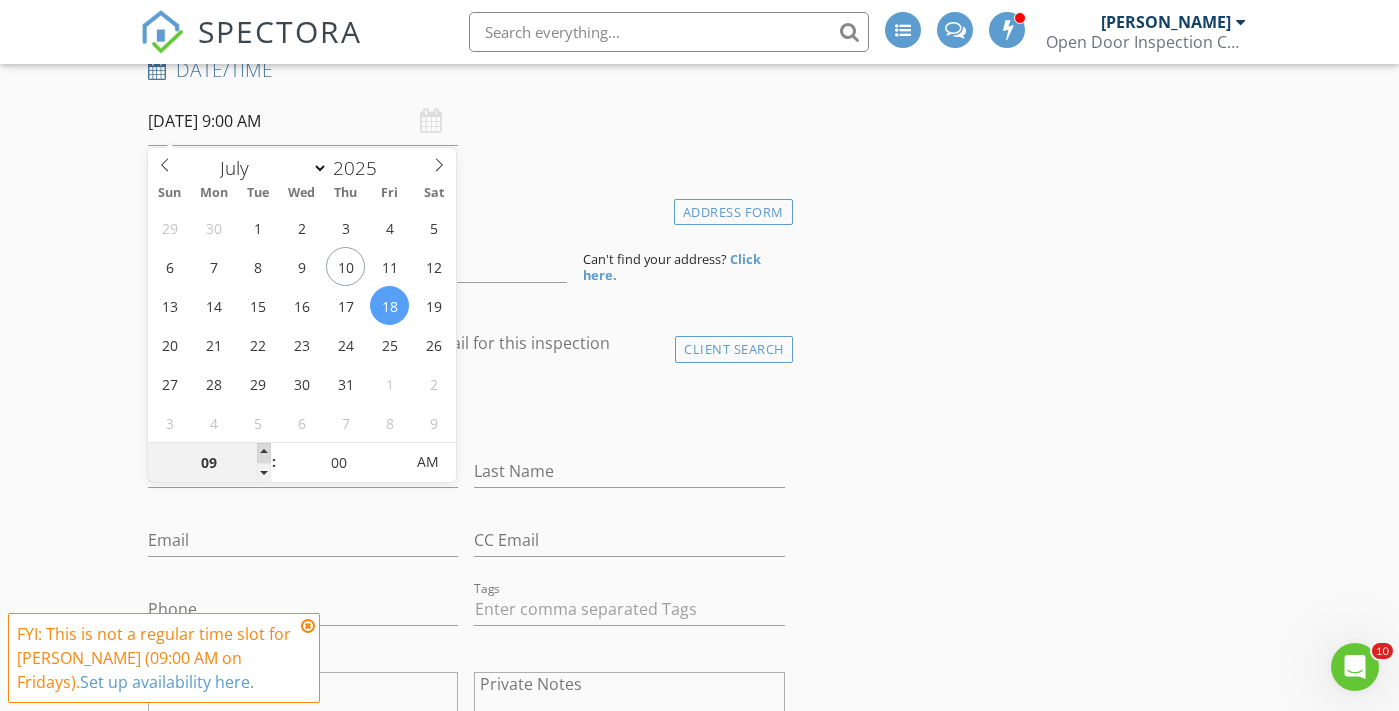 click at bounding box center [264, 453] 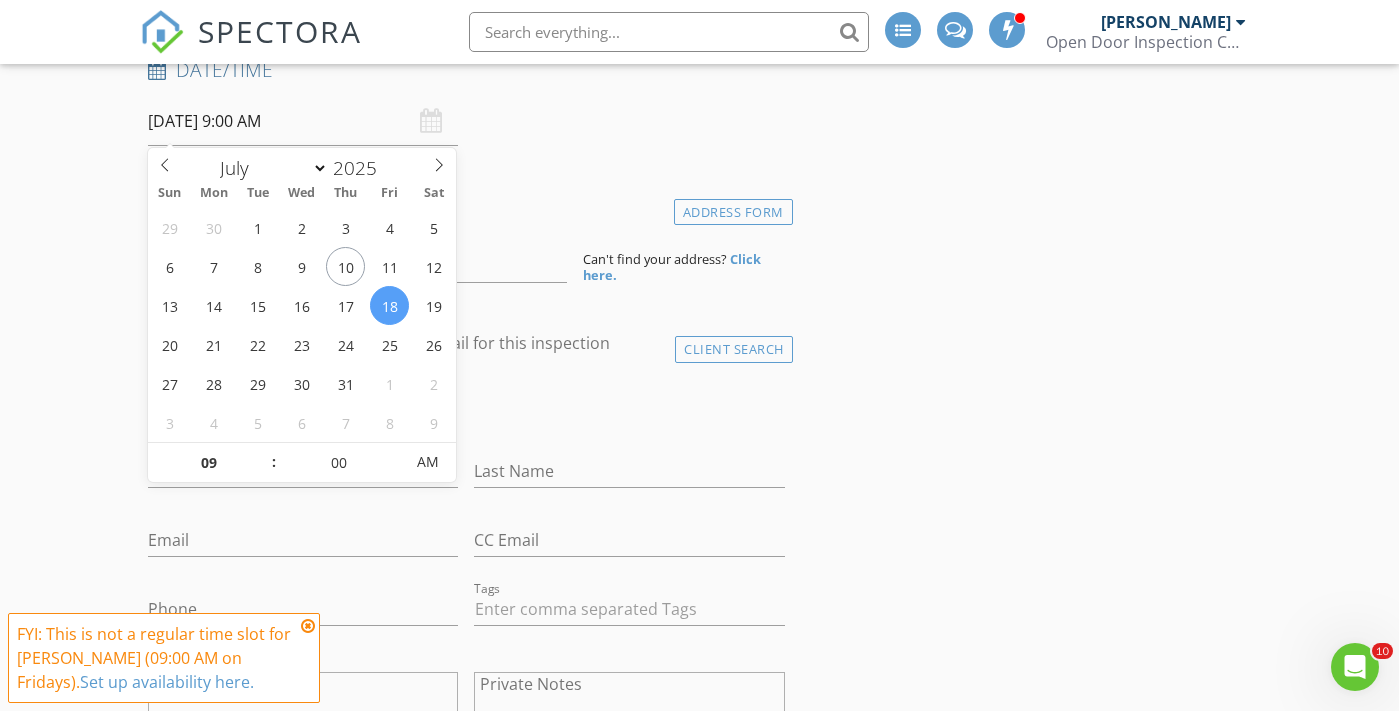 click on "INSPECTOR(S)
check_box   Dustin Stout   PRIMARY   Dustin Stout arrow_drop_down   check_box_outline_blank Dustin Stout specifically requested
Date/Time
07/18/2025 9:00 AM
Location
Address Form       Can't find your address?   Click here.
client
check_box Enable Client CC email for this inspection   Client Search     check_box_outline_blank Client is a Company/Organization     First Name   Last Name   Email   CC Email   Phone         Tags         Notes   Private Notes
ADD ADDITIONAL client
SERVICES
check_box_outline_blank   Home Inspection   Full home inspection! Performs to and exceeds the WV Home Inspector Standard of Practice.  check_box_outline_blank   Radon Testing   Radon testing performed with a professionally calibrated continuous radon monitor check_box_outline_blank" at bounding box center (466, 1491) 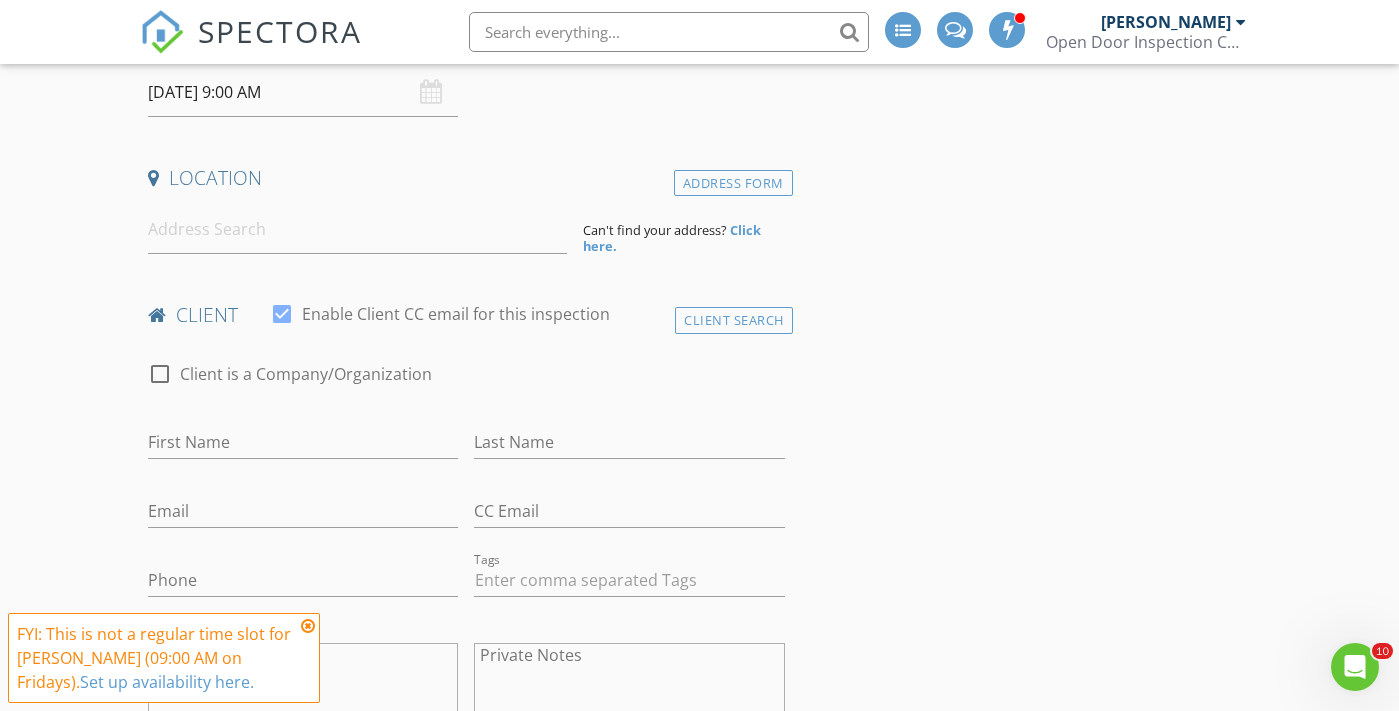 scroll, scrollTop: 383, scrollLeft: 0, axis: vertical 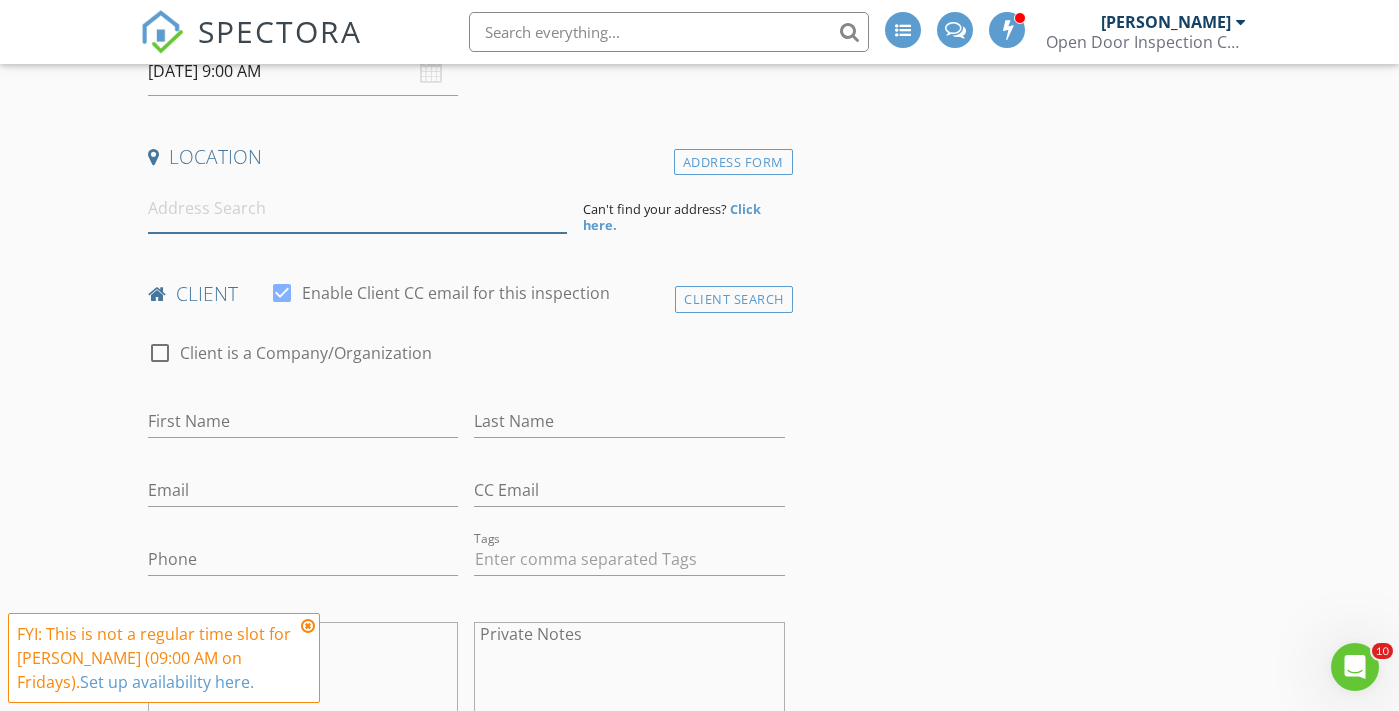click at bounding box center (357, 208) 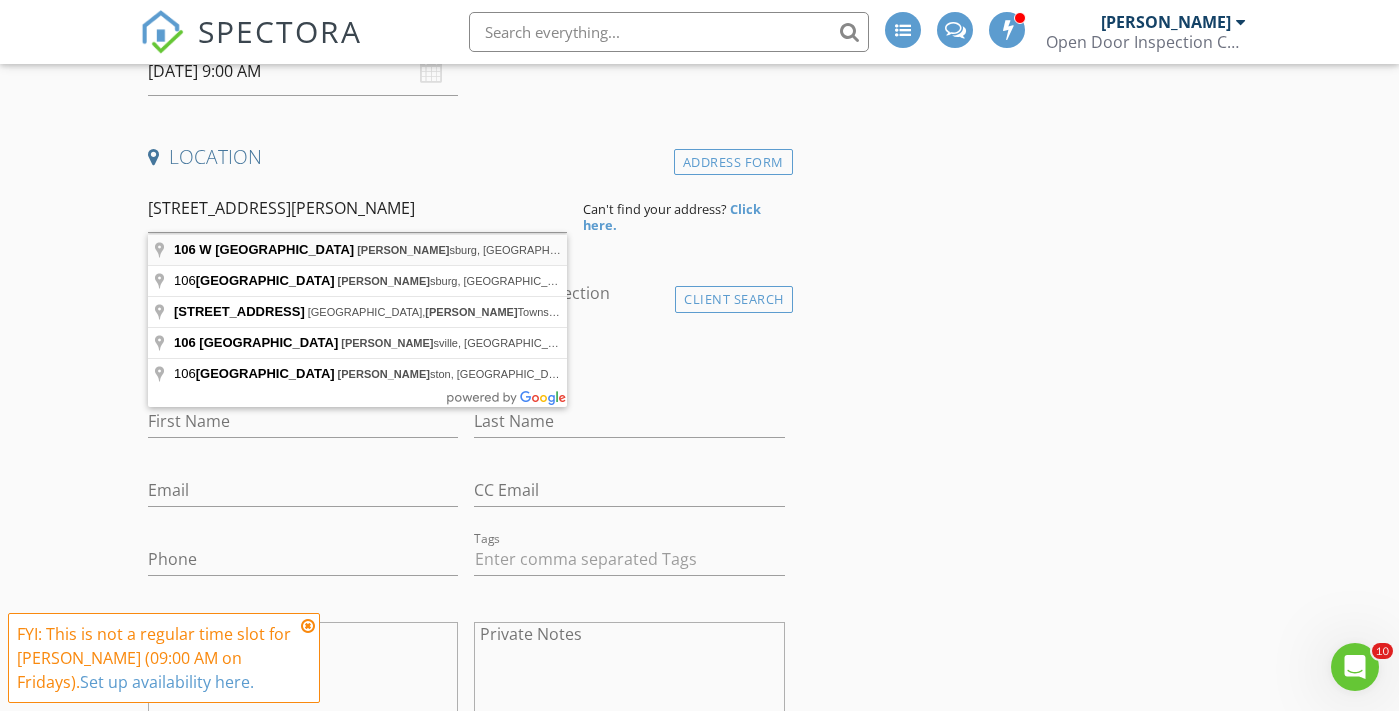 type on "106 W Woodland Ave, Clarksburg, WV, USA" 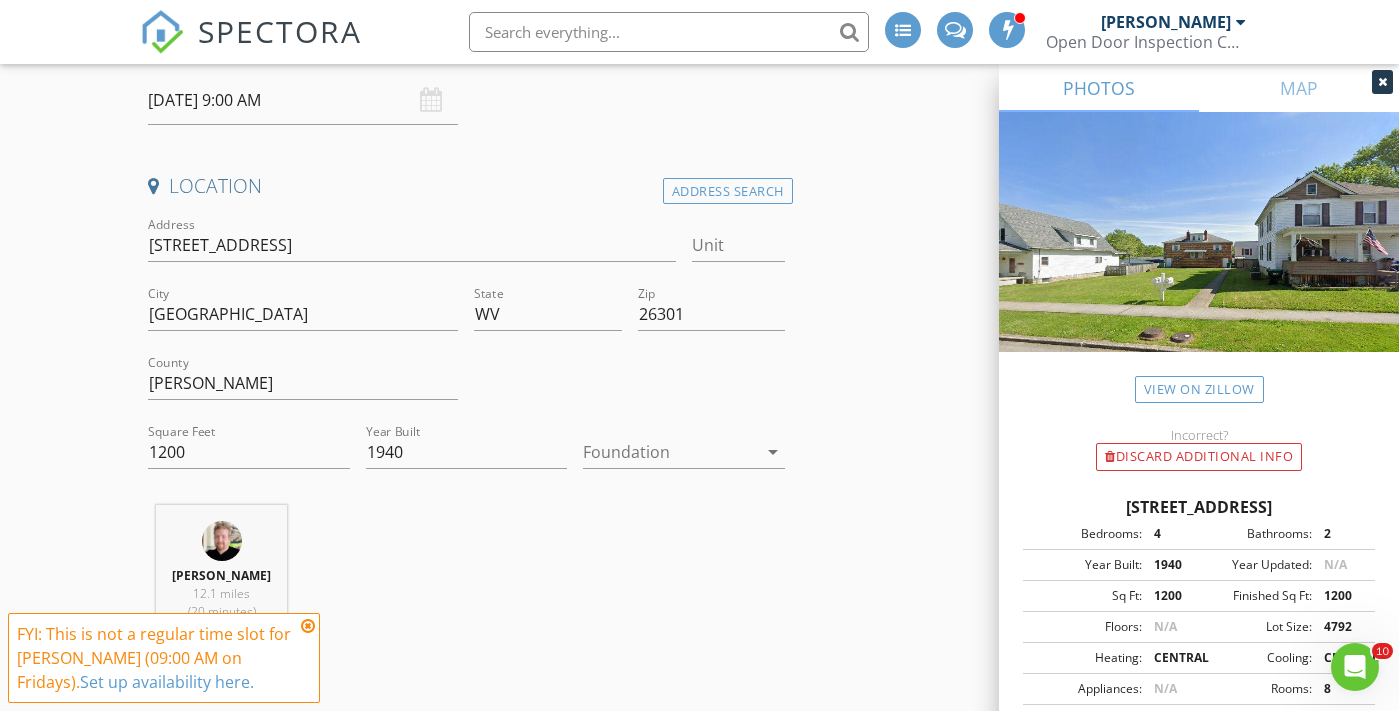 scroll, scrollTop: 349, scrollLeft: 0, axis: vertical 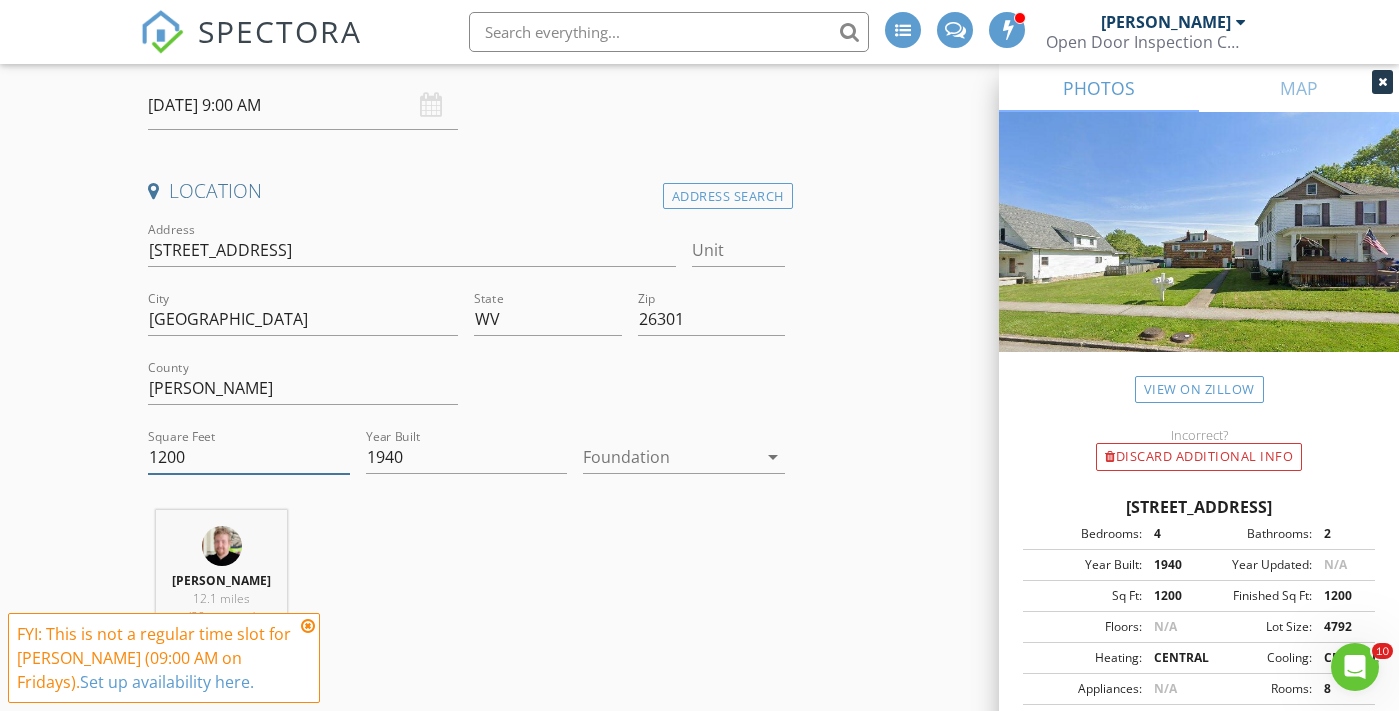 click on "1200" at bounding box center [249, 457] 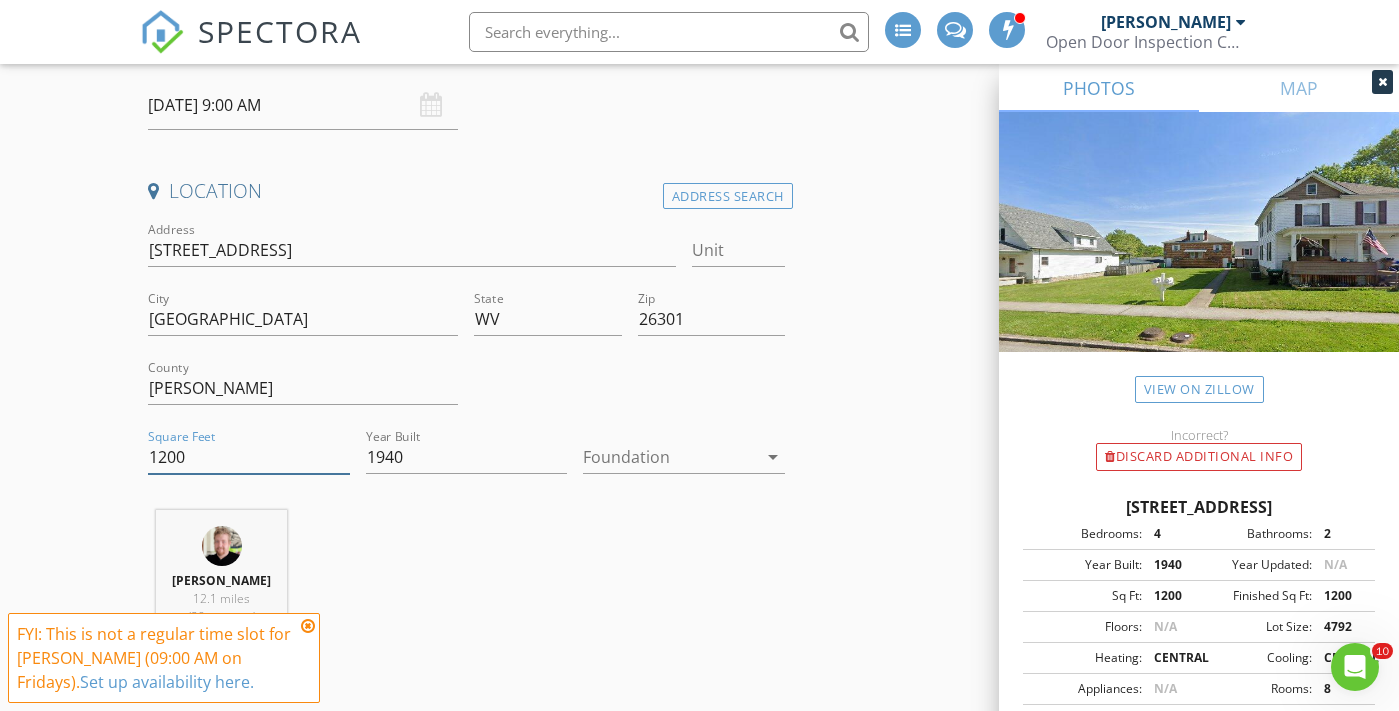 click on "1200" at bounding box center [249, 457] 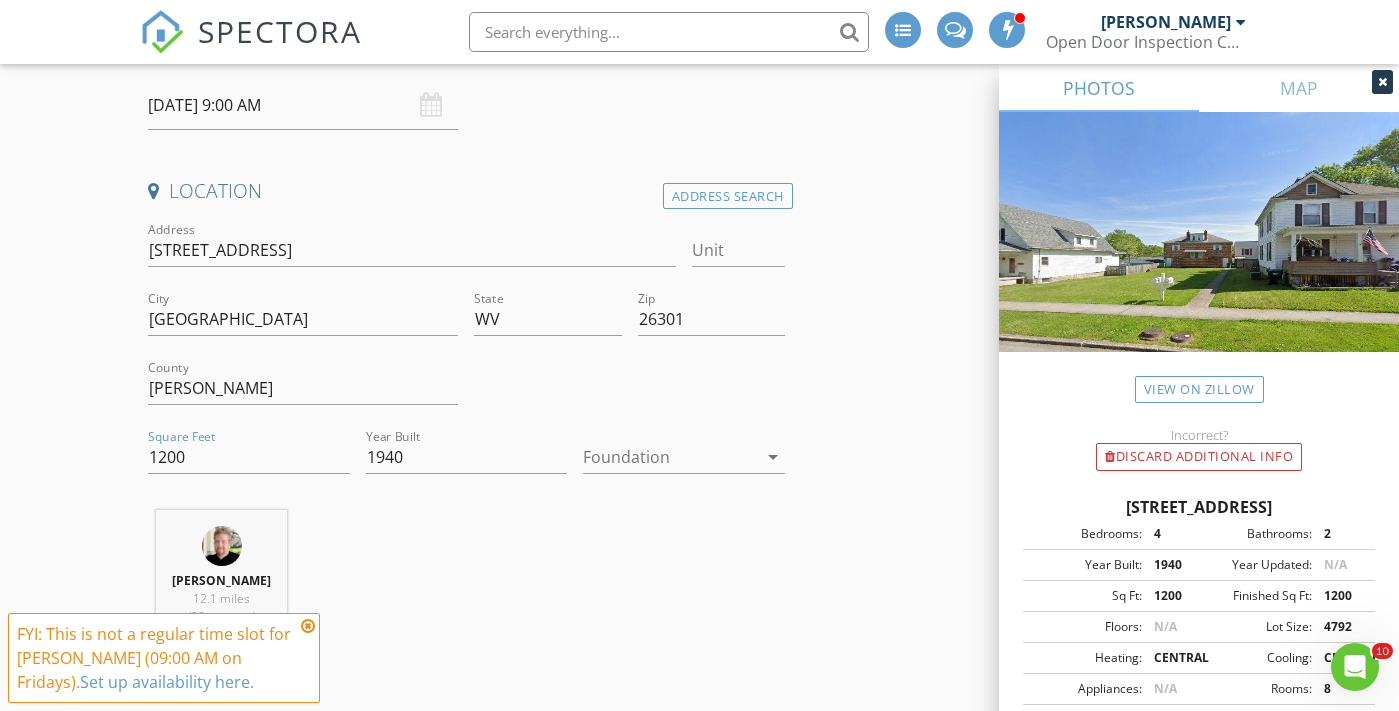 click at bounding box center (670, 457) 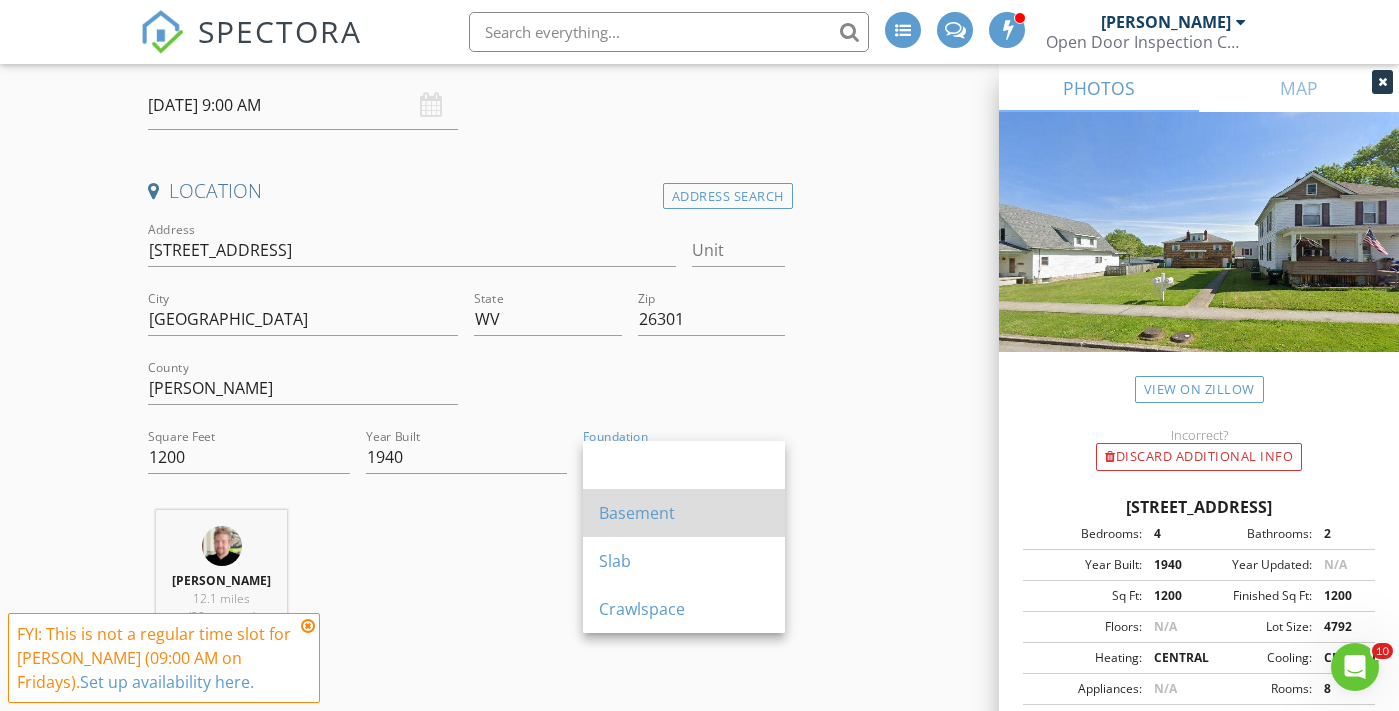 click on "Basement" at bounding box center (684, 513) 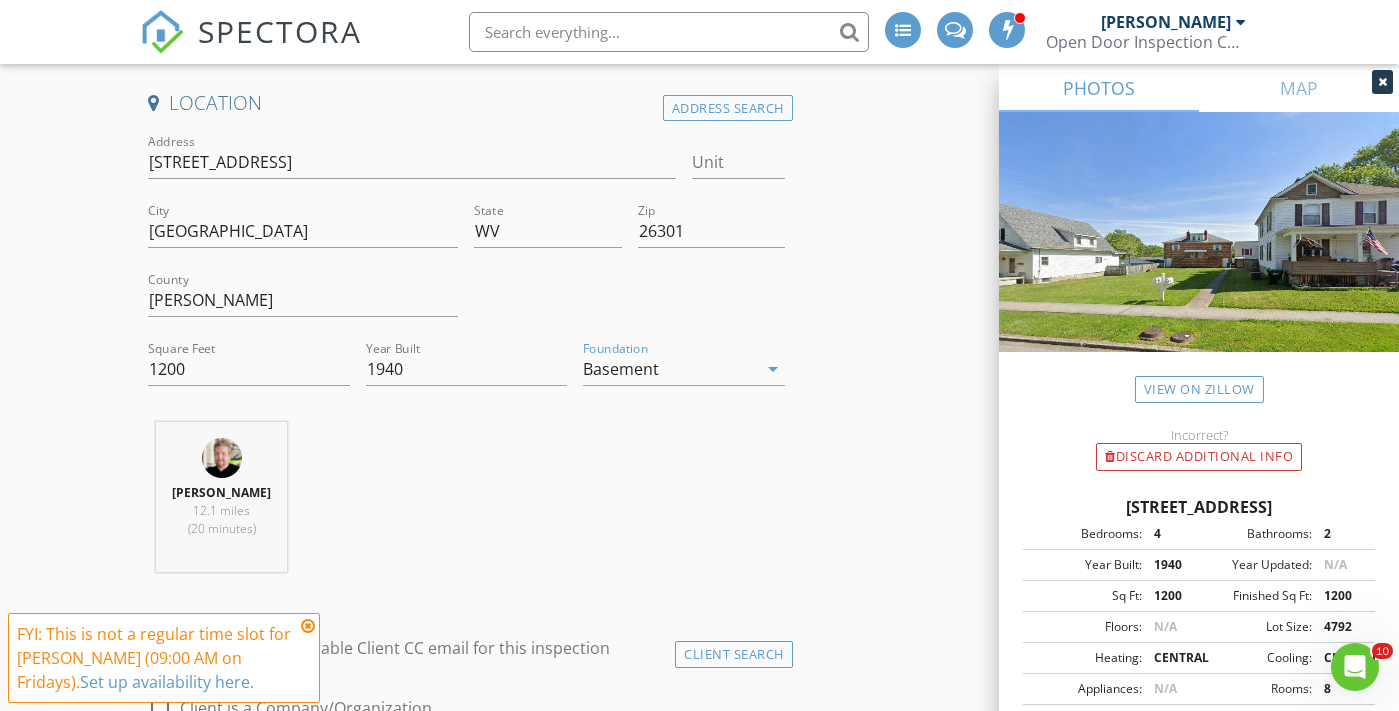 click on "Dustin Stout     12.1 miles     (20 minutes)" at bounding box center (466, 505) 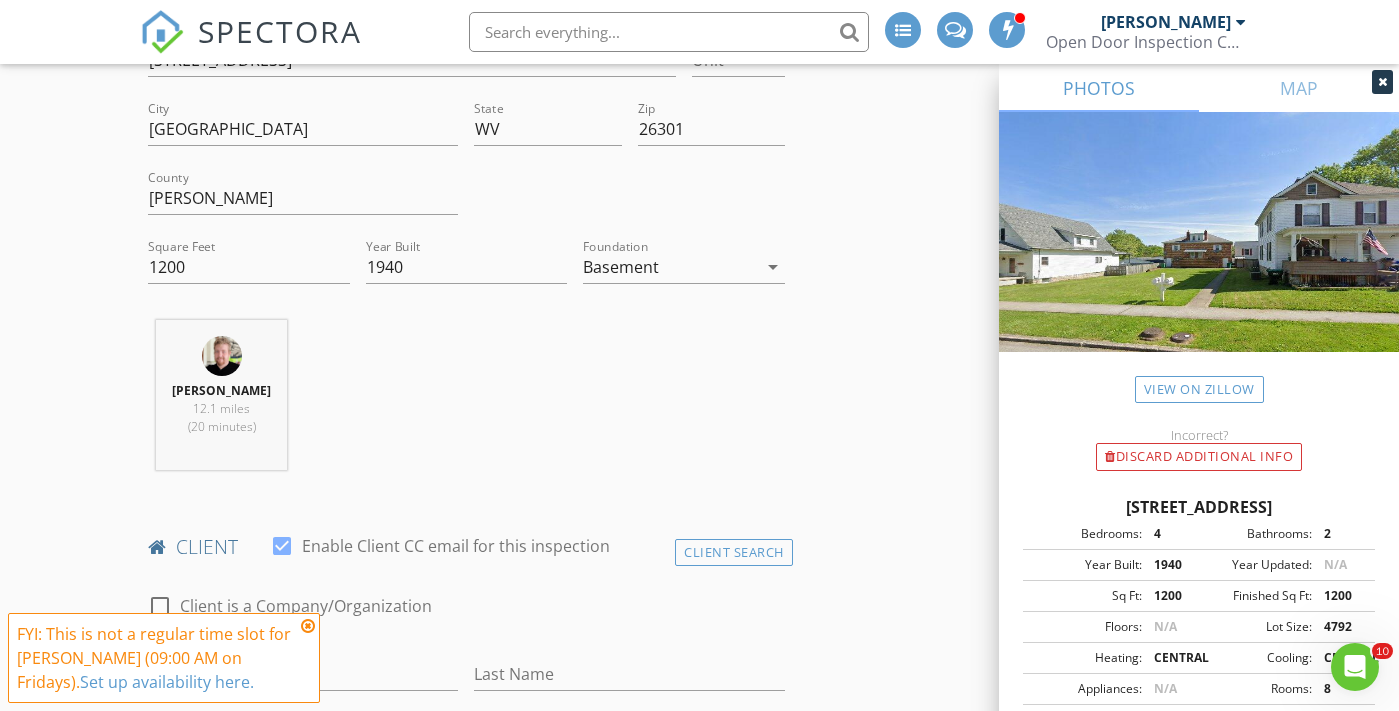 scroll, scrollTop: 546, scrollLeft: 0, axis: vertical 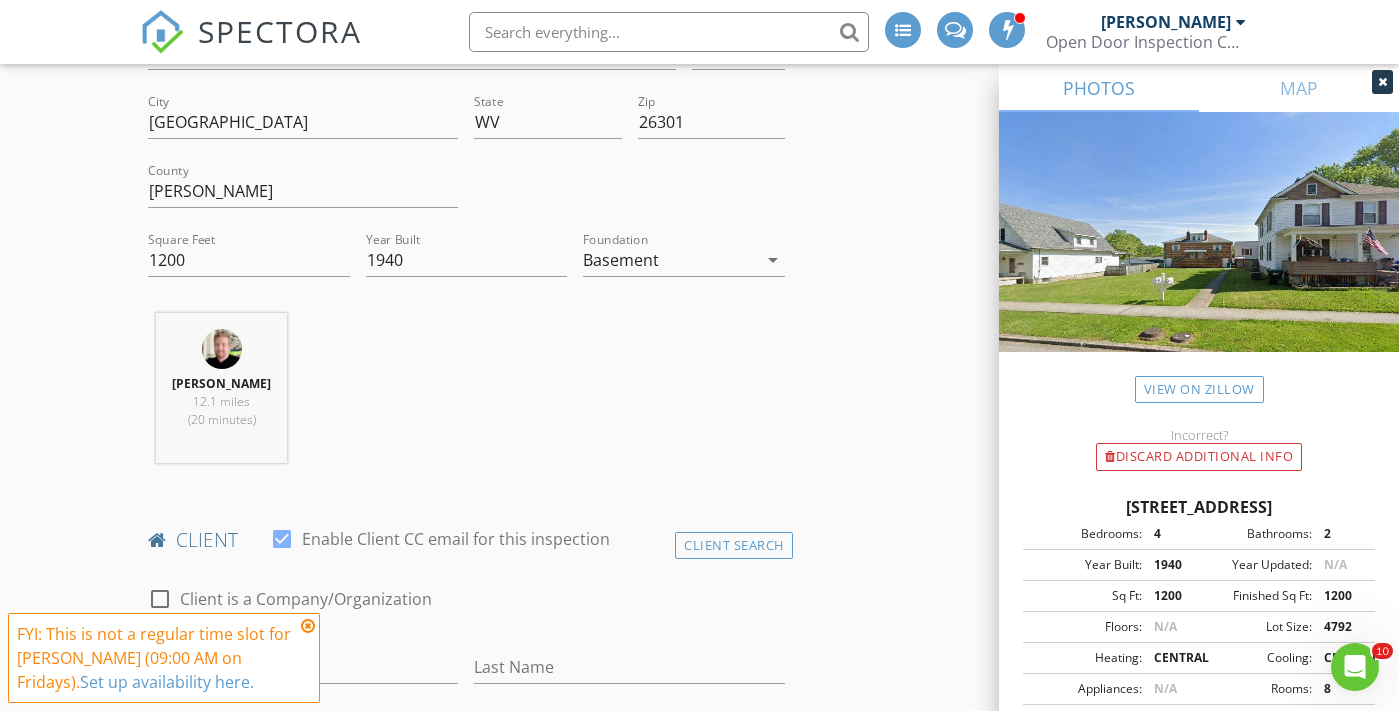 click at bounding box center (308, 626) 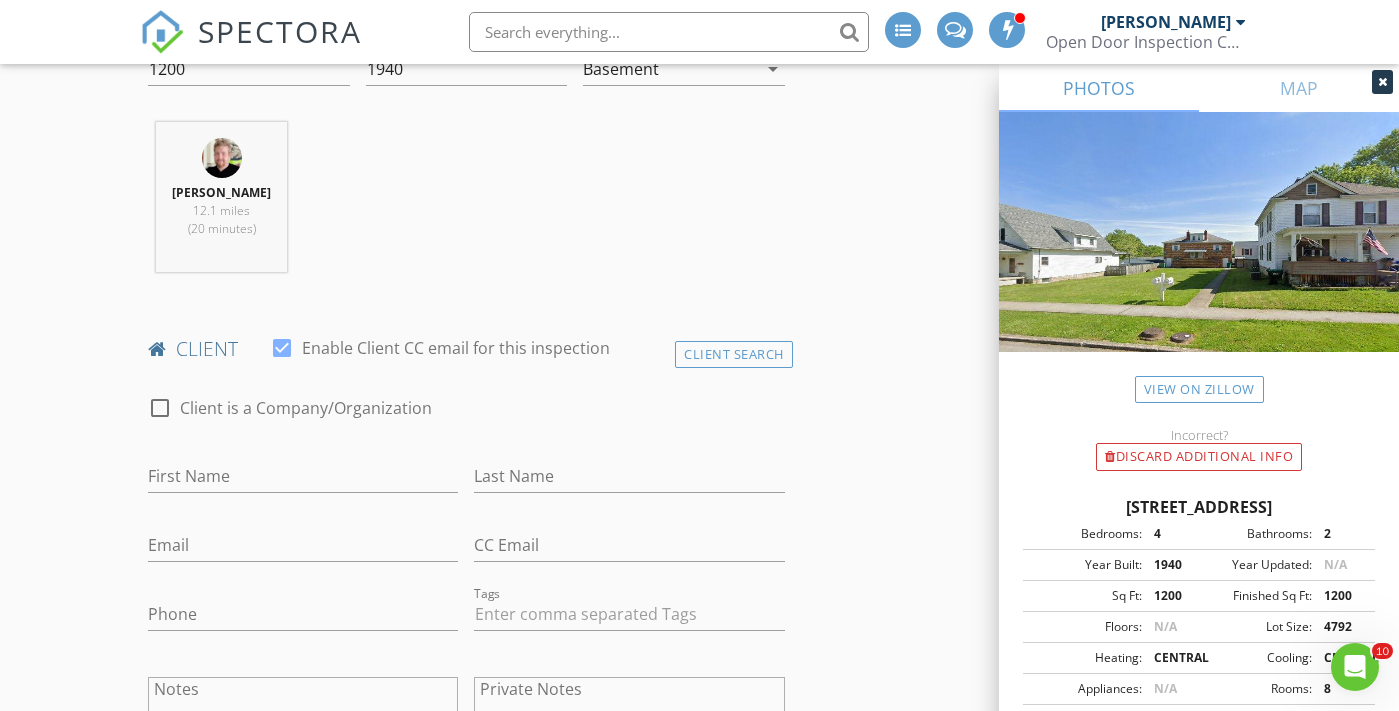 scroll, scrollTop: 751, scrollLeft: 0, axis: vertical 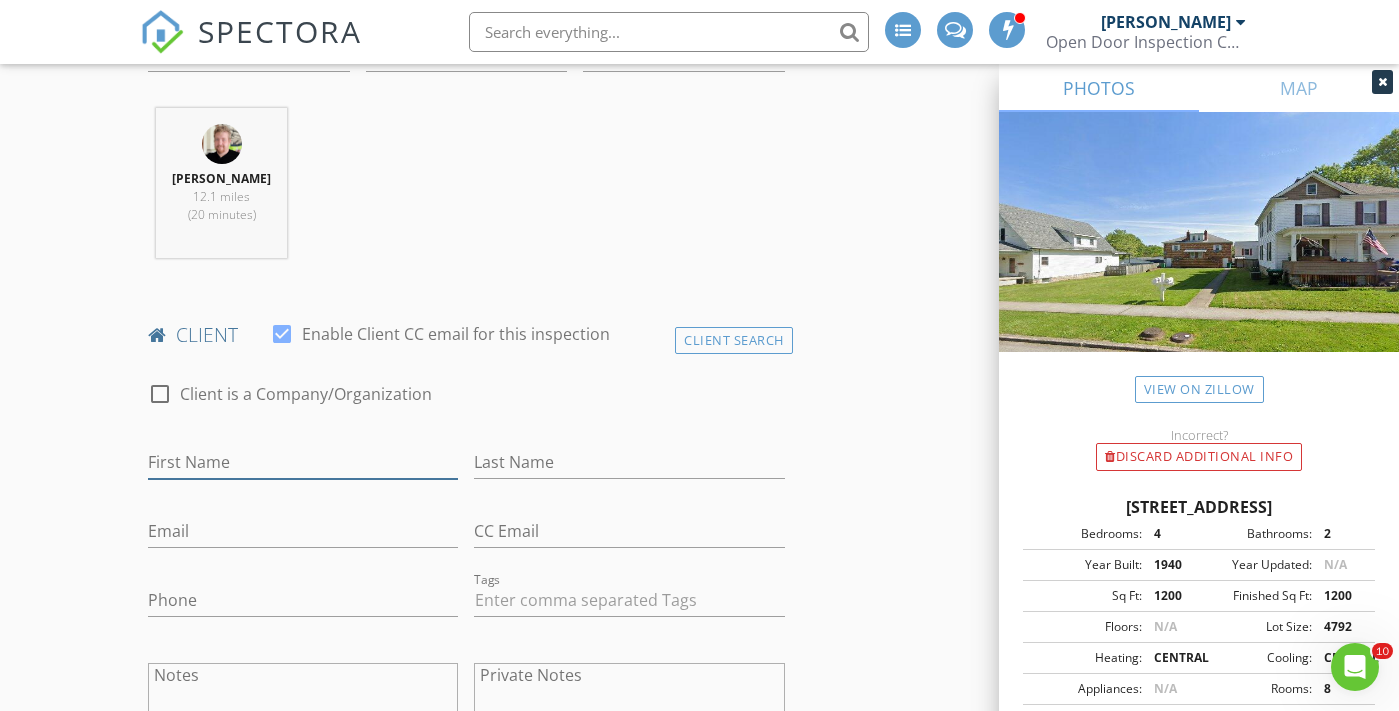 click on "First Name" at bounding box center (303, 462) 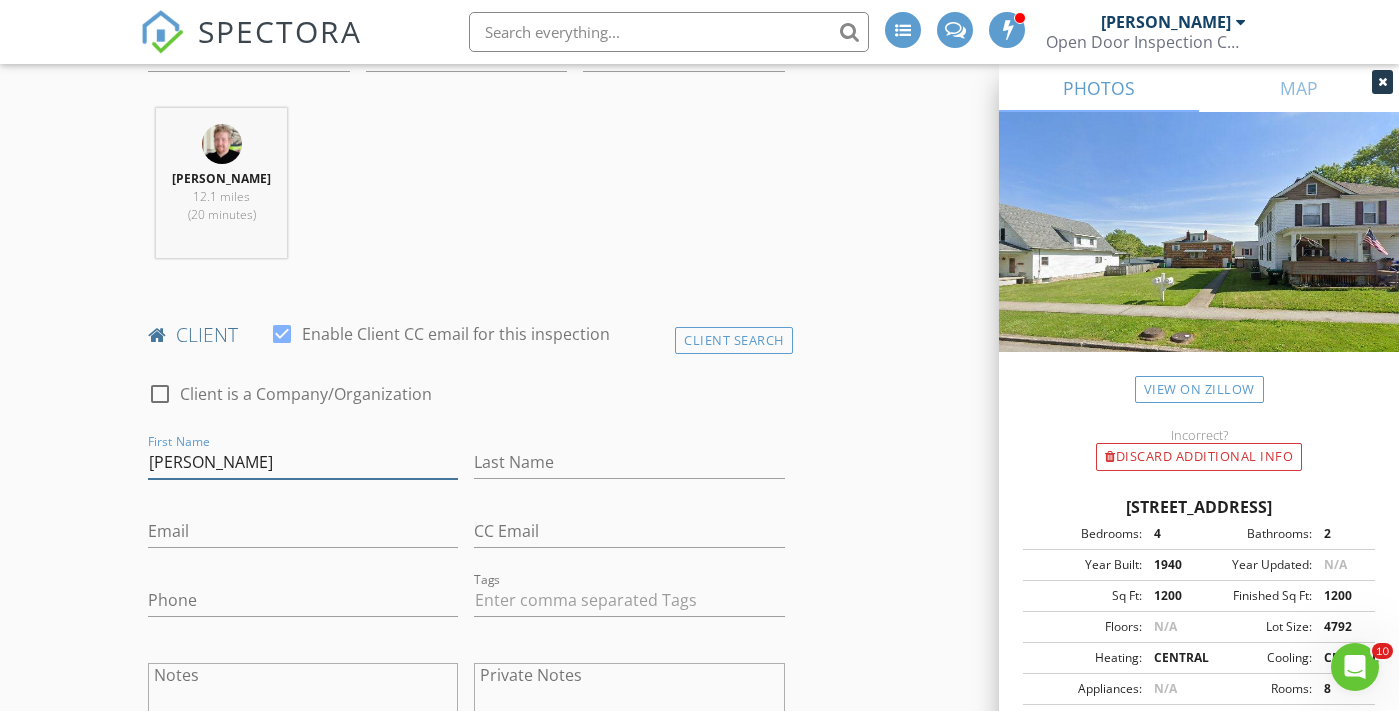 type on "[PERSON_NAME]" 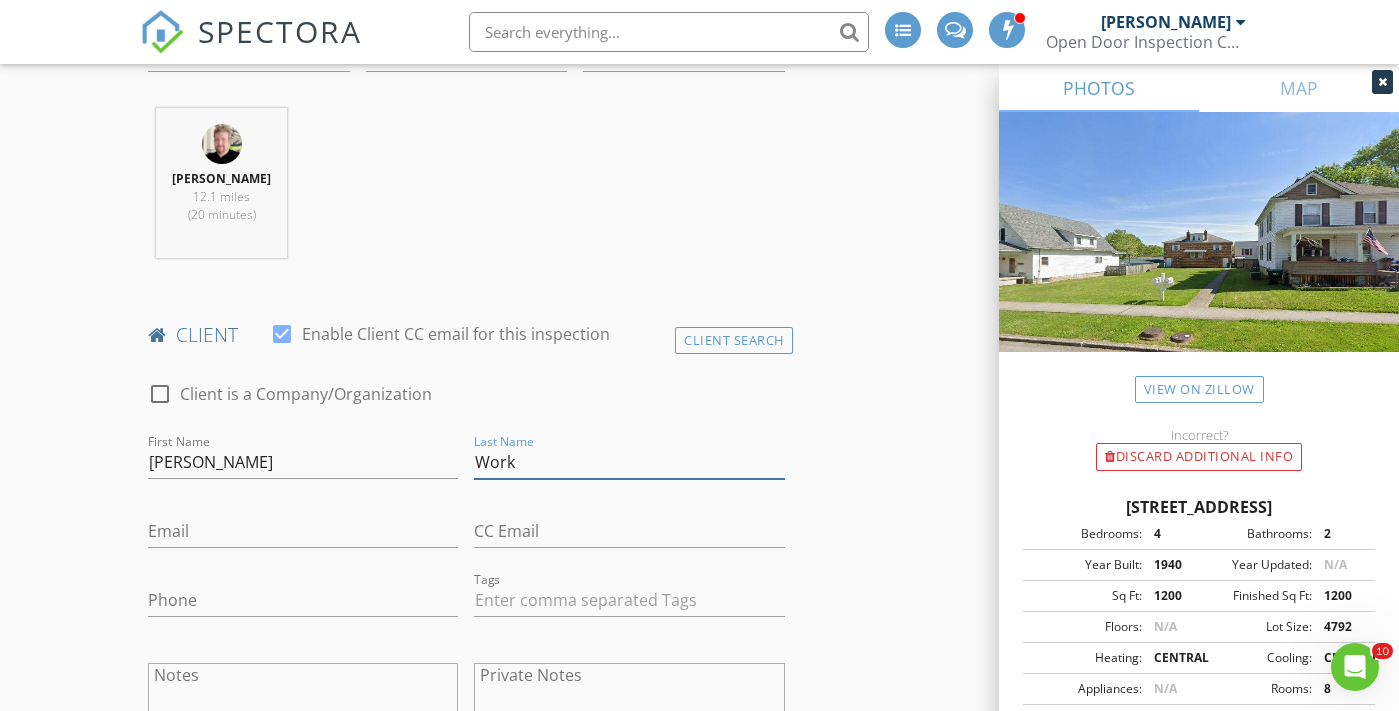 type on "Work" 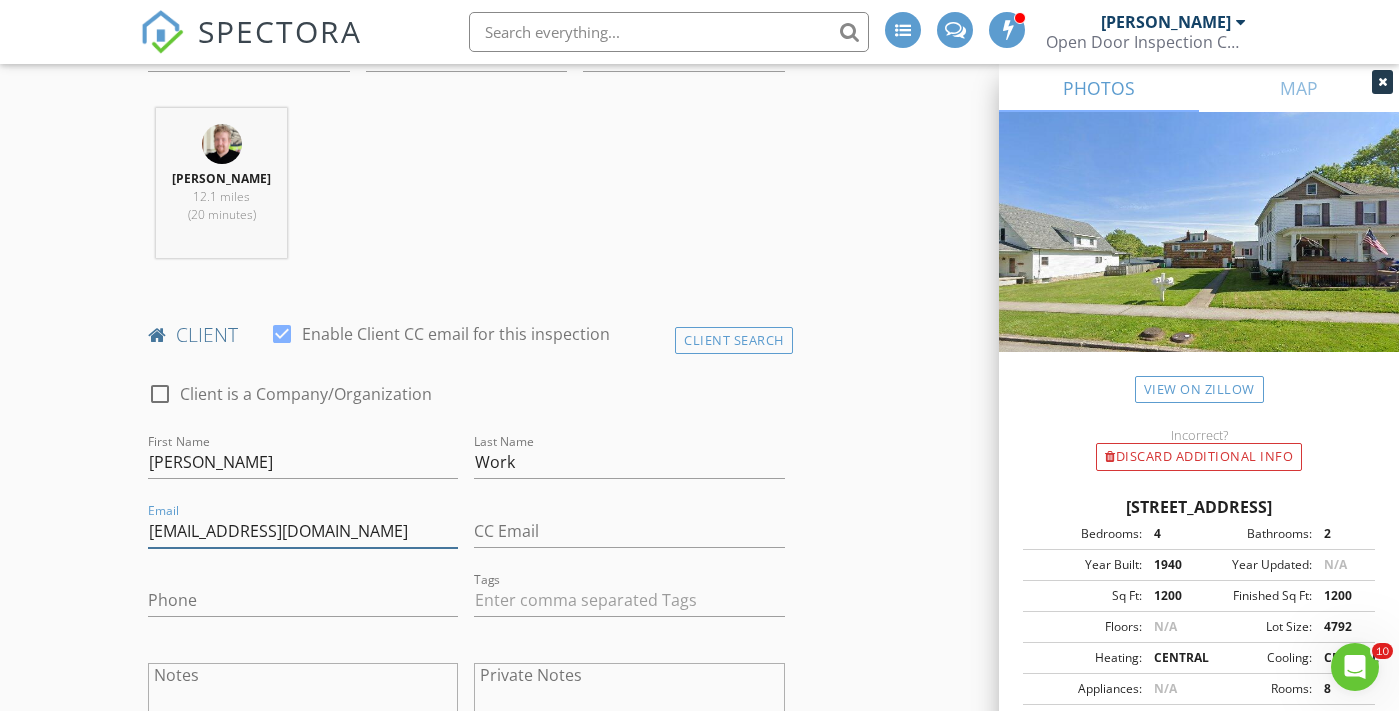 type on "[EMAIL_ADDRESS][DOMAIN_NAME]" 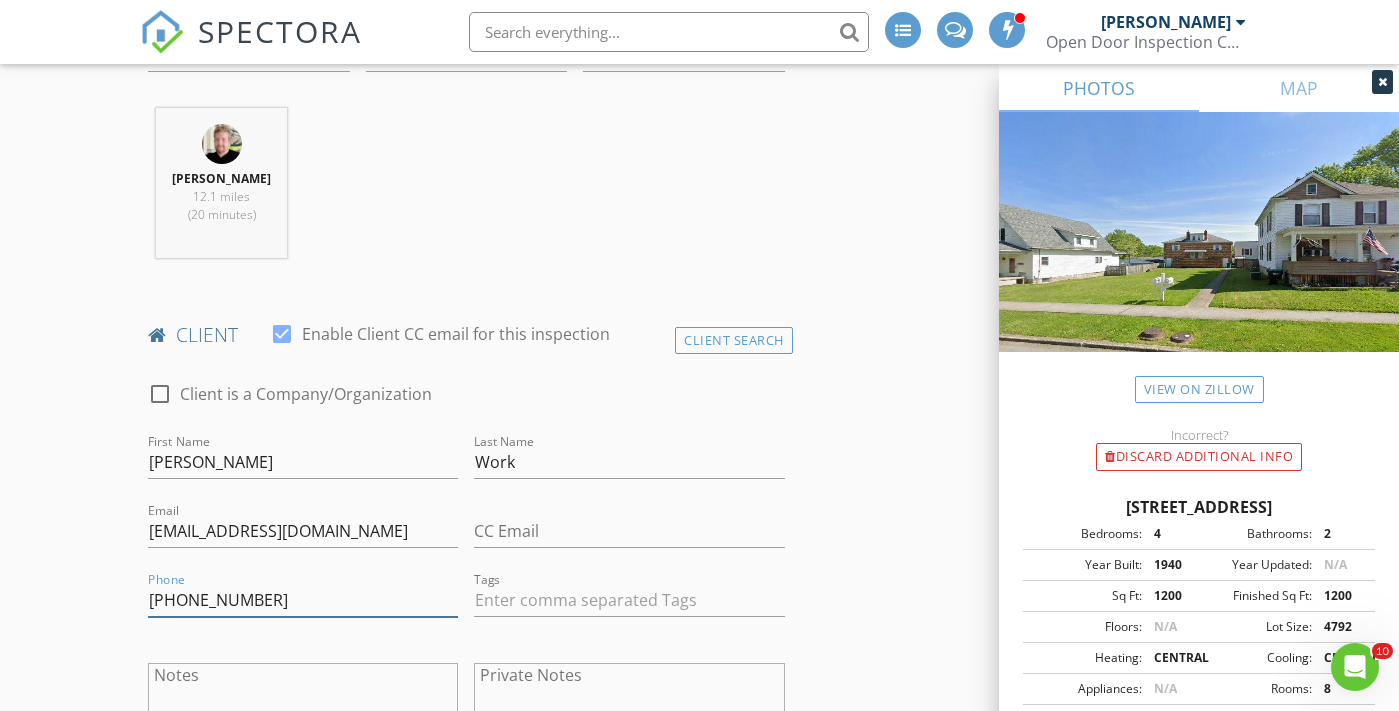 type on "[PHONE_NUMBER]" 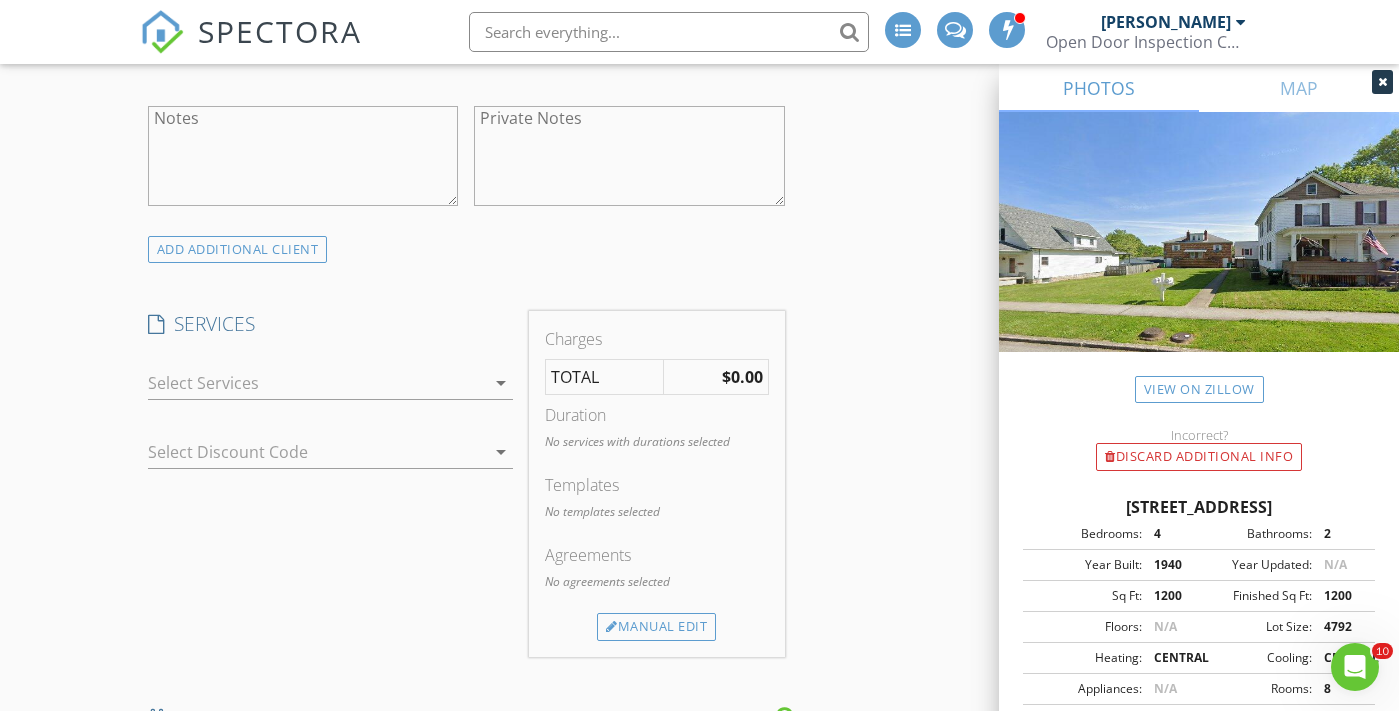 scroll, scrollTop: 1337, scrollLeft: 0, axis: vertical 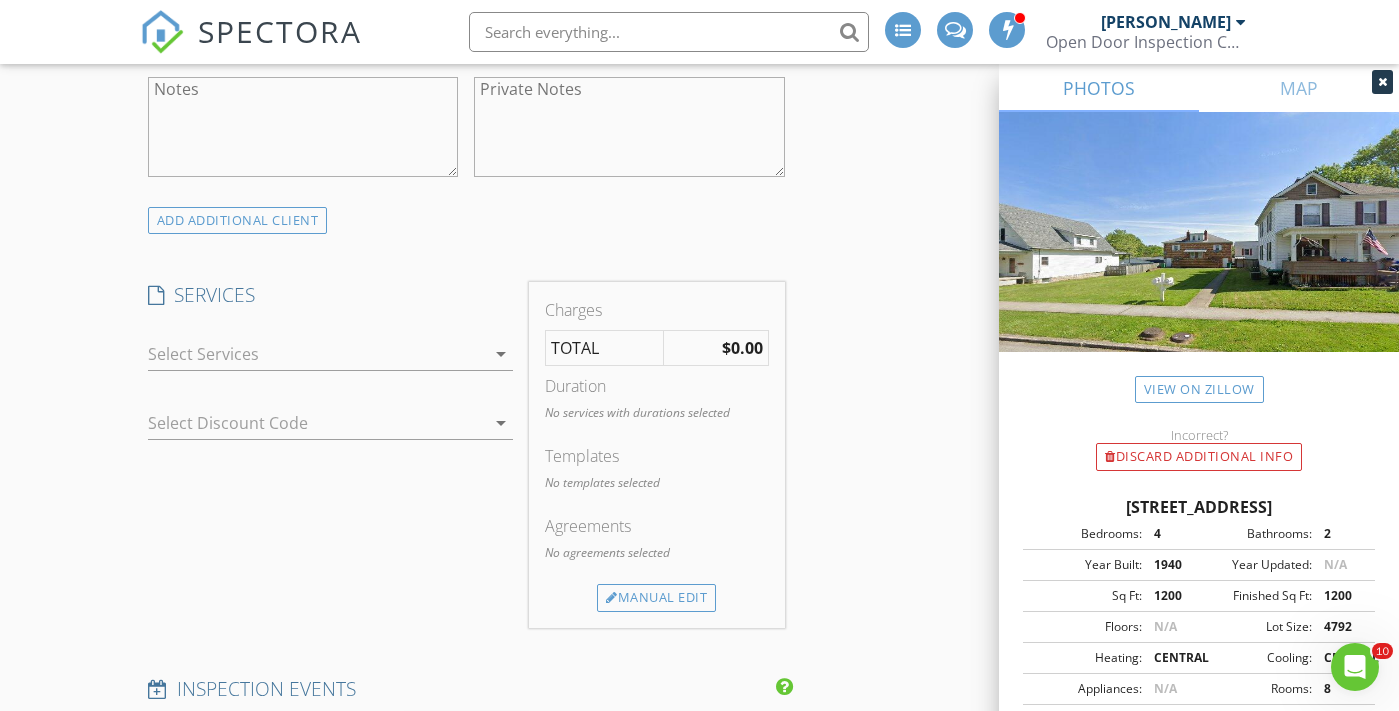 click at bounding box center [316, 354] 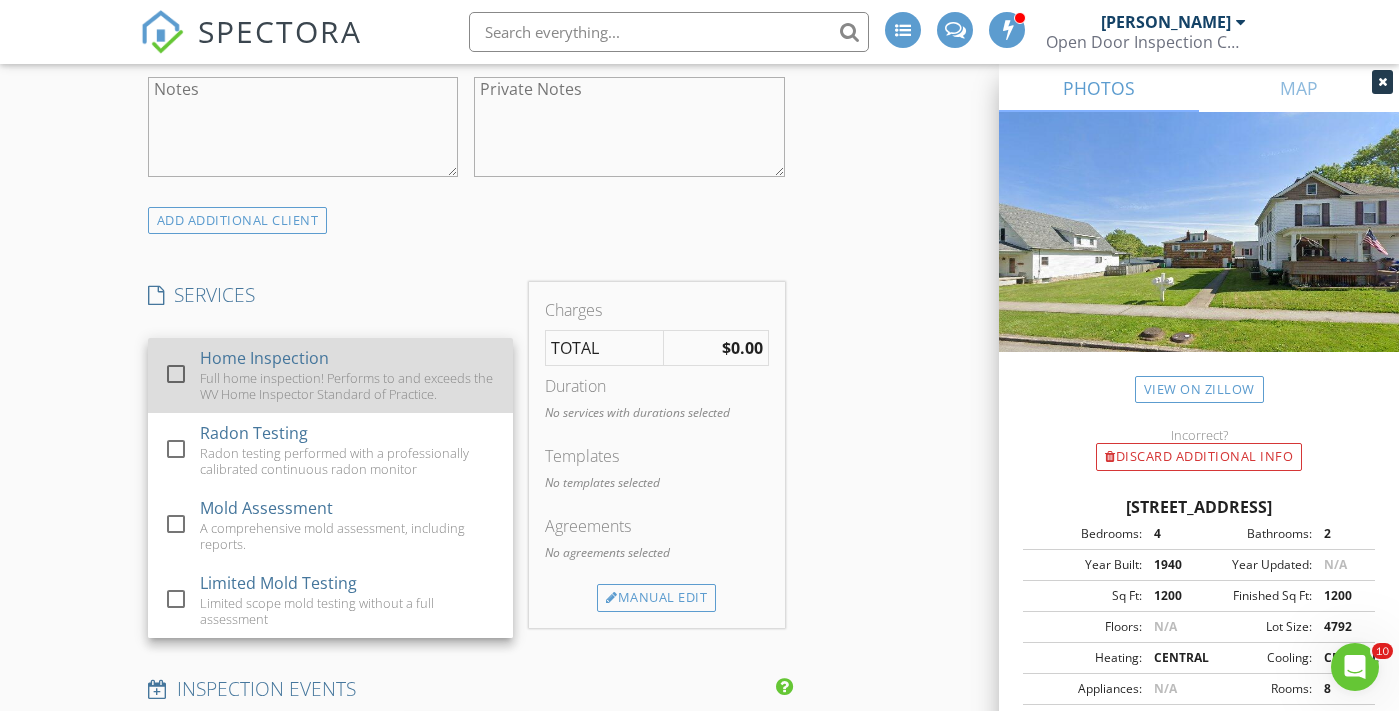 click on "Full home inspection! Performs to and exceeds the WV Home Inspector Standard of Practice." at bounding box center [348, 386] 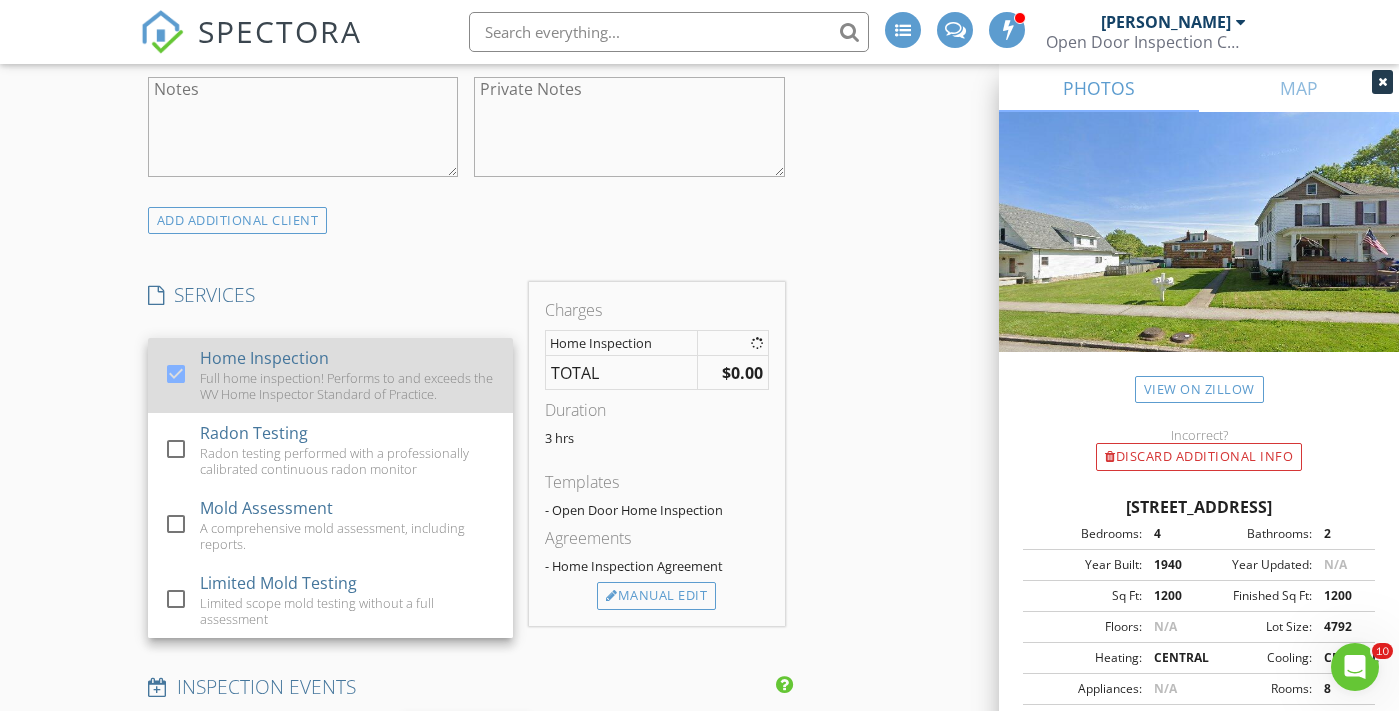 checkbox on "true" 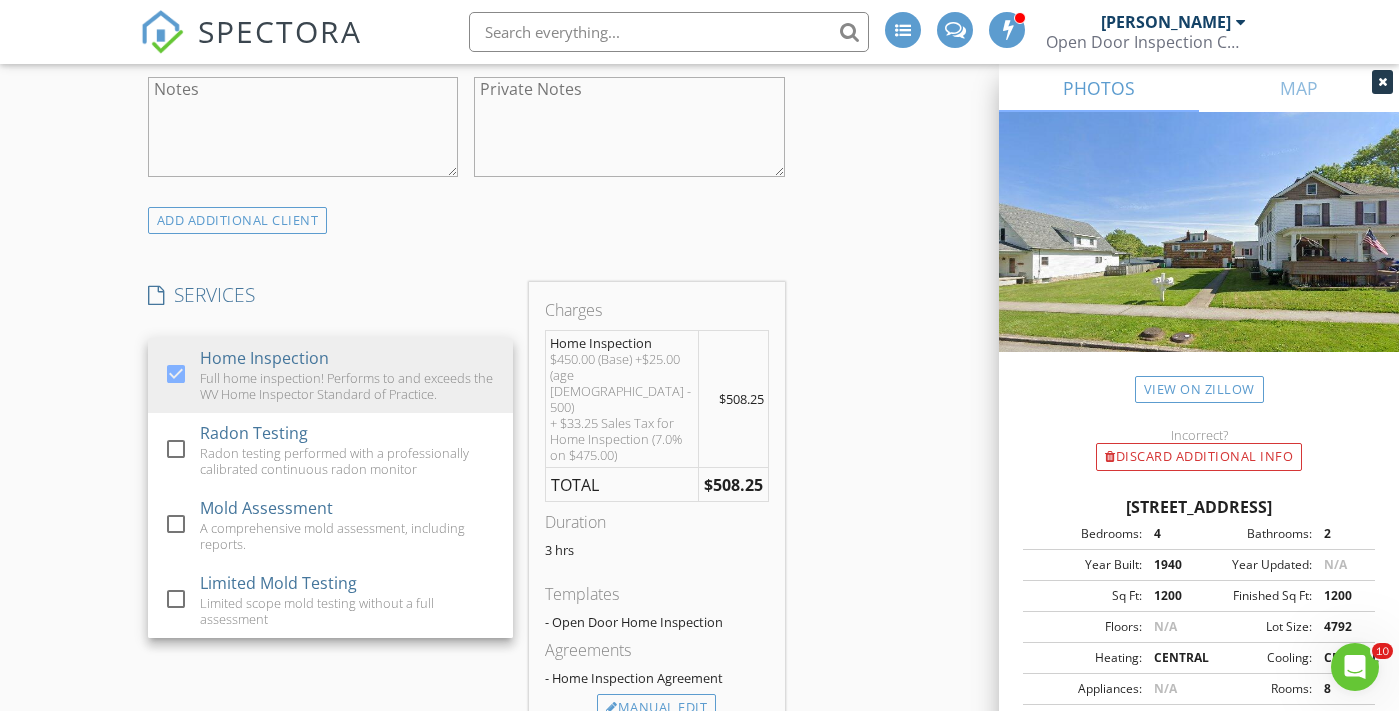 click on "ADD ADDITIONAL client" at bounding box center (466, 220) 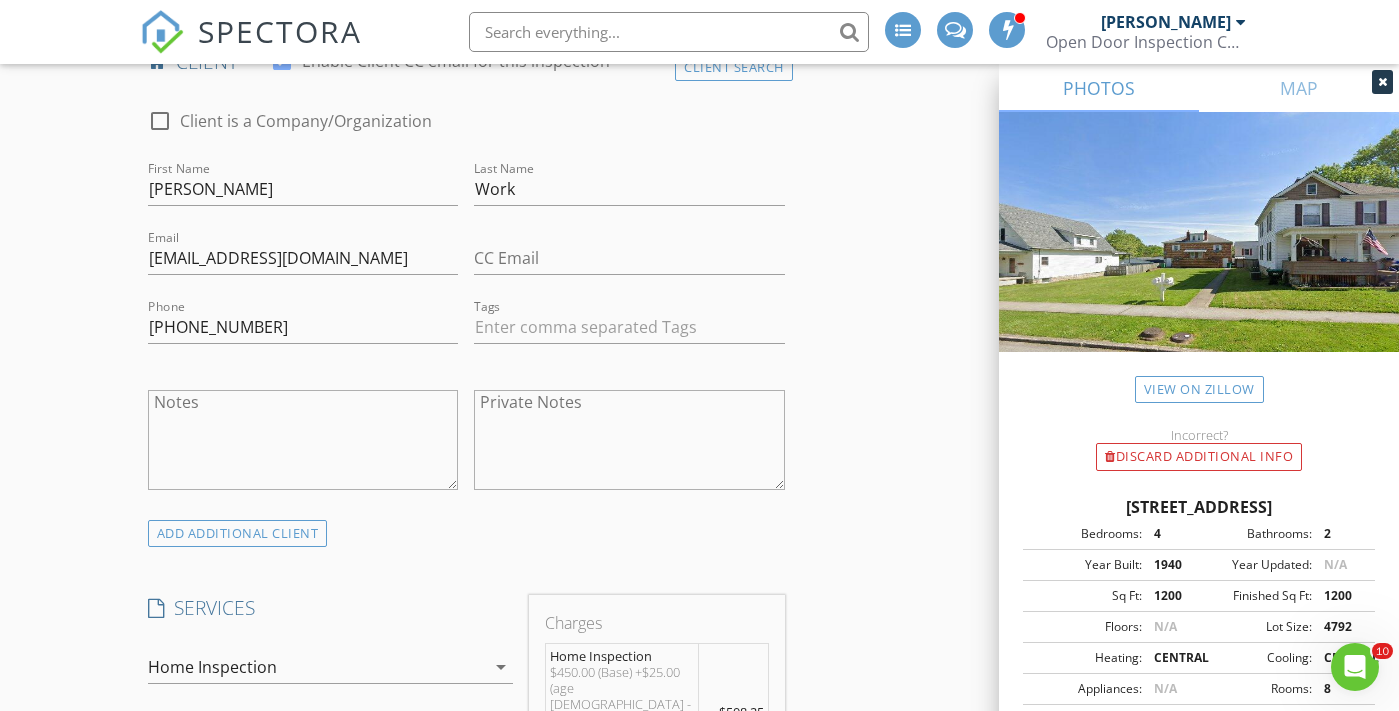 scroll, scrollTop: 1025, scrollLeft: 0, axis: vertical 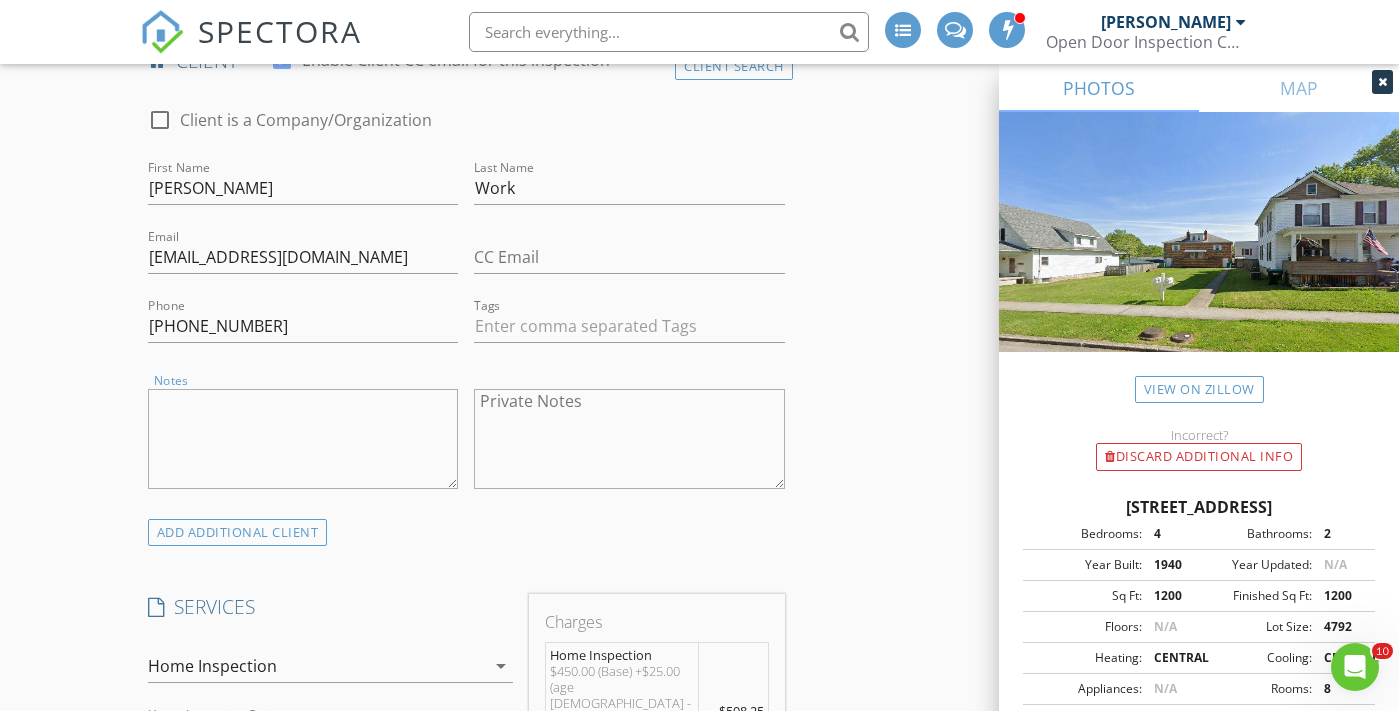 click on "Notes" at bounding box center (303, 439) 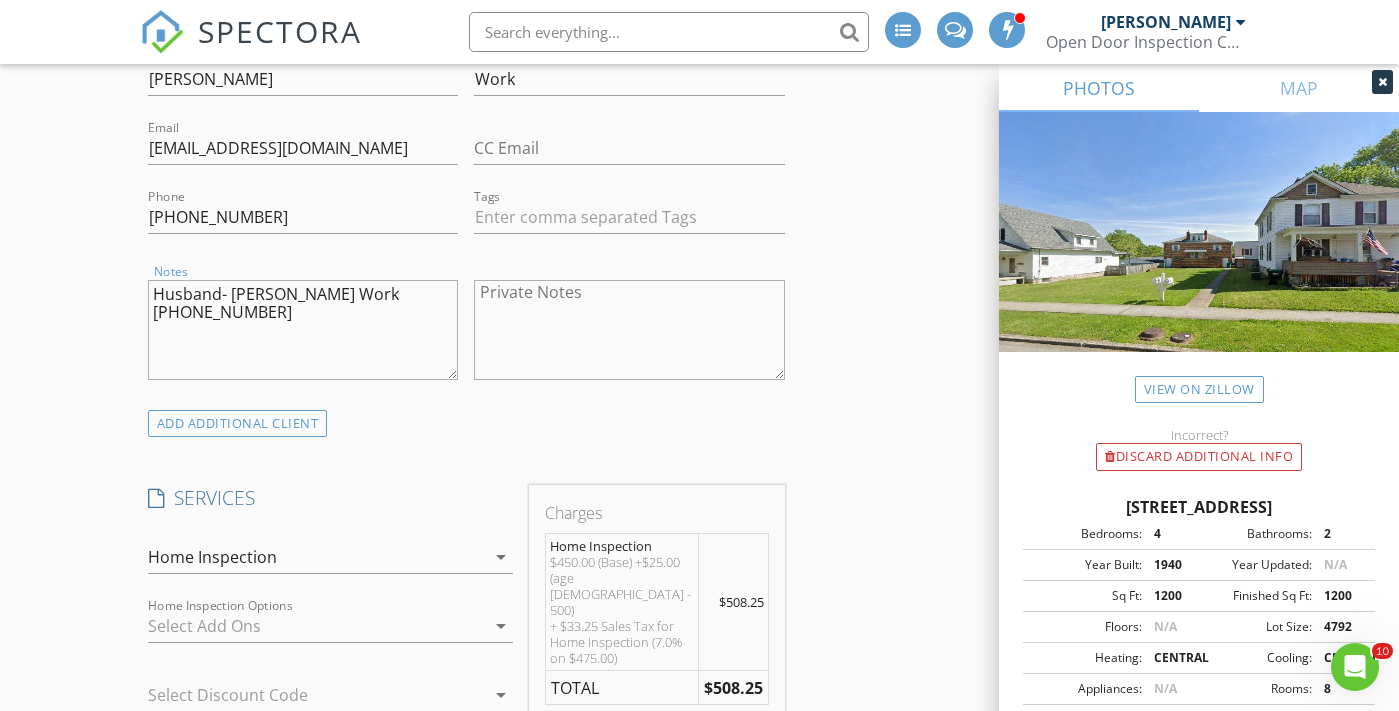 scroll, scrollTop: 1138, scrollLeft: 0, axis: vertical 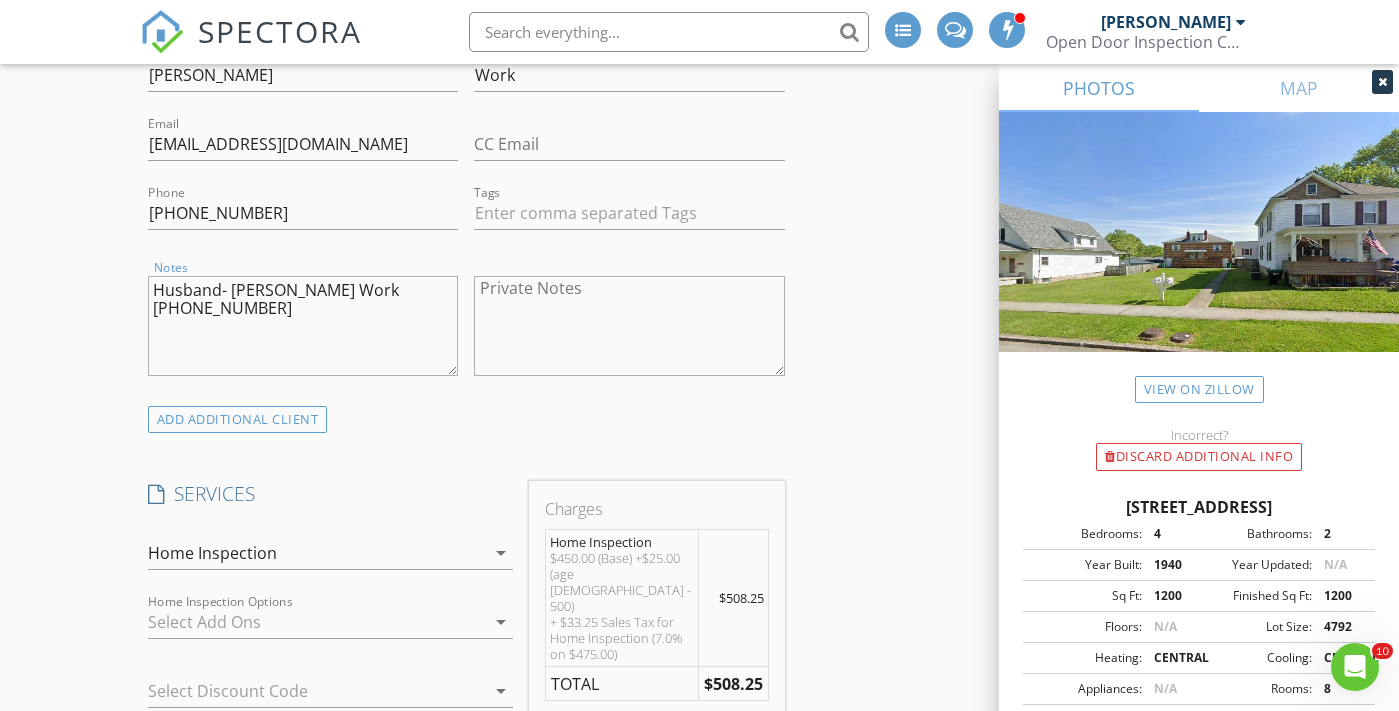 type on "Husband- [PERSON_NAME] Work [PHONE_NUMBER]" 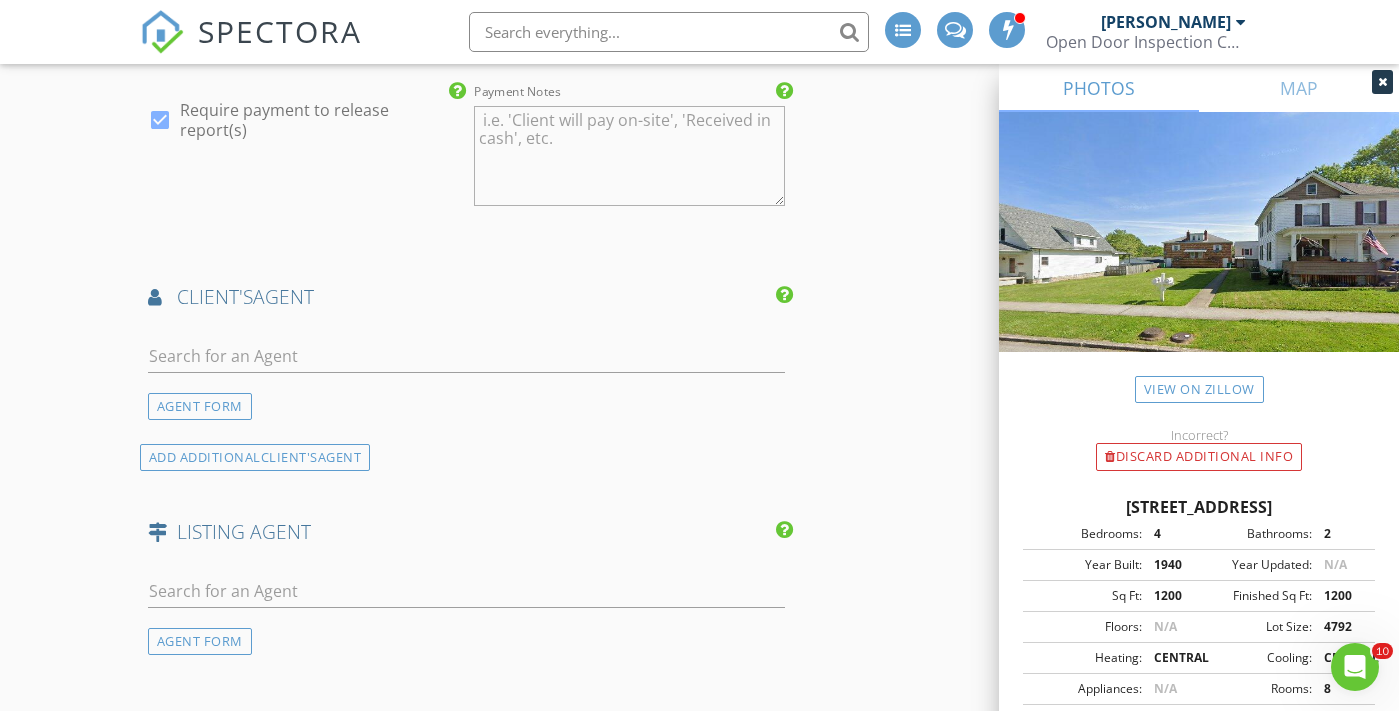scroll, scrollTop: 2231, scrollLeft: 0, axis: vertical 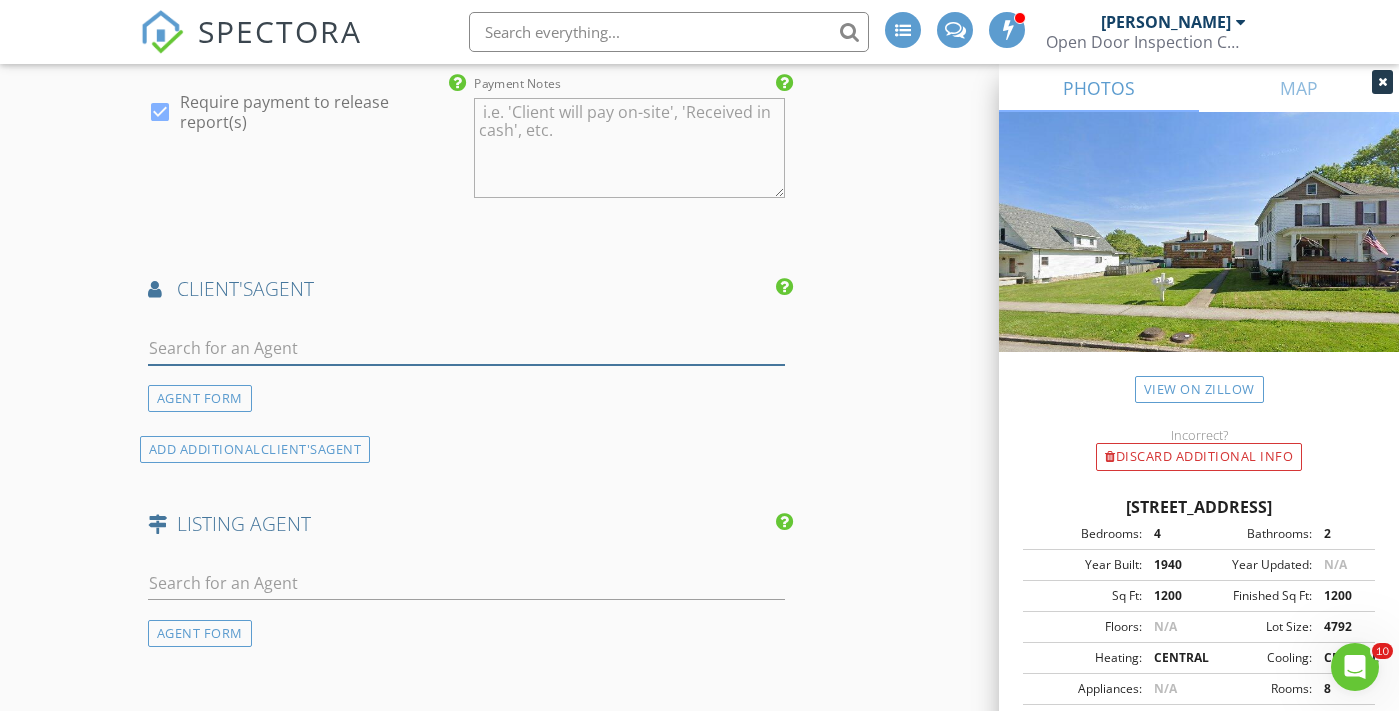 click at bounding box center [466, 348] 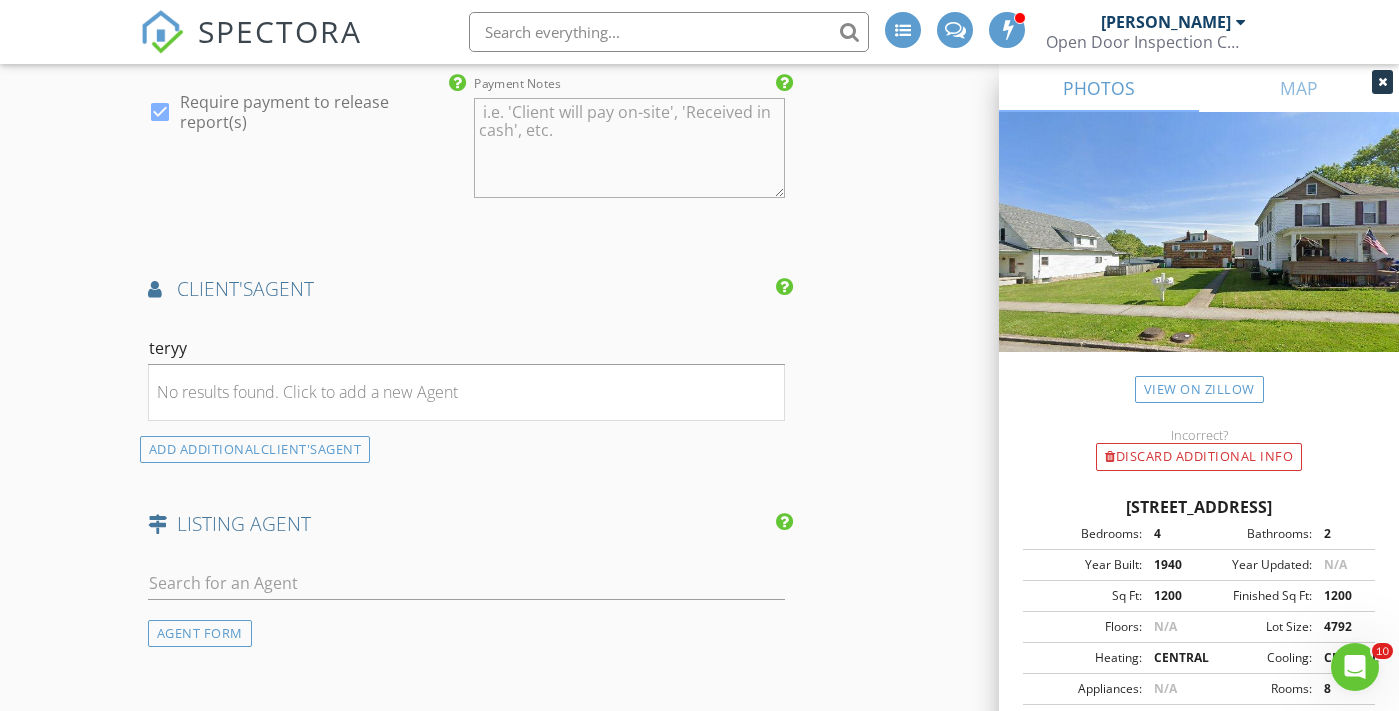 click on "New Inspection
INSPECTOR(S)
check_box   Dustin Stout   PRIMARY   Dustin Stout arrow_drop_down   check_box_outline_blank Dustin Stout specifically requested
Date/Time
07/18/2025 9:00 AM
Location
Address Search       Address 106 W Woodland Ave   Unit   City Clarksburg   State WV   Zip 26301   County Harrison     Square Feet 1200   Year Built 1940   Foundation Basement arrow_drop_down     Dustin Stout     12.1 miles     (20 minutes)
client
check_box Enable Client CC email for this inspection   Client Search     check_box_outline_blank Client is a Company/Organization     First Name Joey   Last Name Work   Email jayjaywork@aol.com   CC Email   Phone 304-266-7001         Tags         Notes Husband- Randy Work 304-815-4413   Private Notes
ADD ADDITIONAL client
SERVICES" at bounding box center [699, -122] 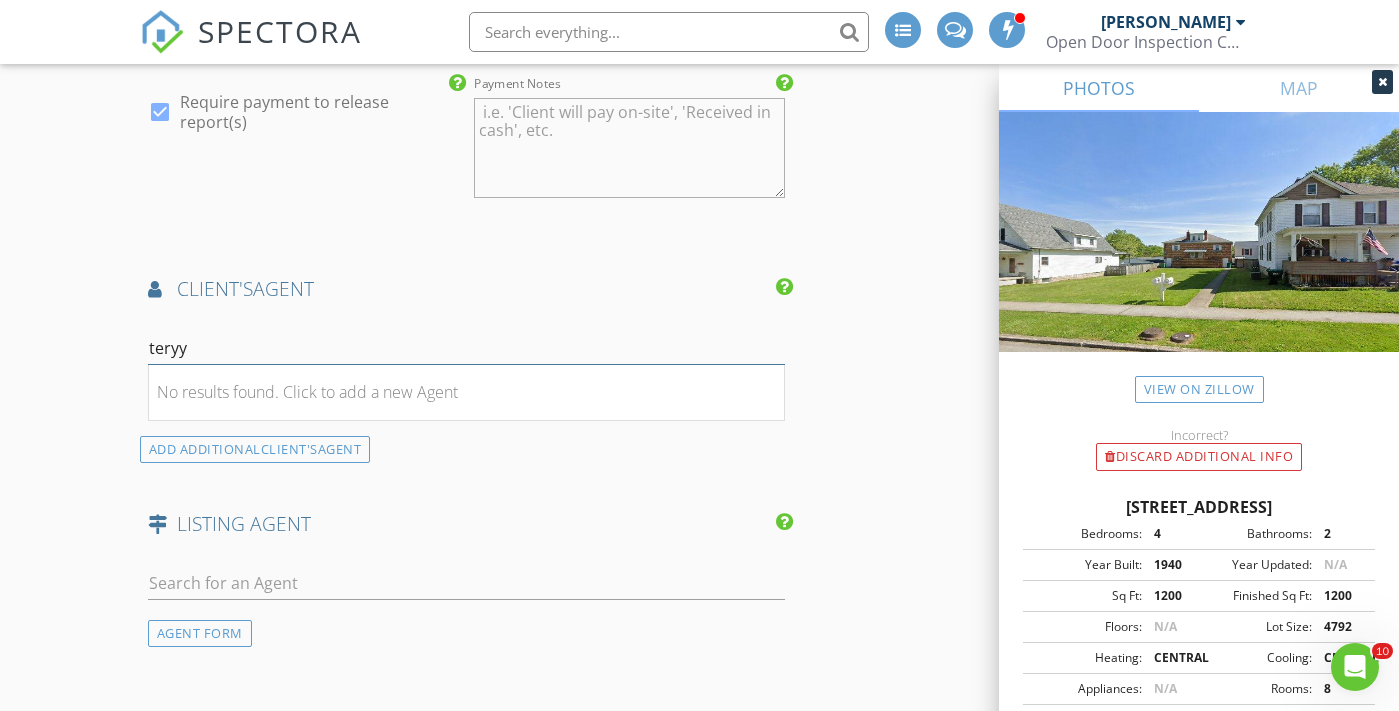 click on "teryy" at bounding box center (466, 348) 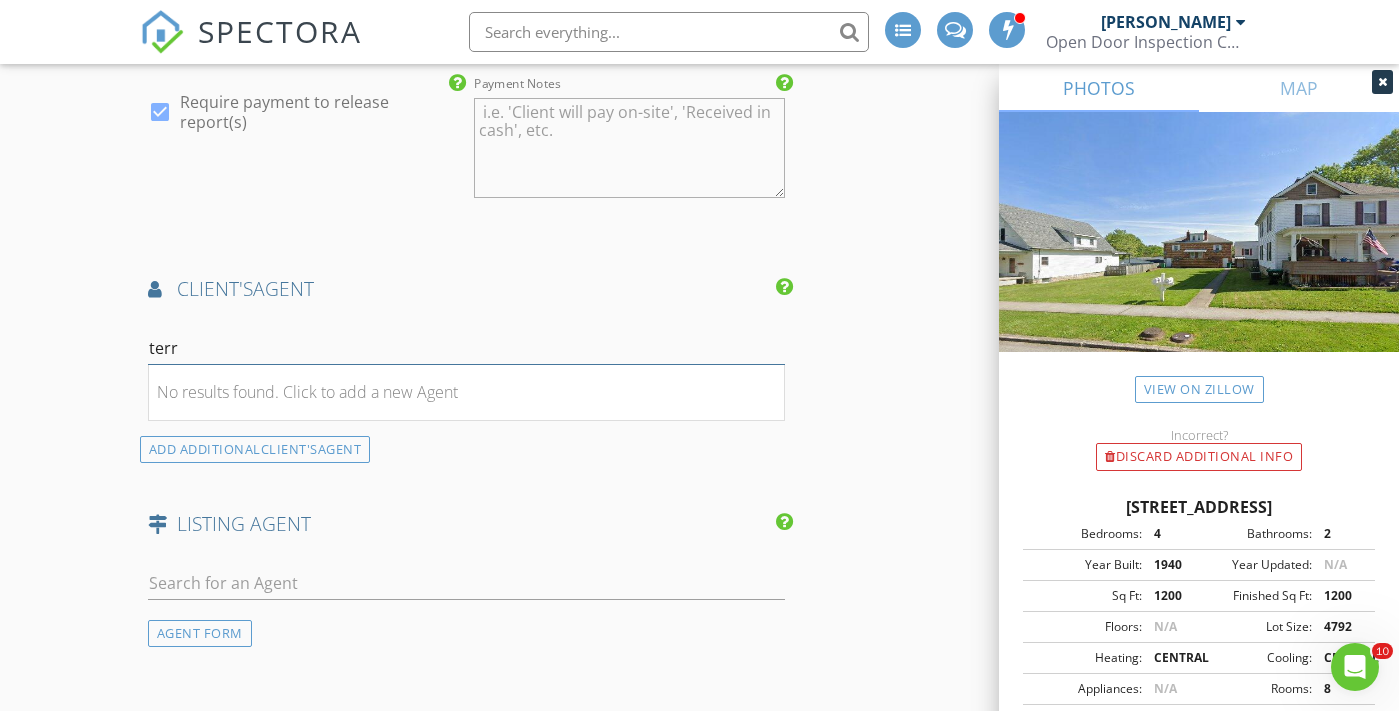 type on "terry" 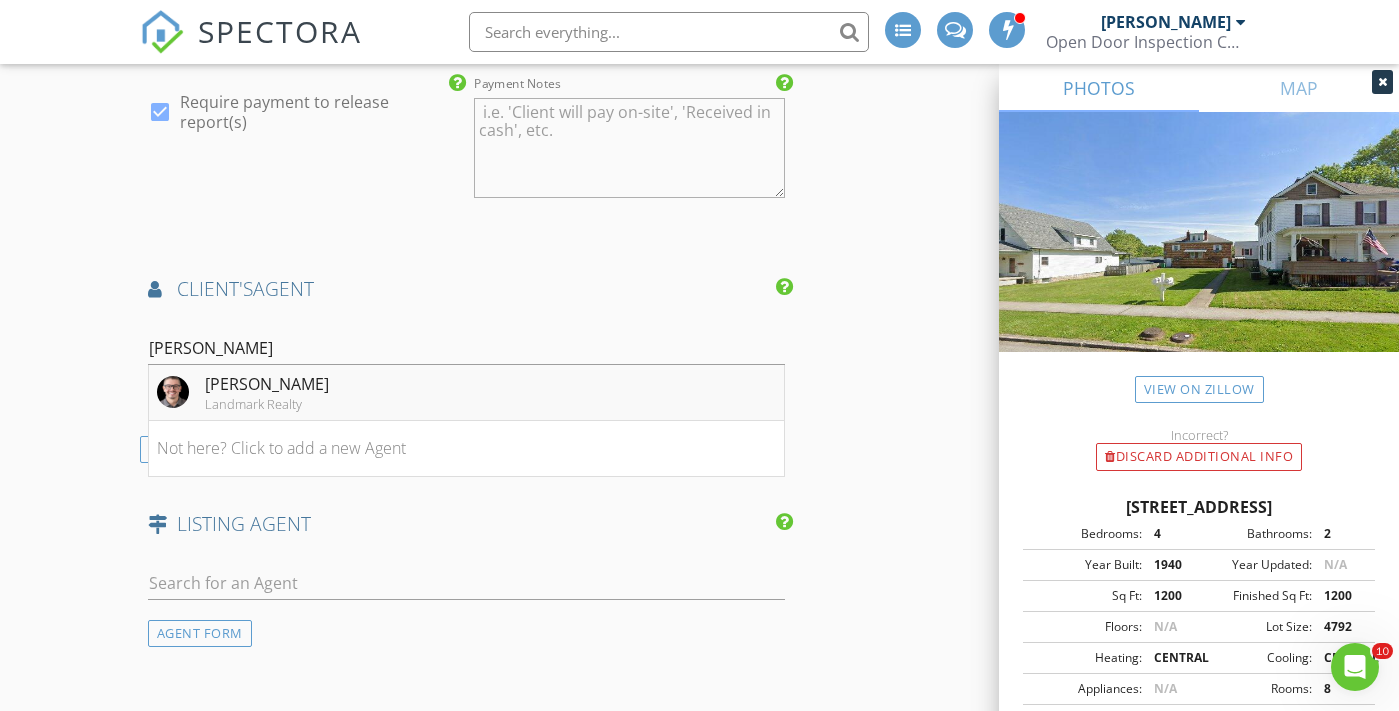 click on "[PERSON_NAME]" at bounding box center (267, 384) 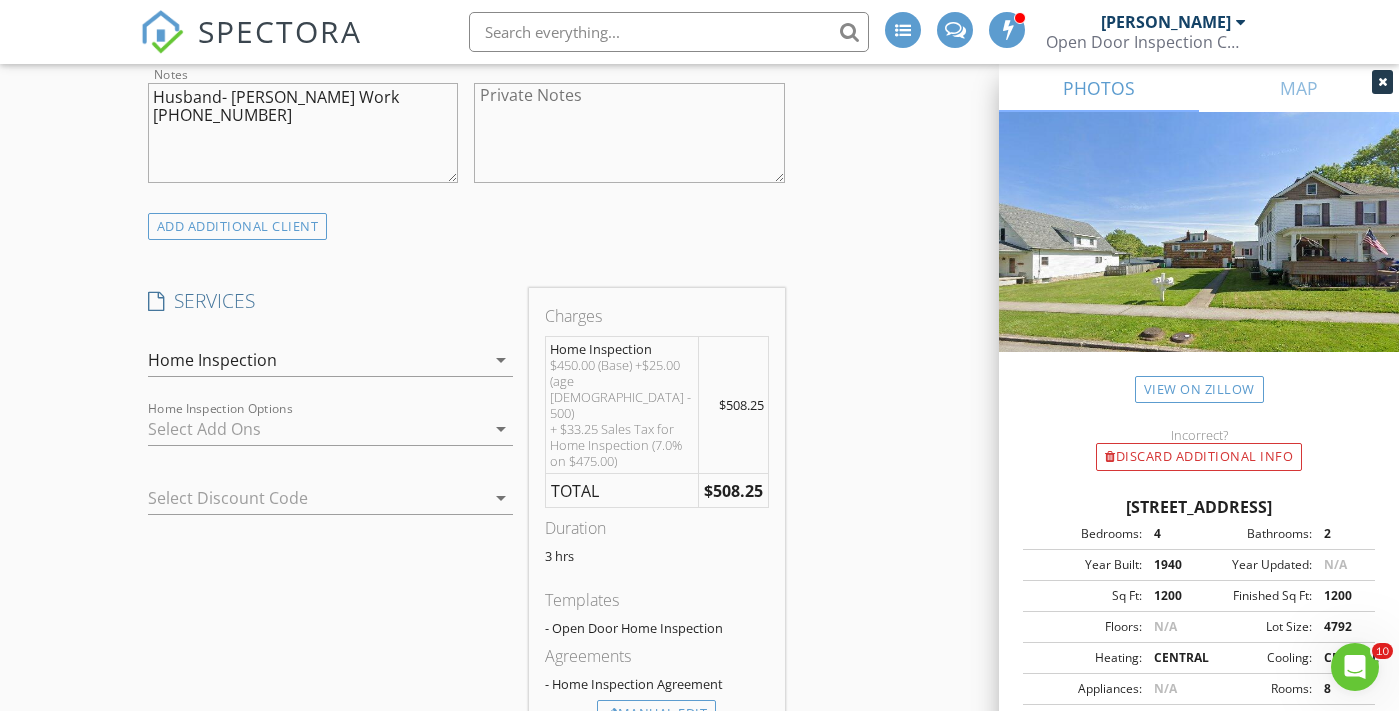scroll, scrollTop: 1335, scrollLeft: 0, axis: vertical 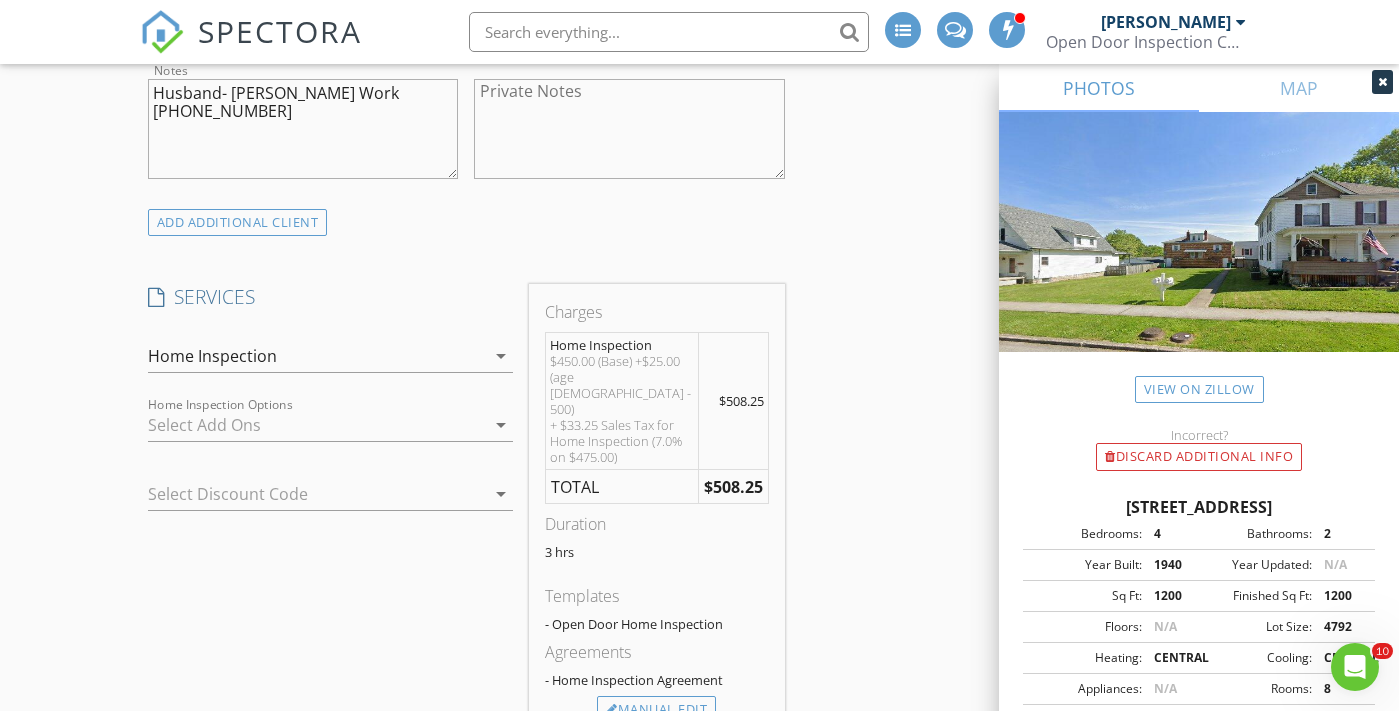click at bounding box center (316, 425) 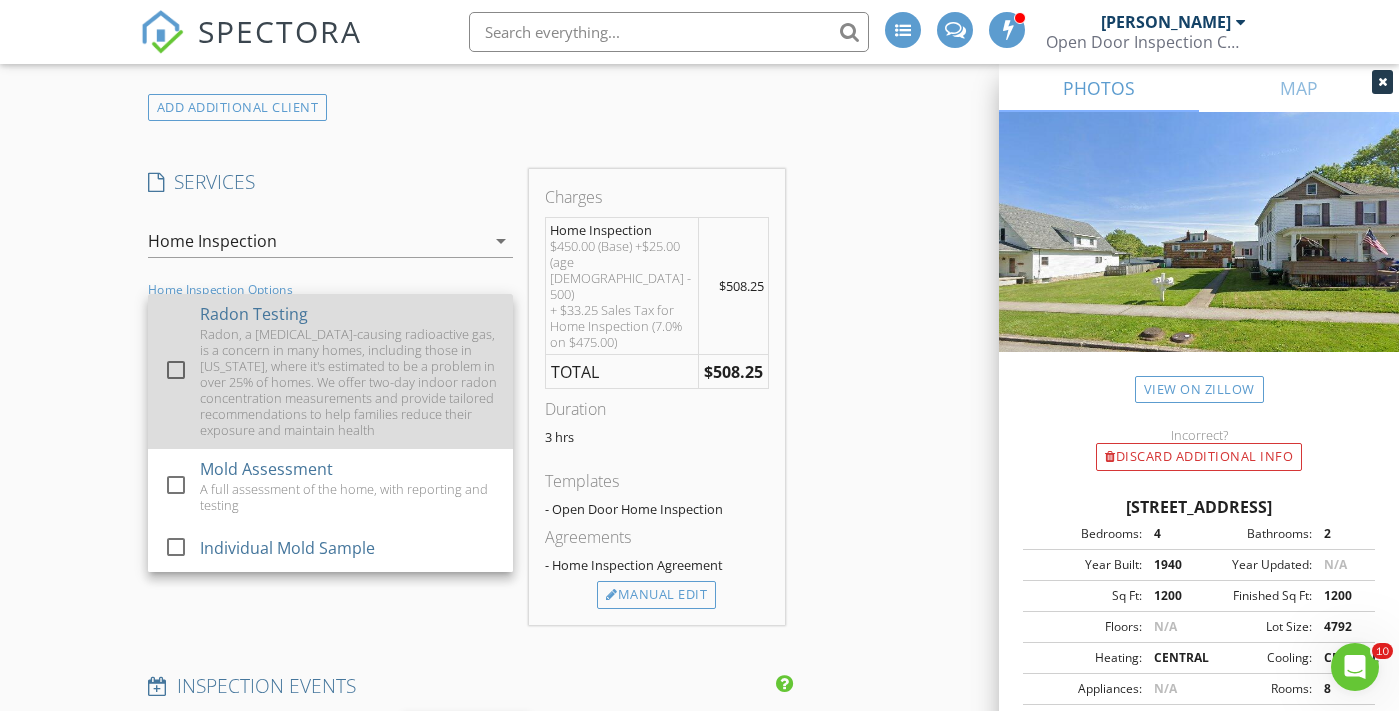 scroll, scrollTop: 1468, scrollLeft: 0, axis: vertical 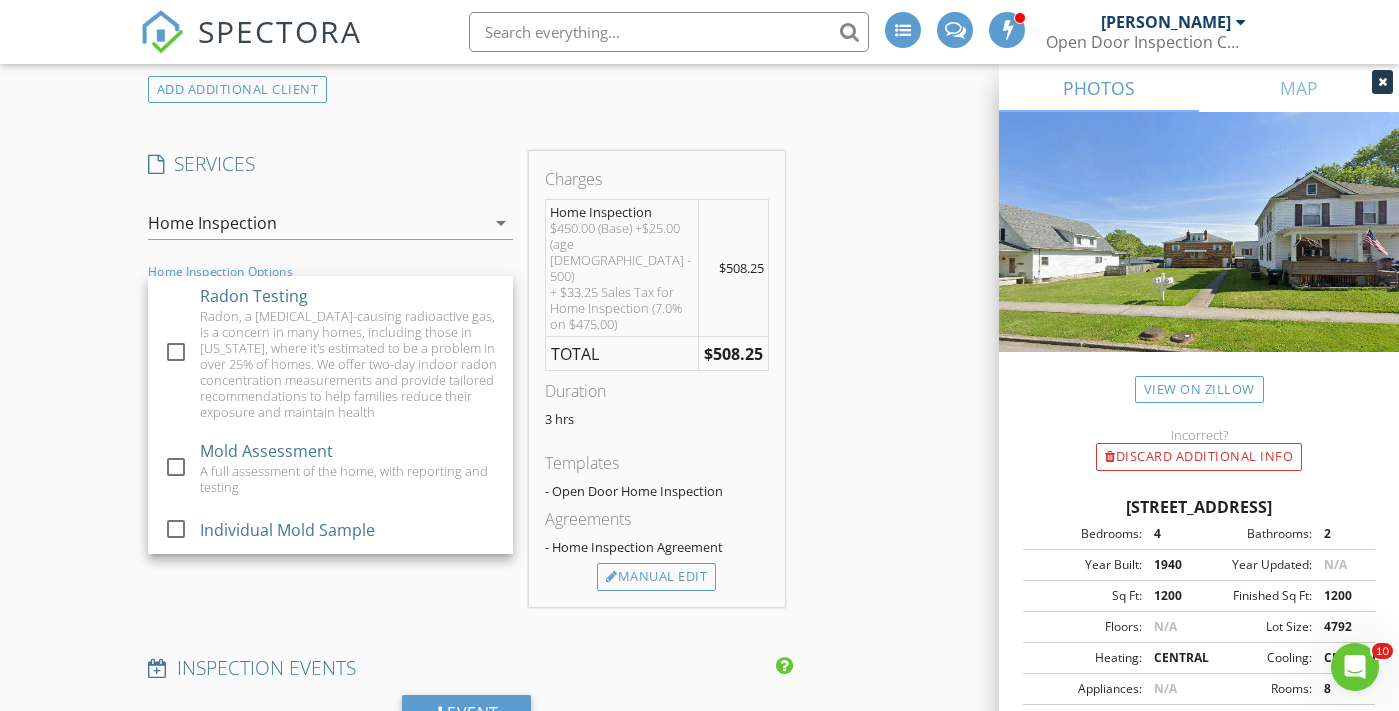 click on "New Inspection
INSPECTOR(S)
check_box   Dustin Stout   PRIMARY   Dustin Stout arrow_drop_down   check_box_outline_blank Dustin Stout specifically requested
Date/Time
07/18/2025 9:00 AM
Location
Address Search       Address 106 W Woodland Ave   Unit   City Clarksburg   State WV   Zip 26301   County Harrison     Square Feet 1200   Year Built 1940   Foundation Basement arrow_drop_down     Dustin Stout     12.1 miles     (20 minutes)
client
check_box Enable Client CC email for this inspection   Client Search     check_box_outline_blank Client is a Company/Organization     First Name Joey   Last Name Work   Email jayjaywork@aol.com   CC Email   Phone 304-266-7001         Tags         Notes Husband- Randy Work 304-815-4413   Private Notes
ADD ADDITIONAL client
SERVICES" at bounding box center (699, 831) 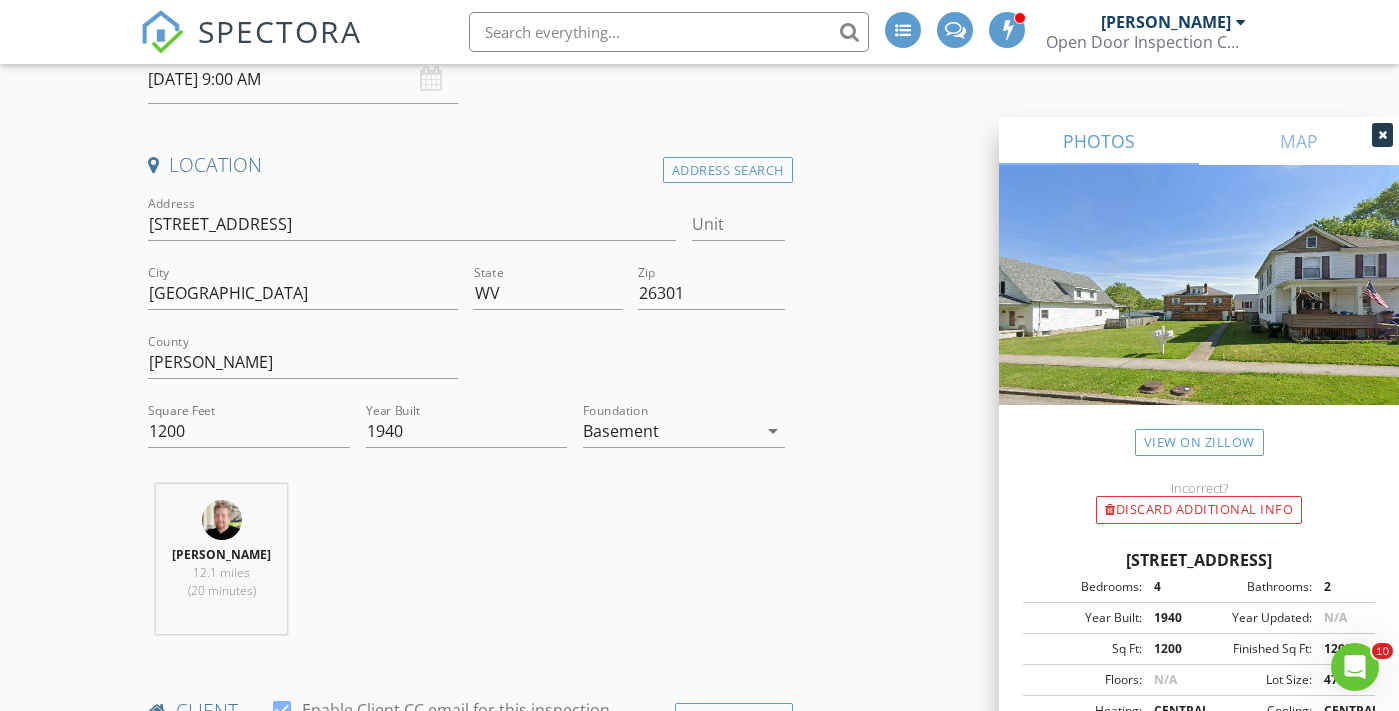 scroll, scrollTop: 0, scrollLeft: 0, axis: both 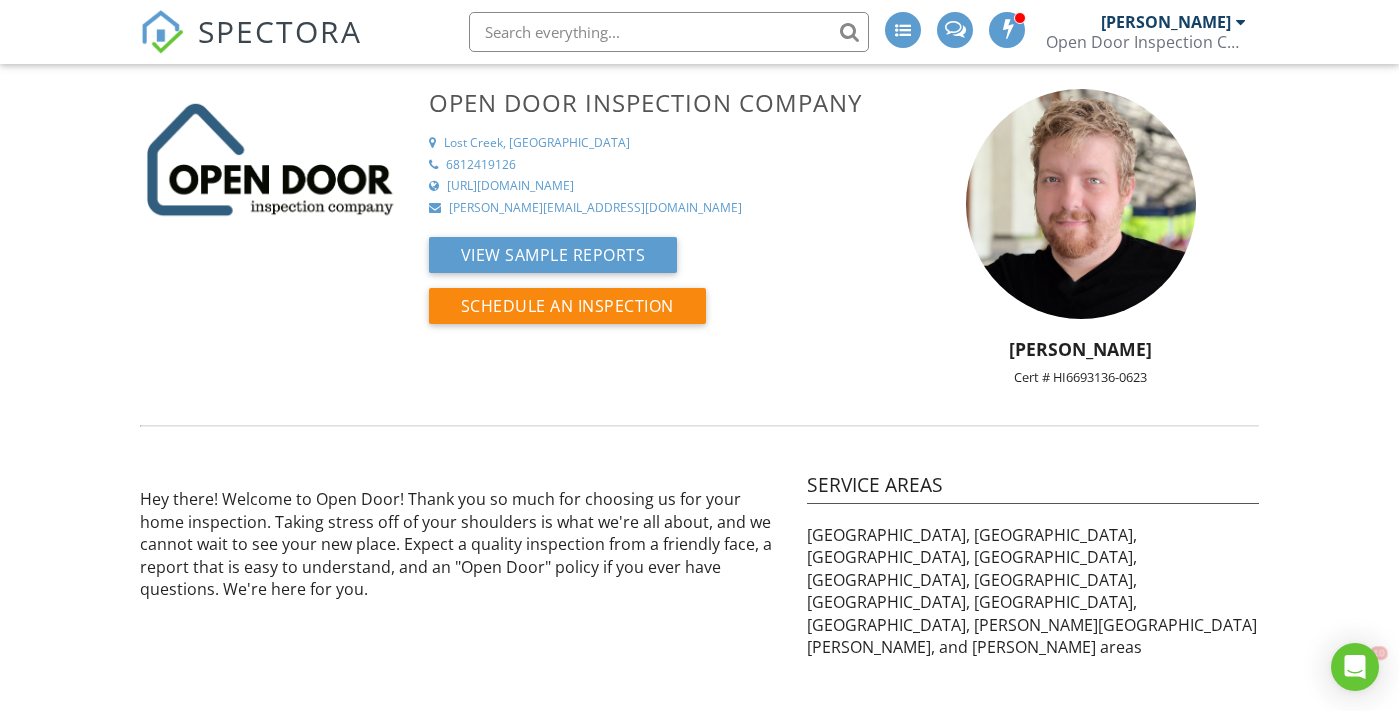 click on "SPECTORA" at bounding box center [280, 31] 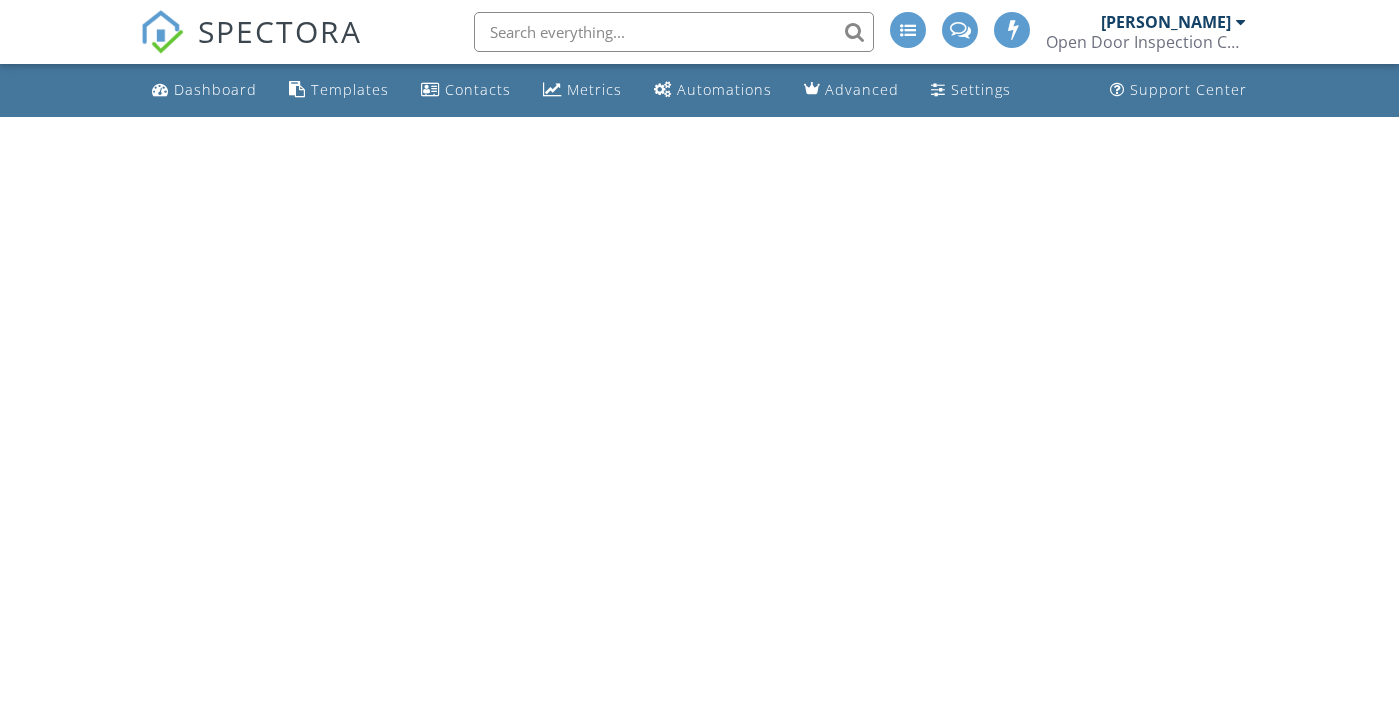 scroll, scrollTop: 0, scrollLeft: 0, axis: both 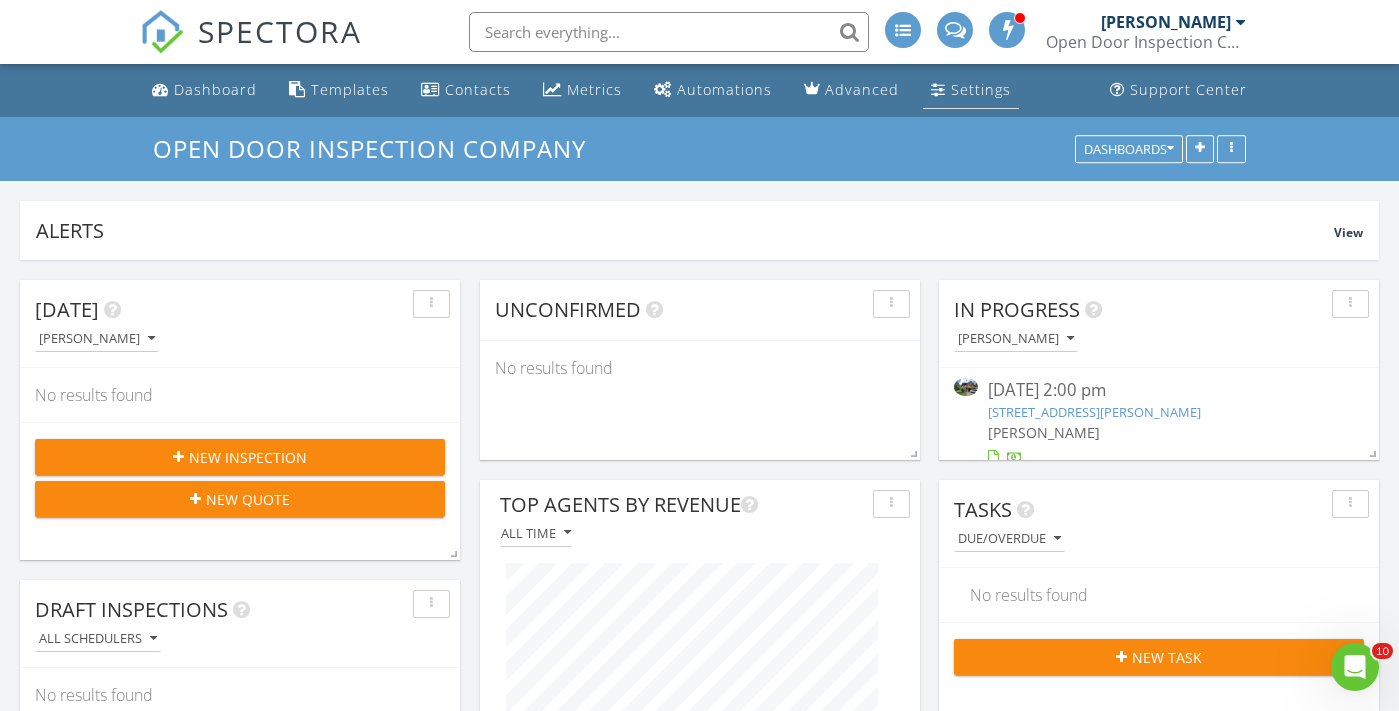 click on "Settings" at bounding box center [981, 89] 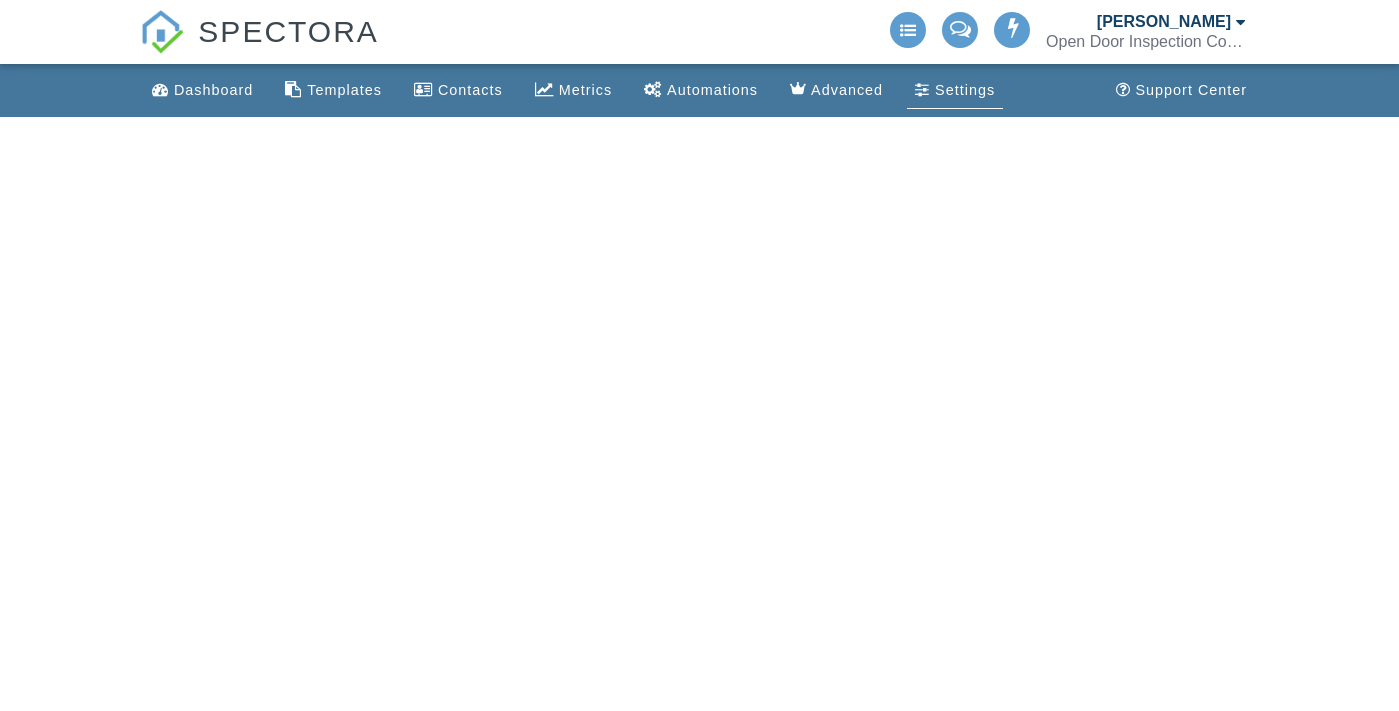 scroll, scrollTop: 0, scrollLeft: 0, axis: both 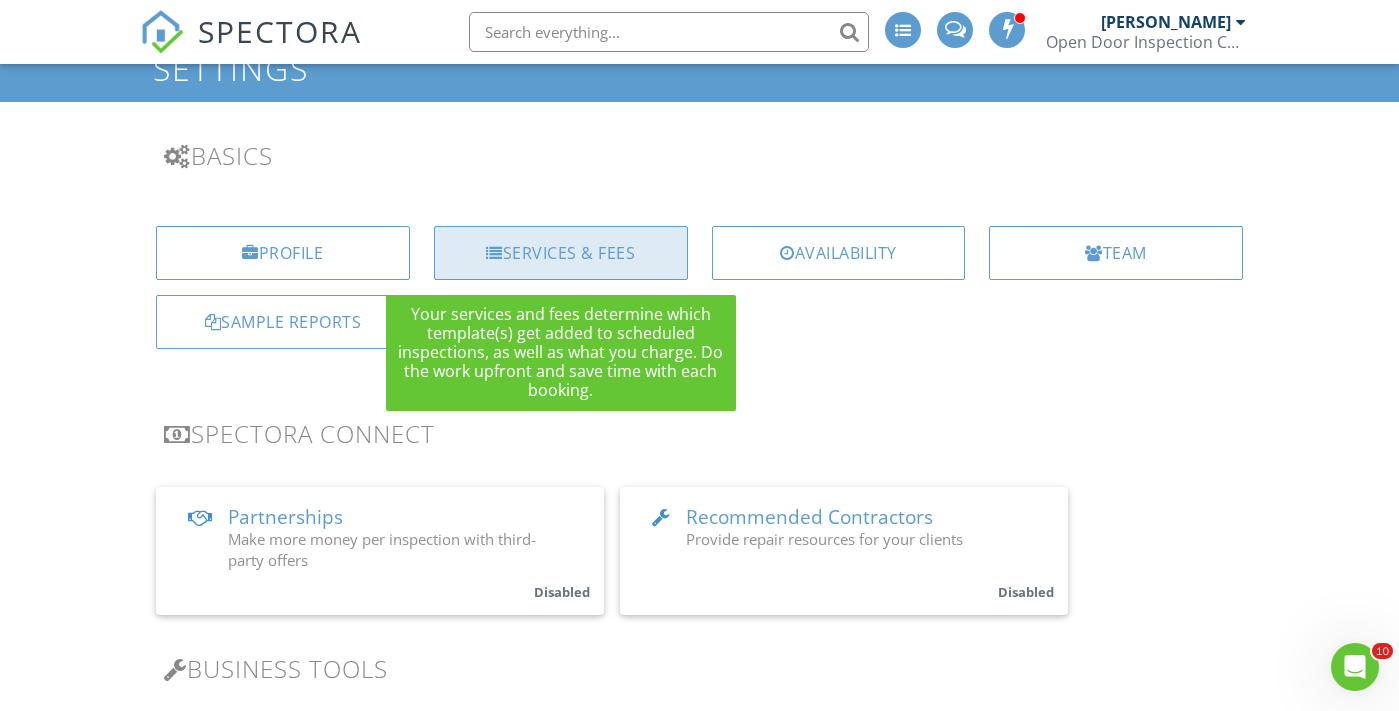 click on "Services & Fees" at bounding box center [561, 253] 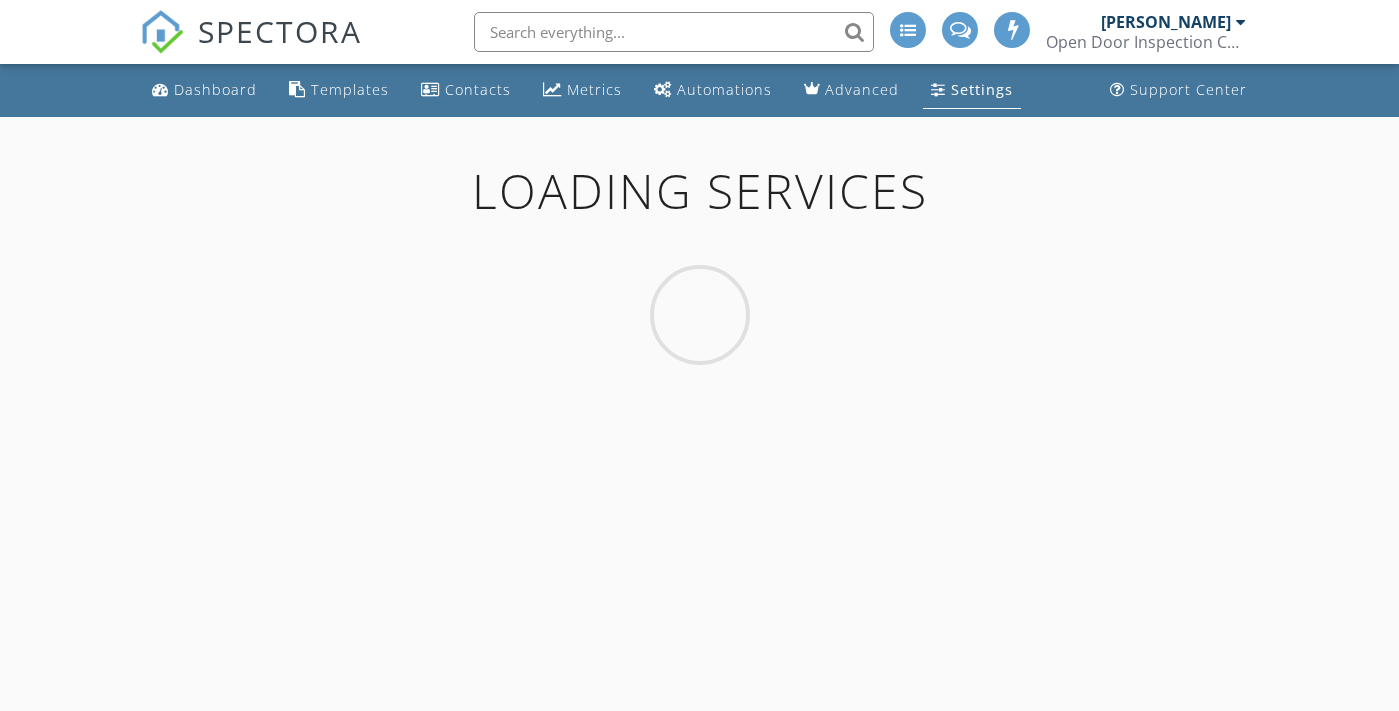 scroll, scrollTop: 0, scrollLeft: 0, axis: both 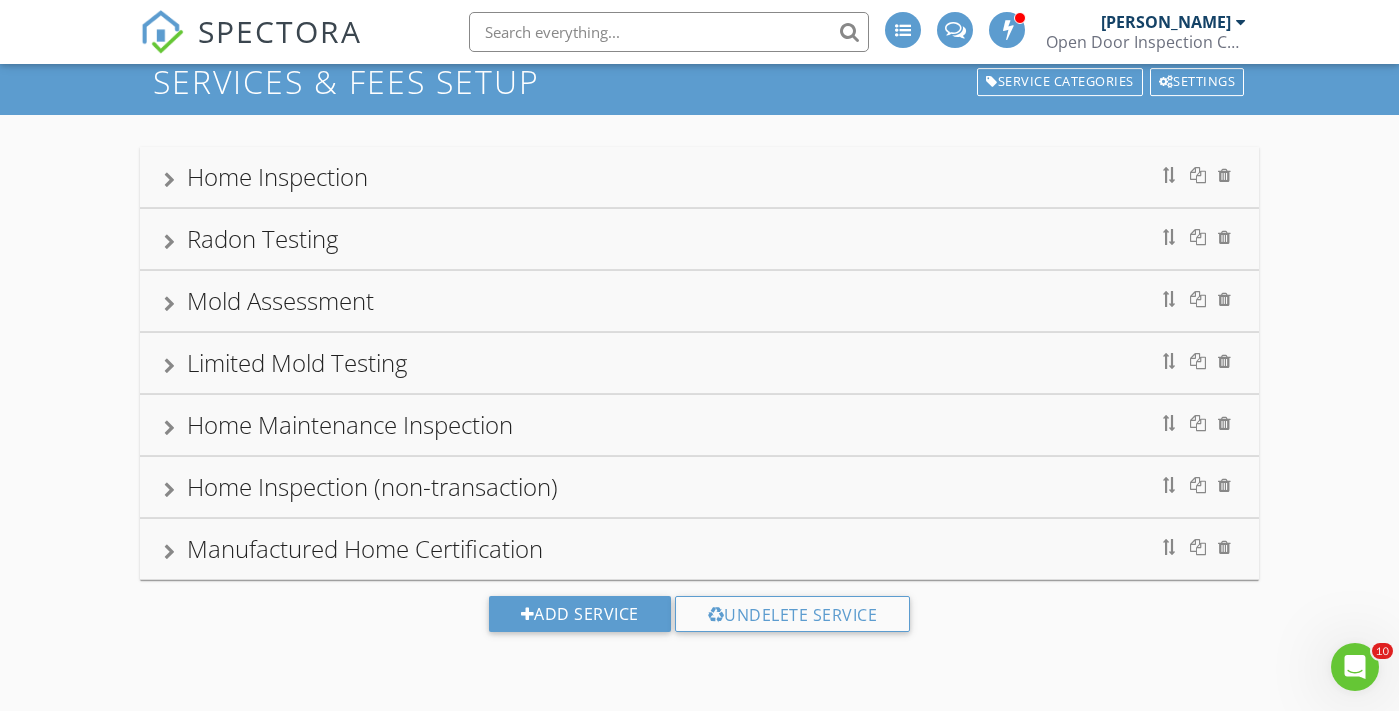 click on "Home Inspection" at bounding box center [699, 177] 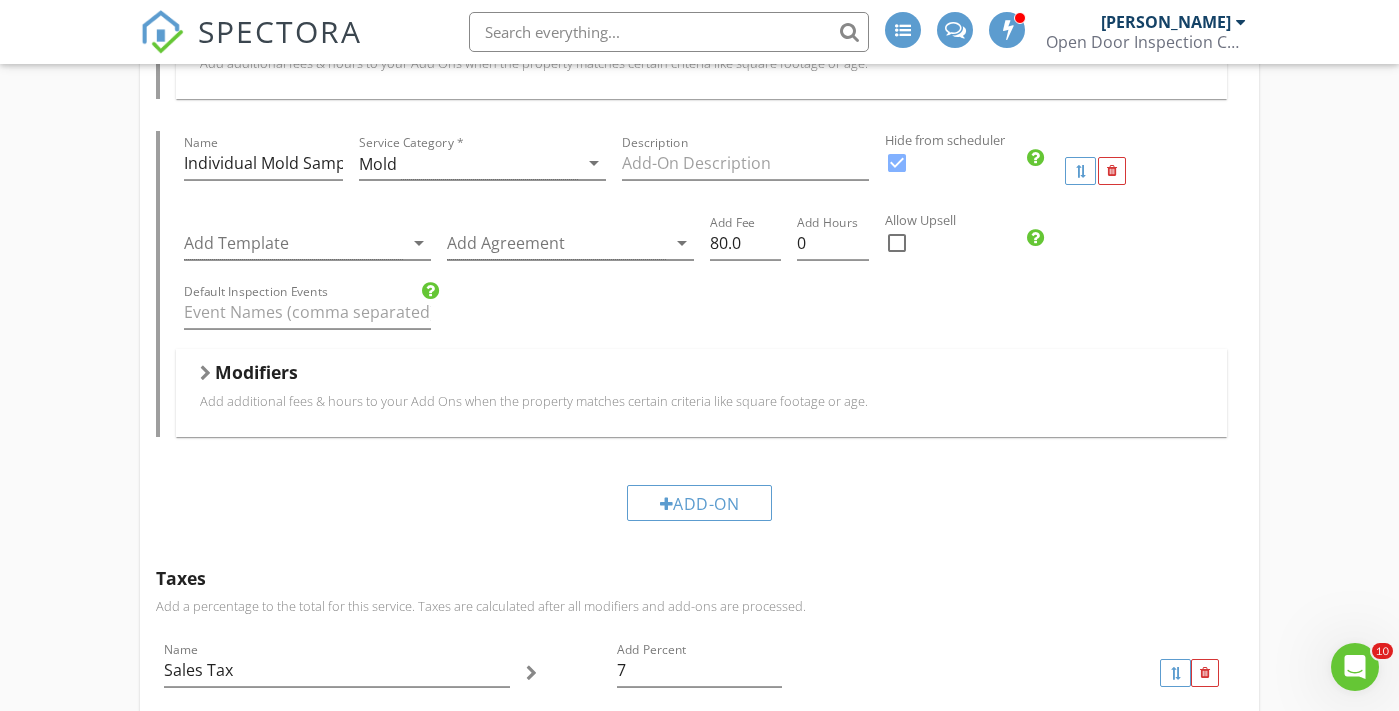 scroll, scrollTop: 1466, scrollLeft: 0, axis: vertical 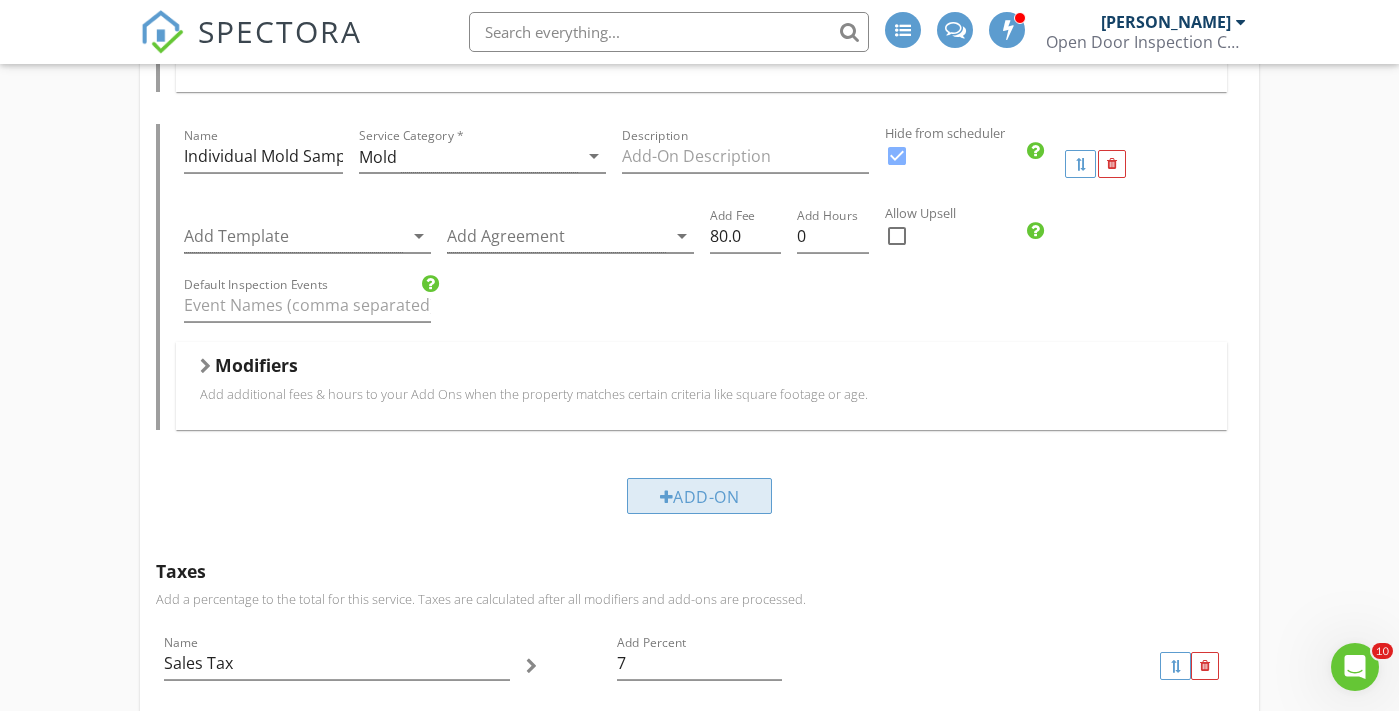 click on "Add-On" at bounding box center [700, 496] 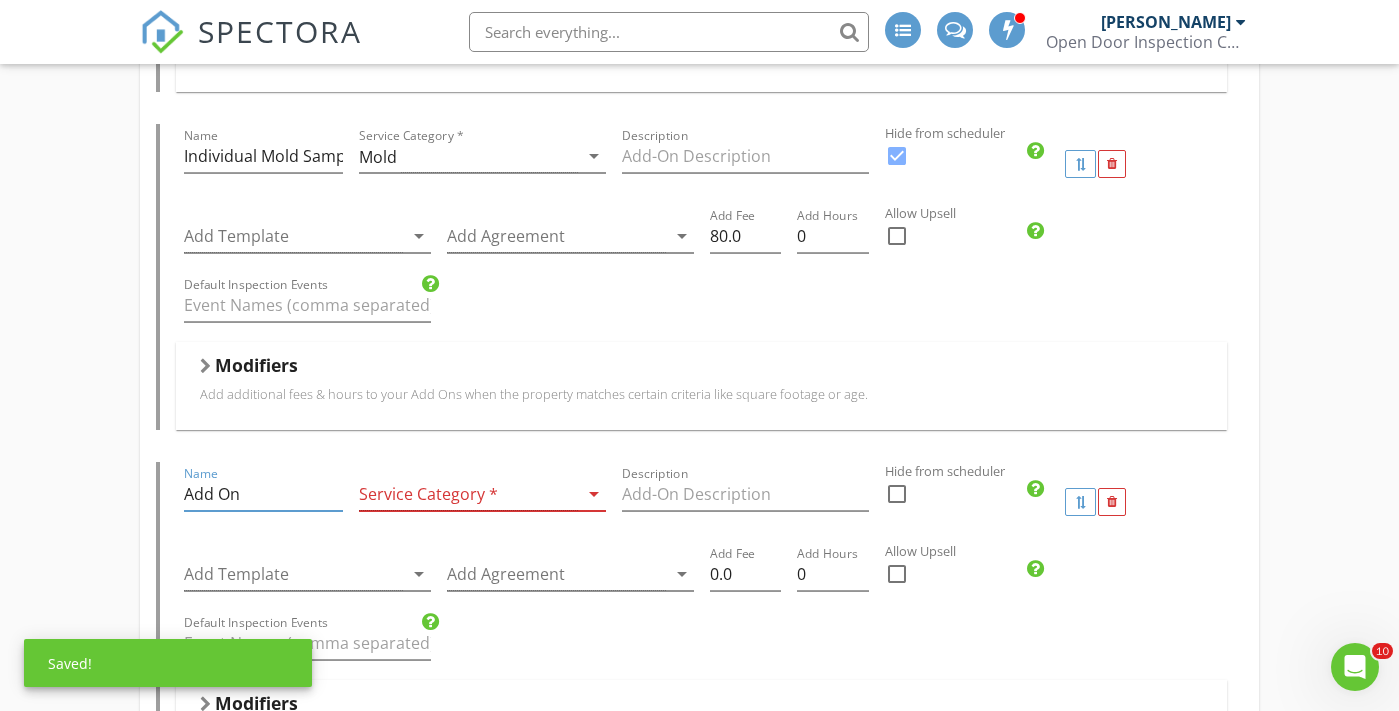 click on "Add On" at bounding box center (263, 494) 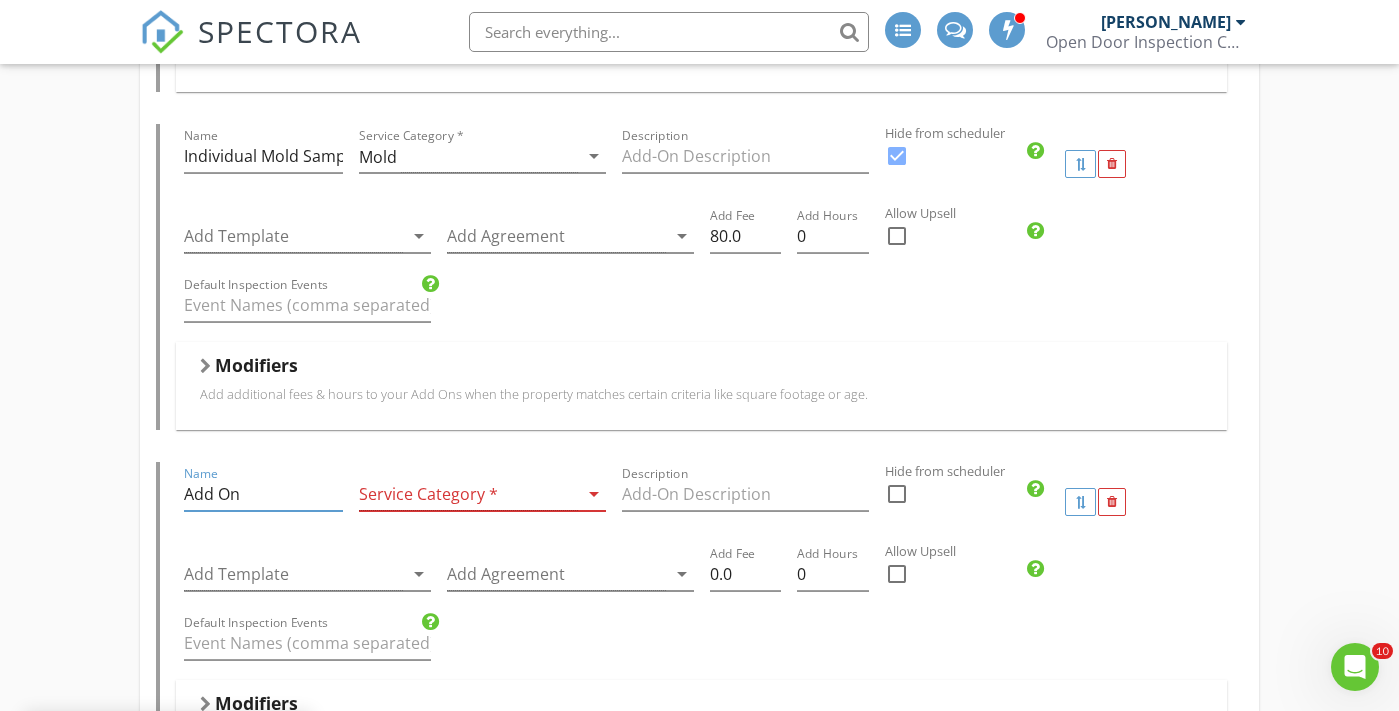 click on "Add On" at bounding box center [263, 494] 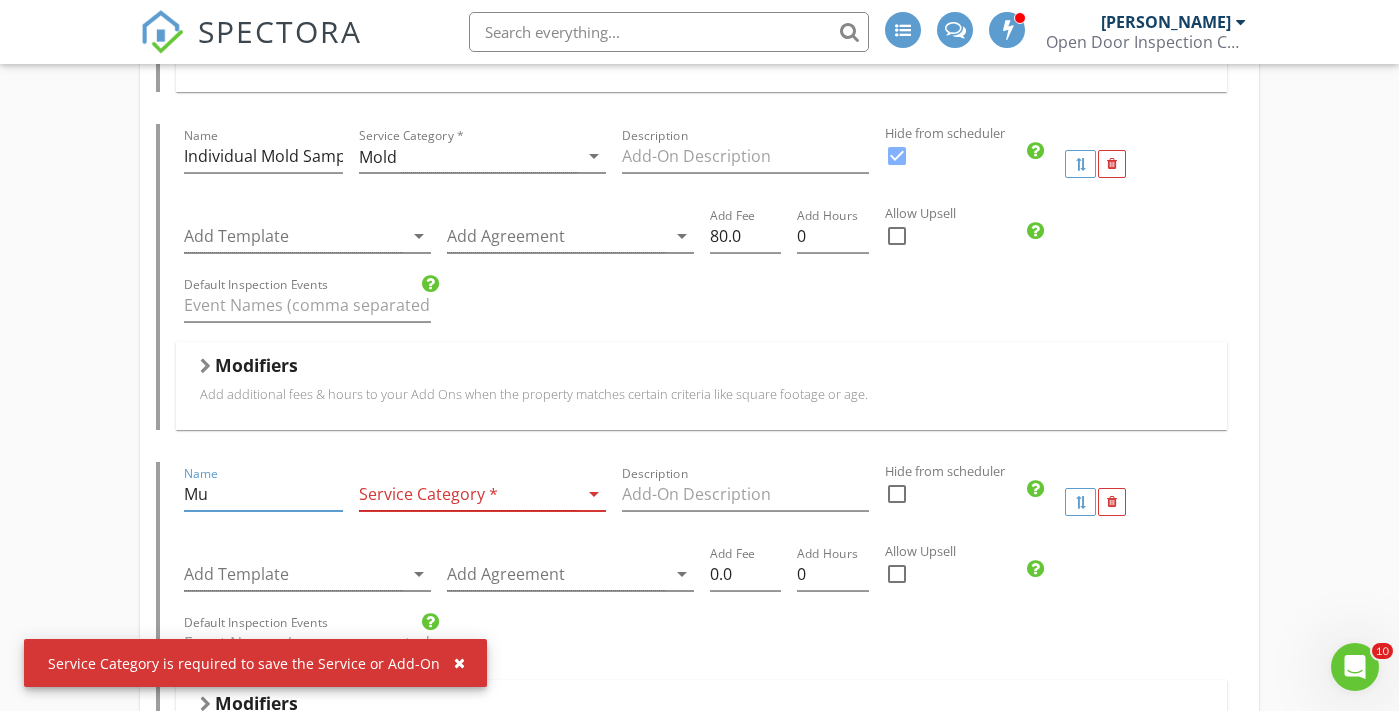 type on "M" 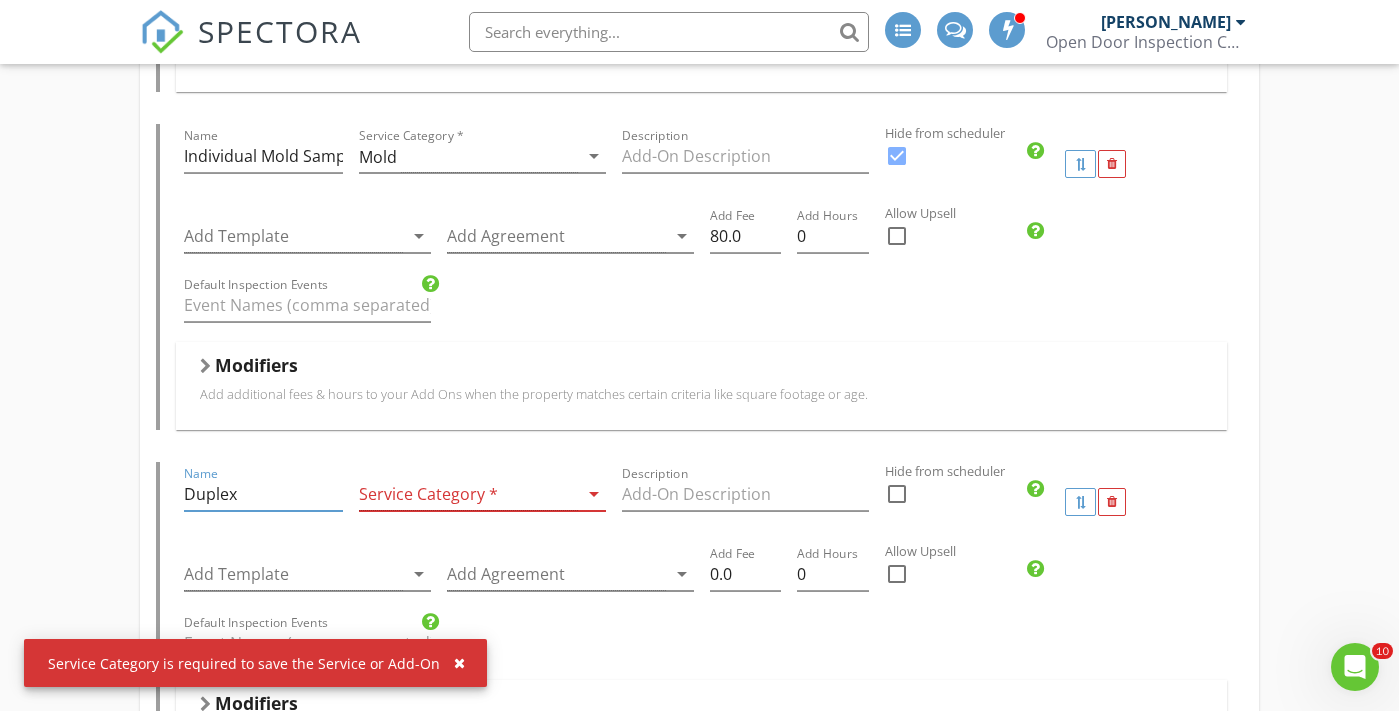 type on "Duplex" 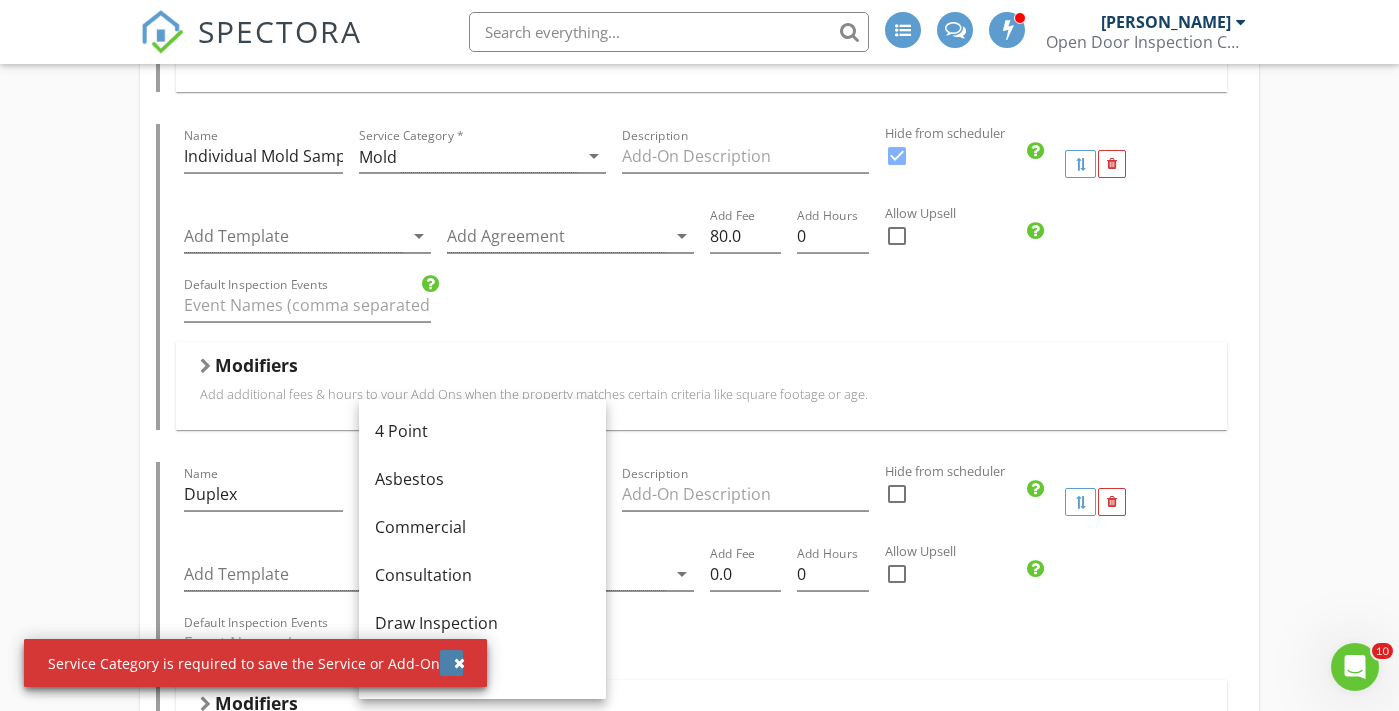 click at bounding box center [459, 663] 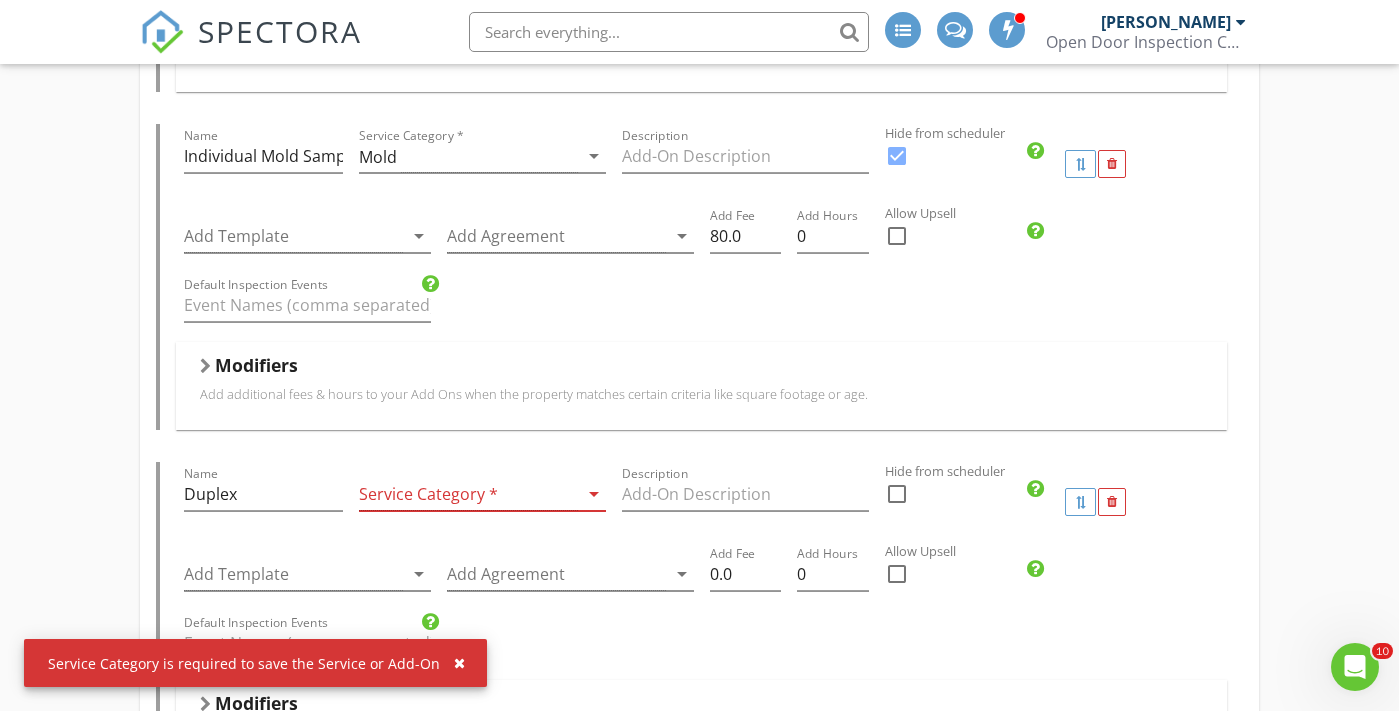 click at bounding box center (468, 494) 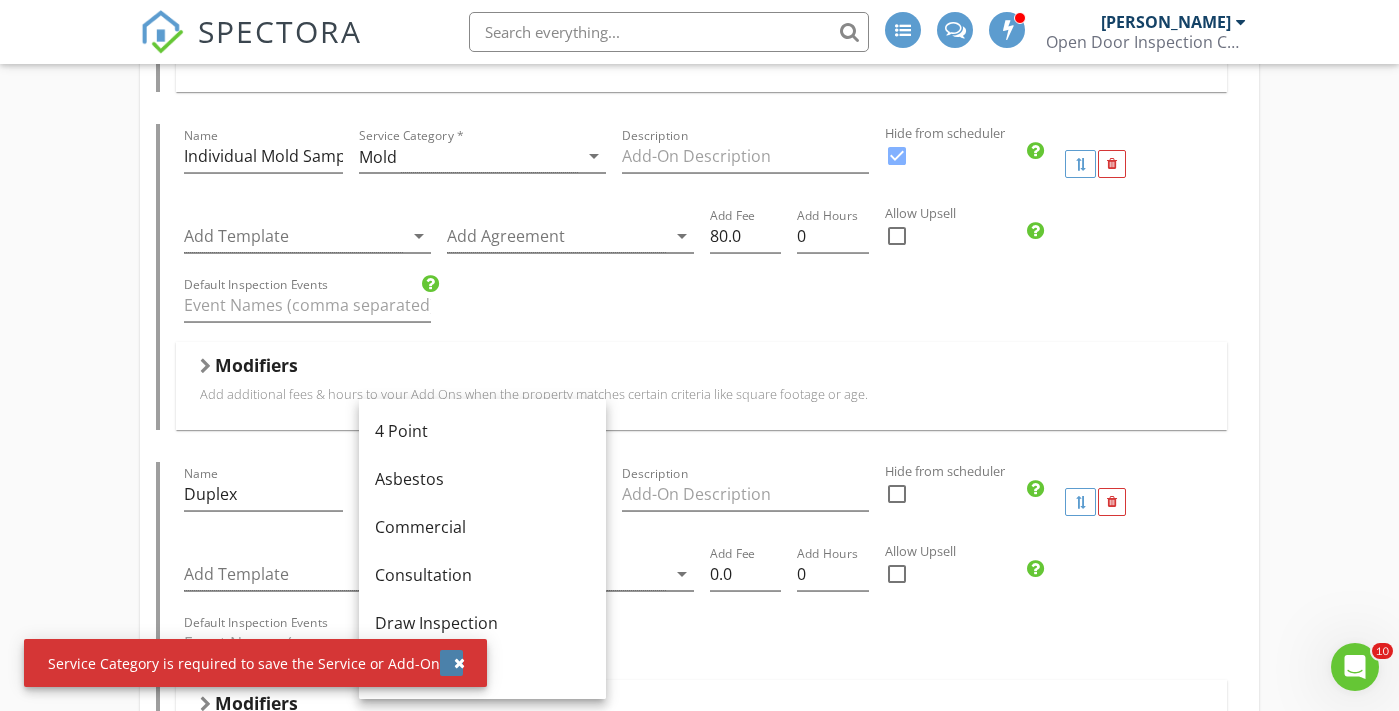 click at bounding box center (459, 663) 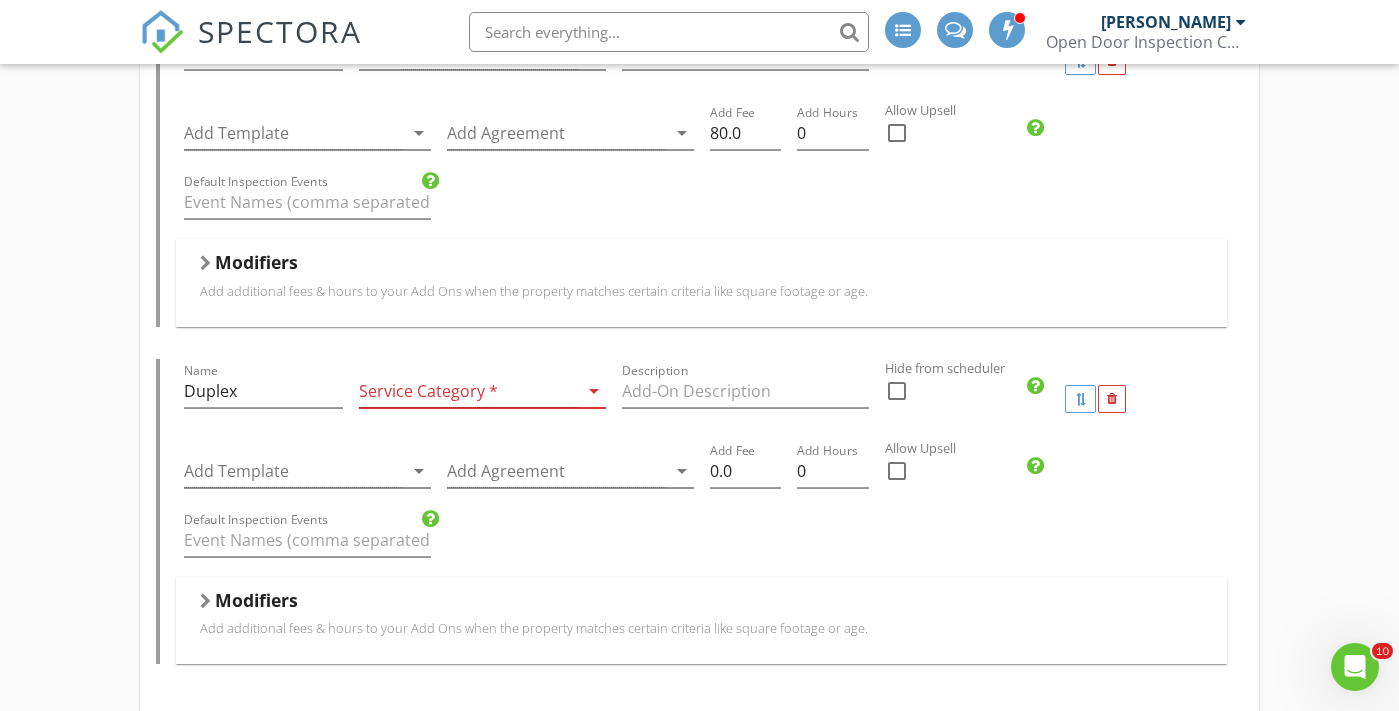 scroll, scrollTop: 1568, scrollLeft: 0, axis: vertical 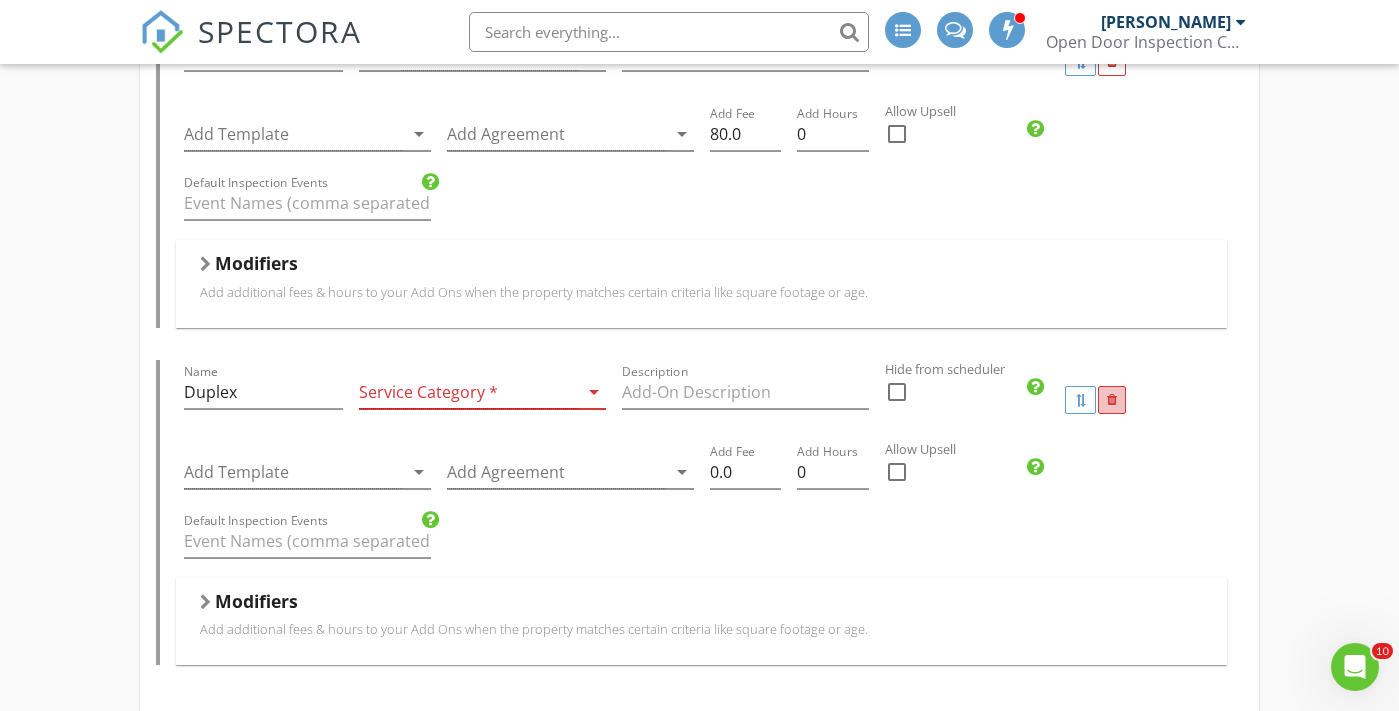 click at bounding box center (1112, 400) 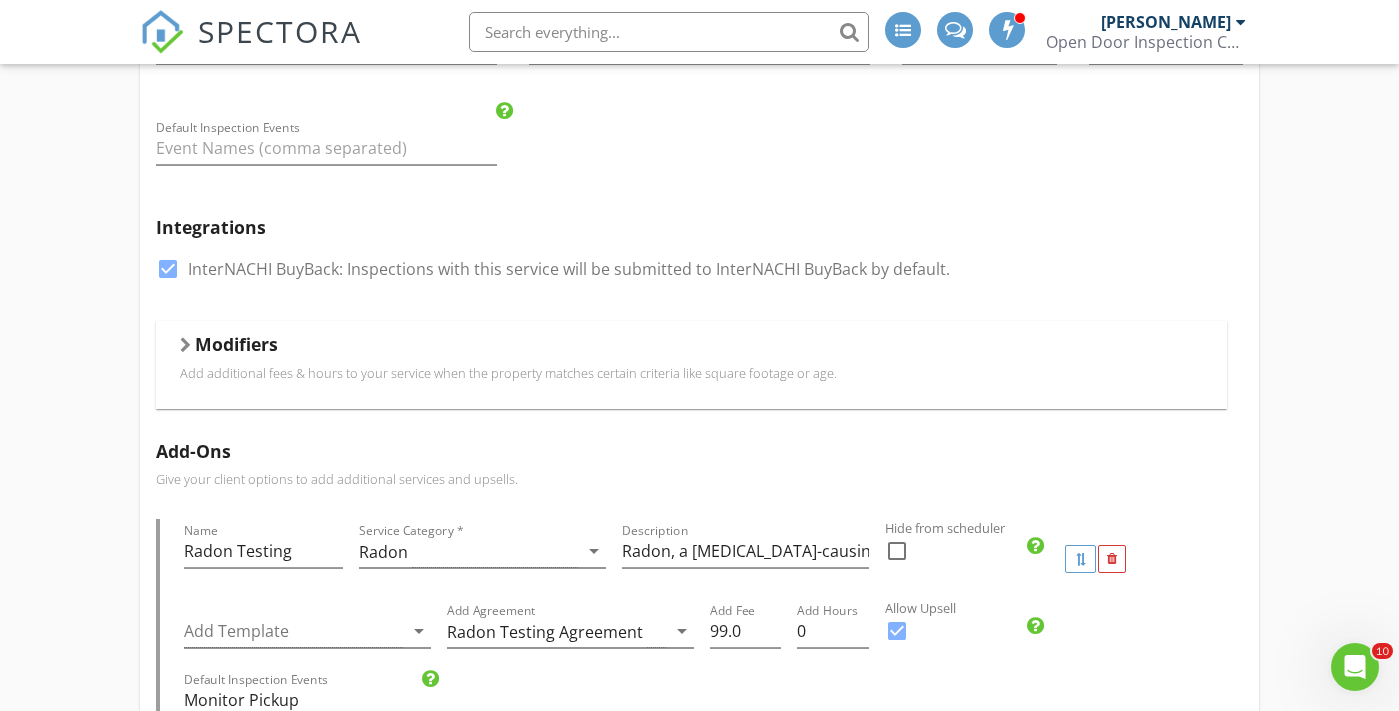 click on "Add additional fees & hours to your service when the
property matches certain criteria like square footage or age." at bounding box center [691, 373] 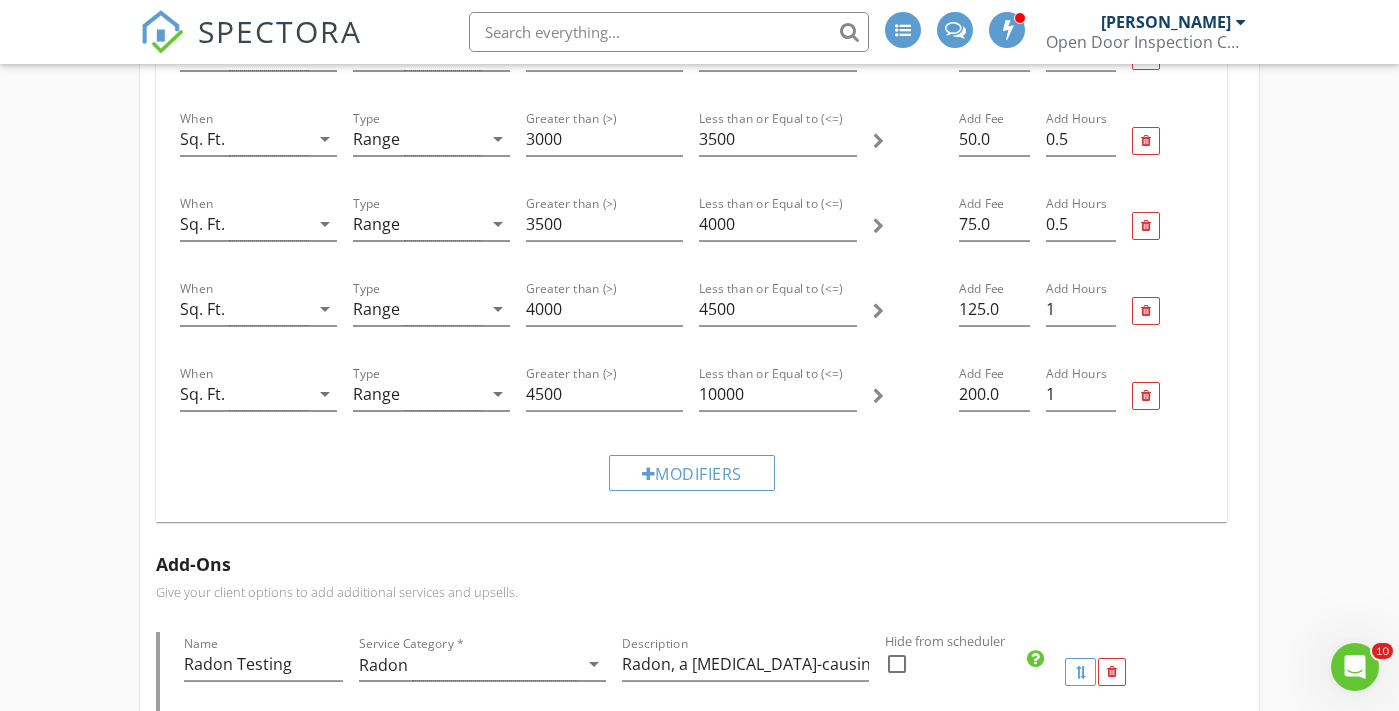 scroll, scrollTop: 880, scrollLeft: 0, axis: vertical 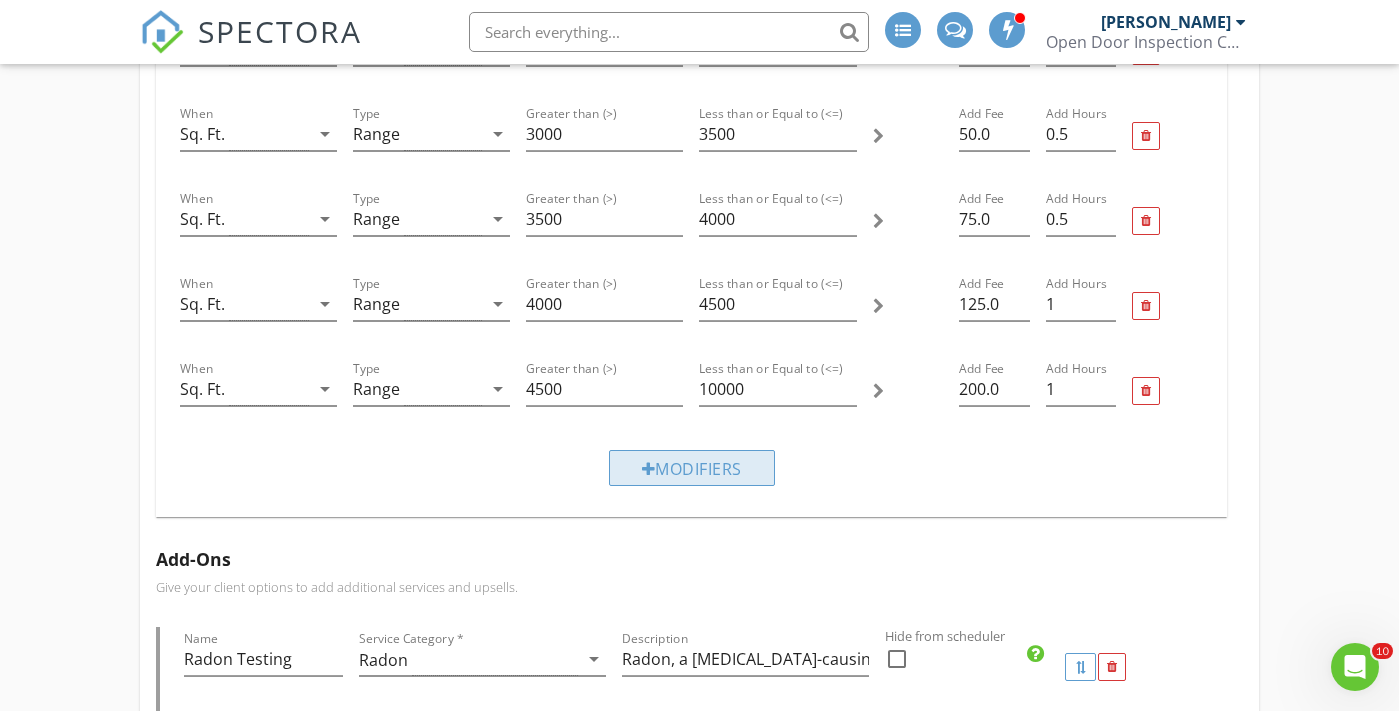 click on "Modifiers" at bounding box center [692, 468] 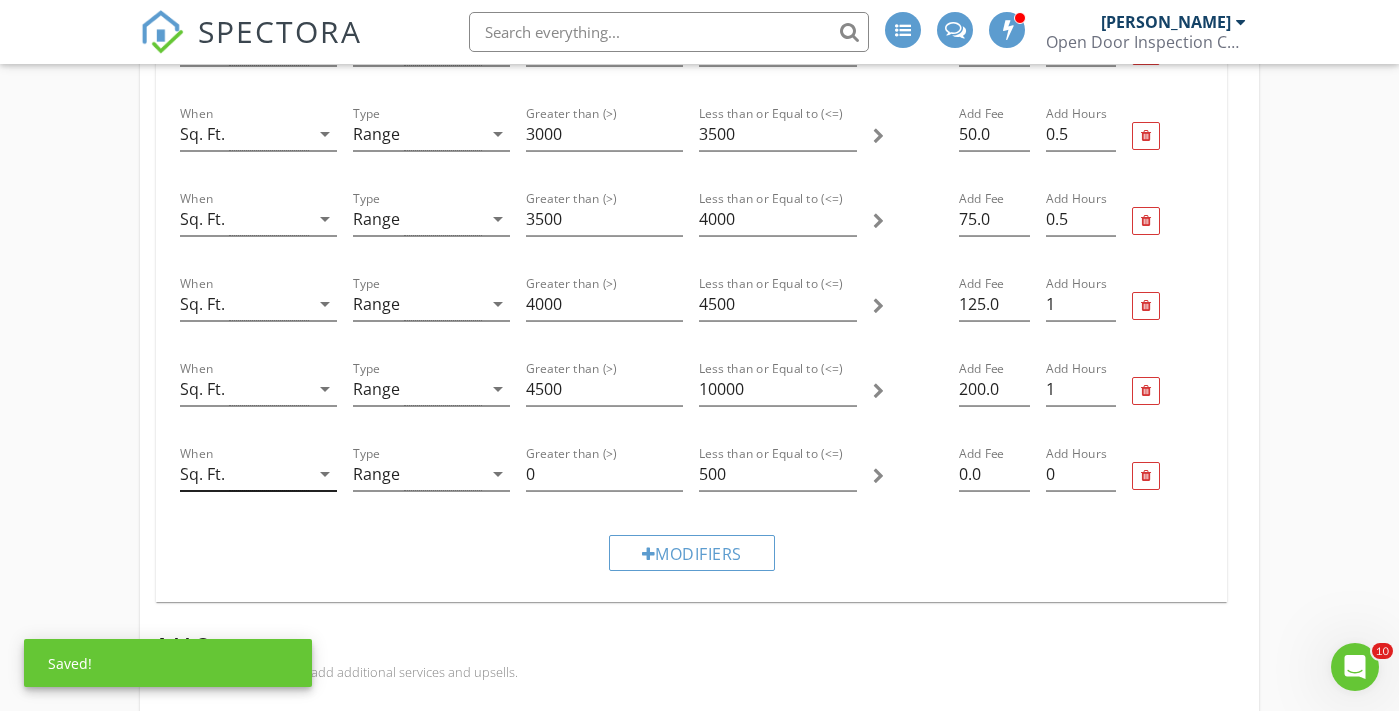 click on "Sq. Ft." at bounding box center [244, 474] 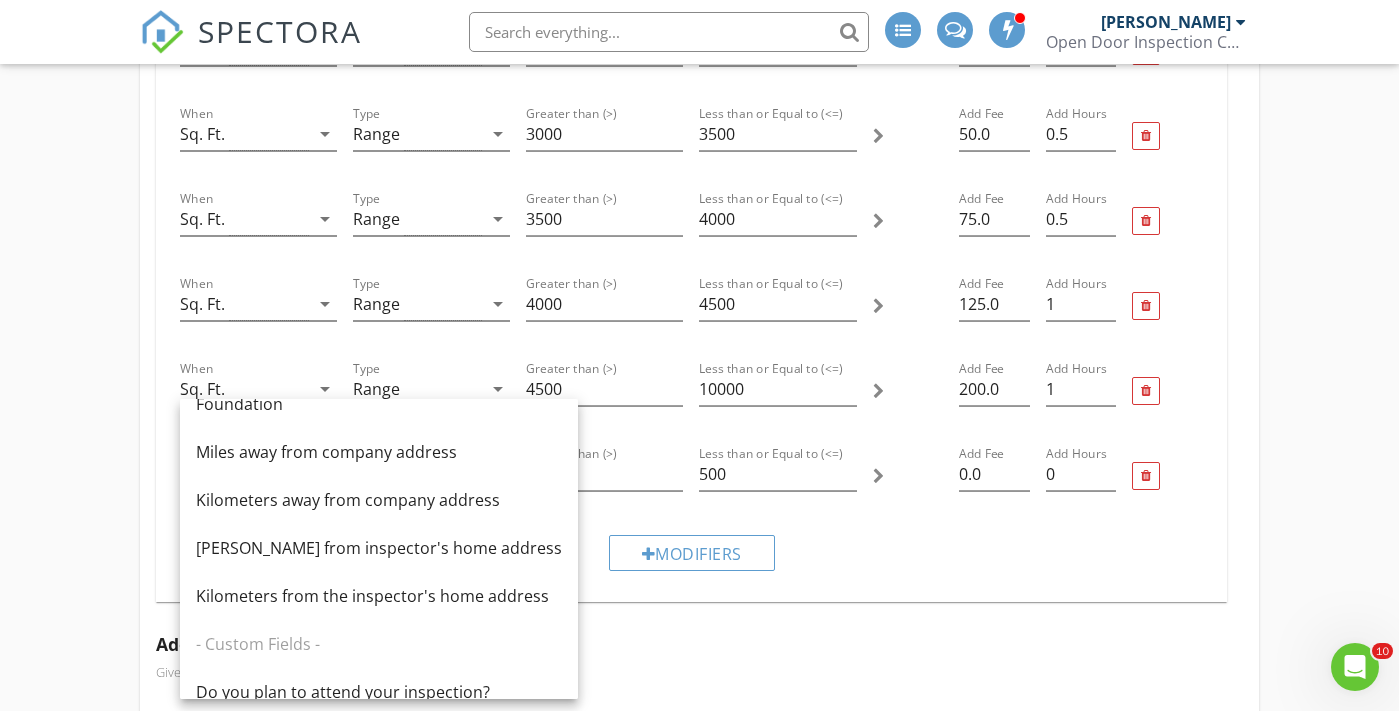 scroll, scrollTop: 340, scrollLeft: 0, axis: vertical 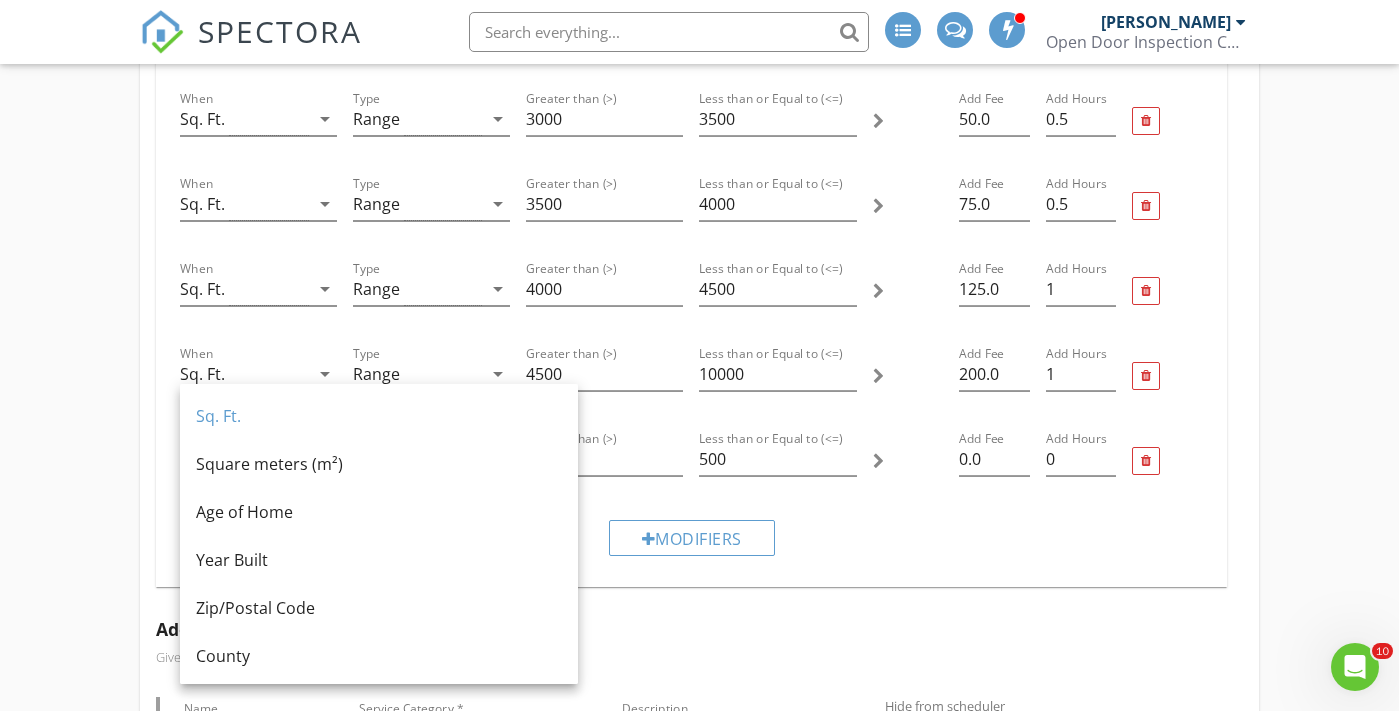 click on "Modifiers" at bounding box center [691, 537] 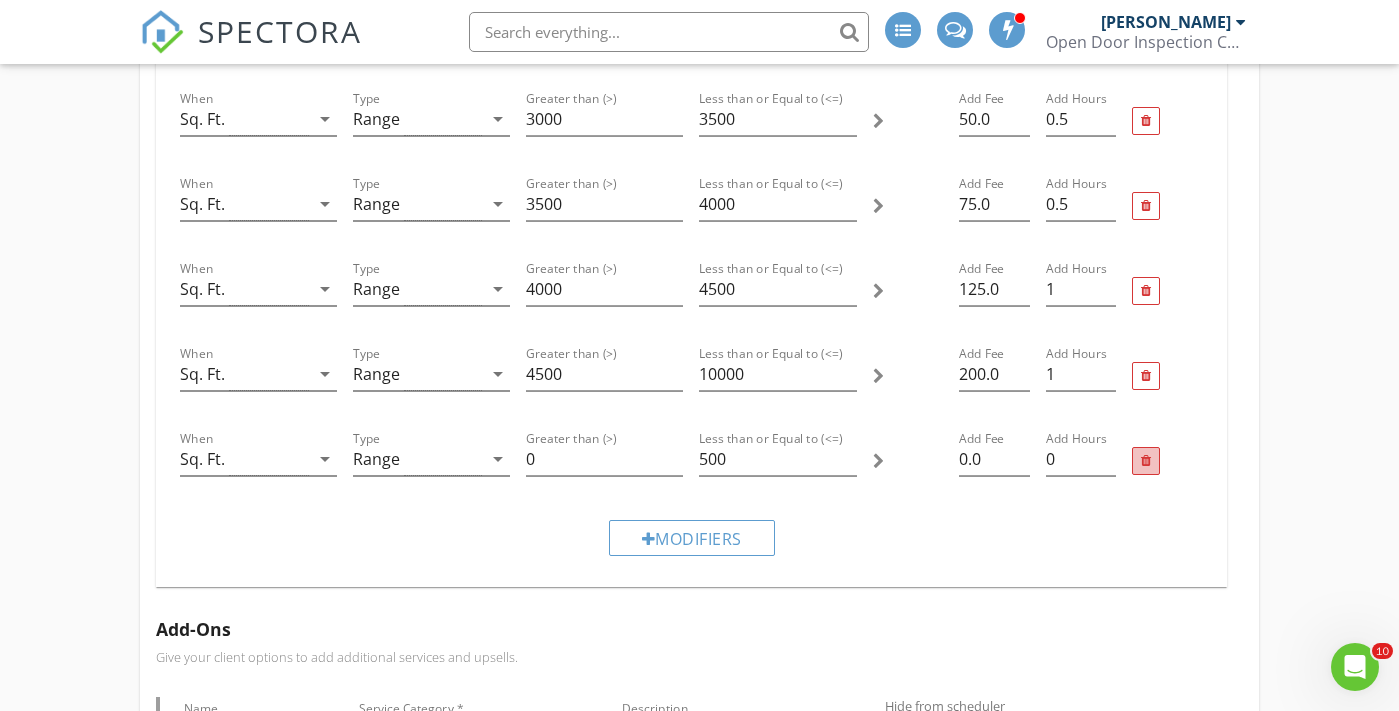 click at bounding box center (1146, 461) 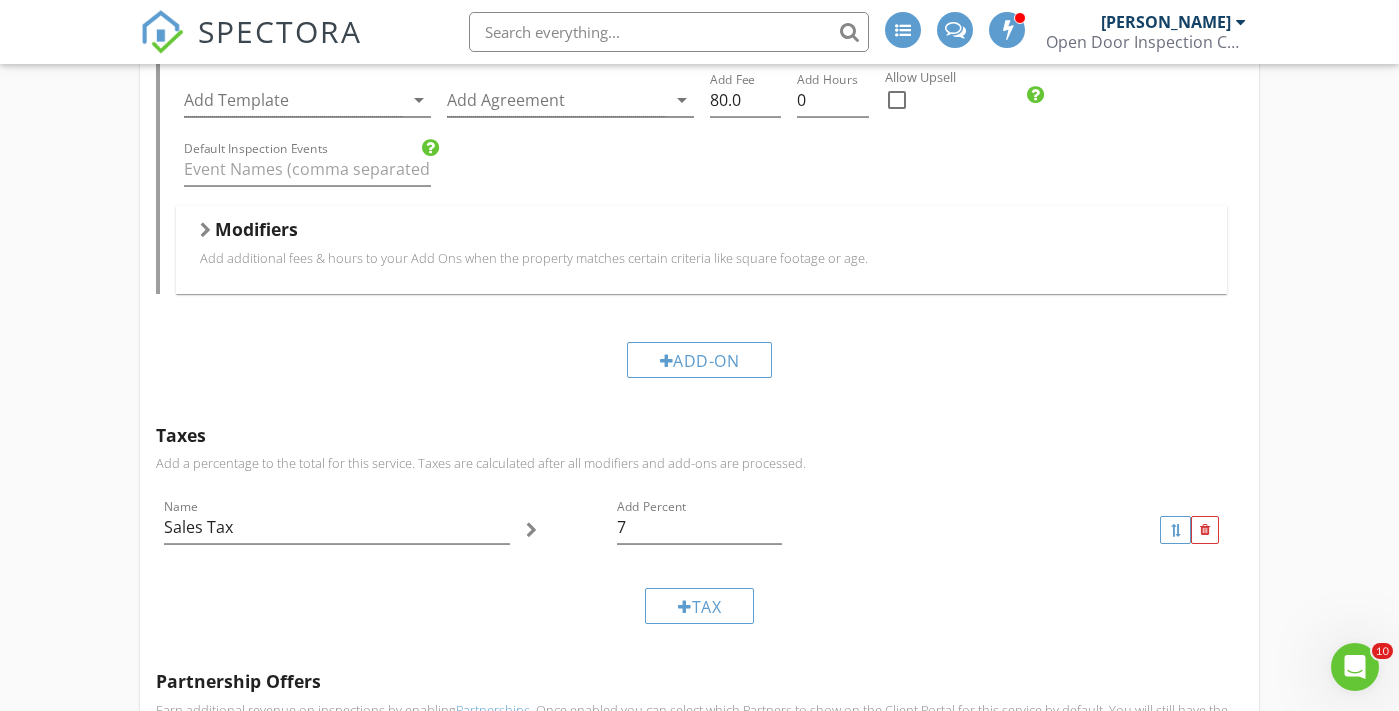 scroll, scrollTop: 2210, scrollLeft: 0, axis: vertical 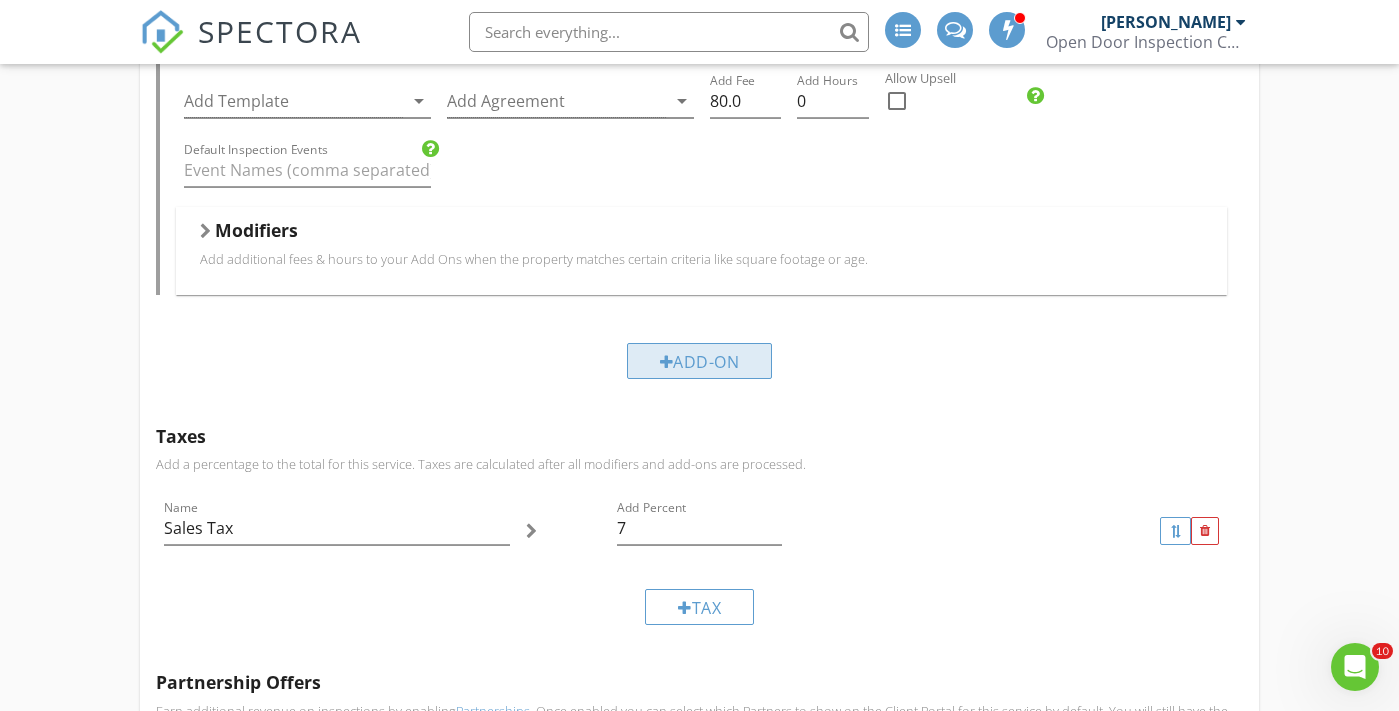 click at bounding box center [667, 362] 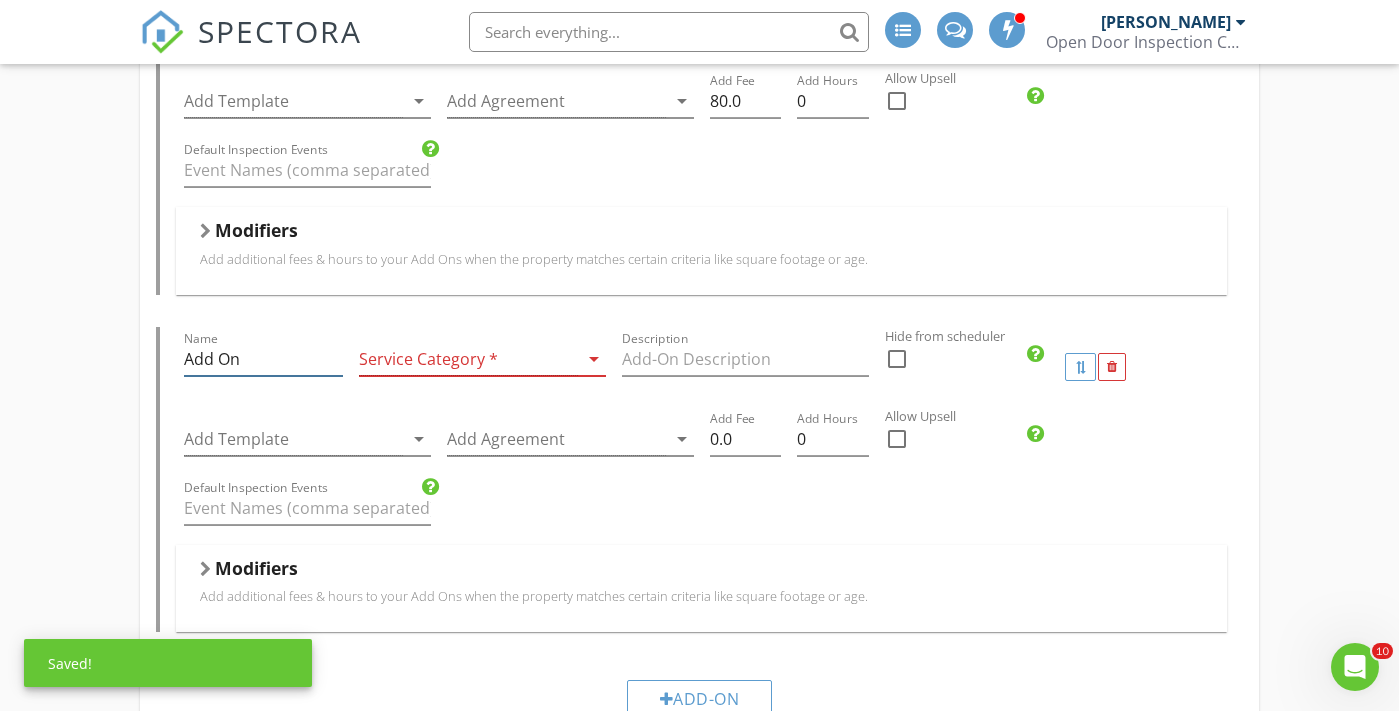 click on "Add On" at bounding box center [263, 359] 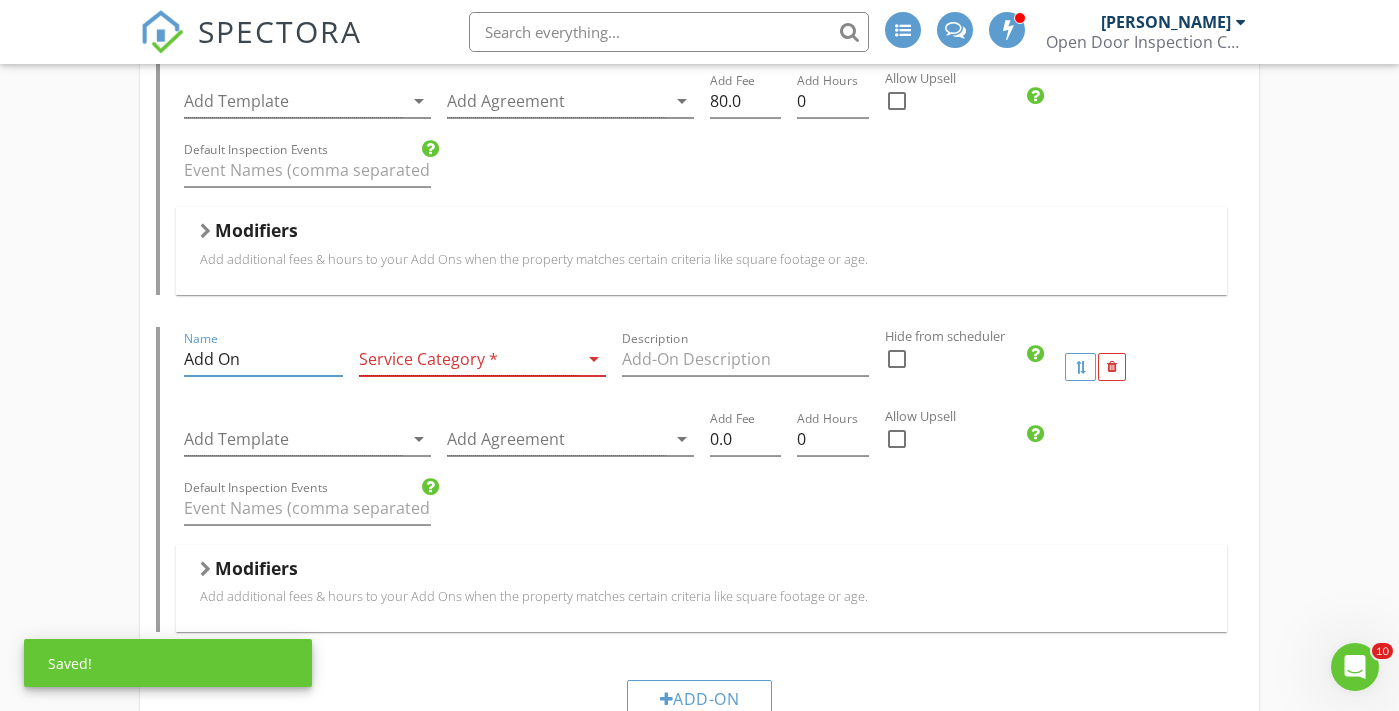 click on "Add On" at bounding box center [263, 359] 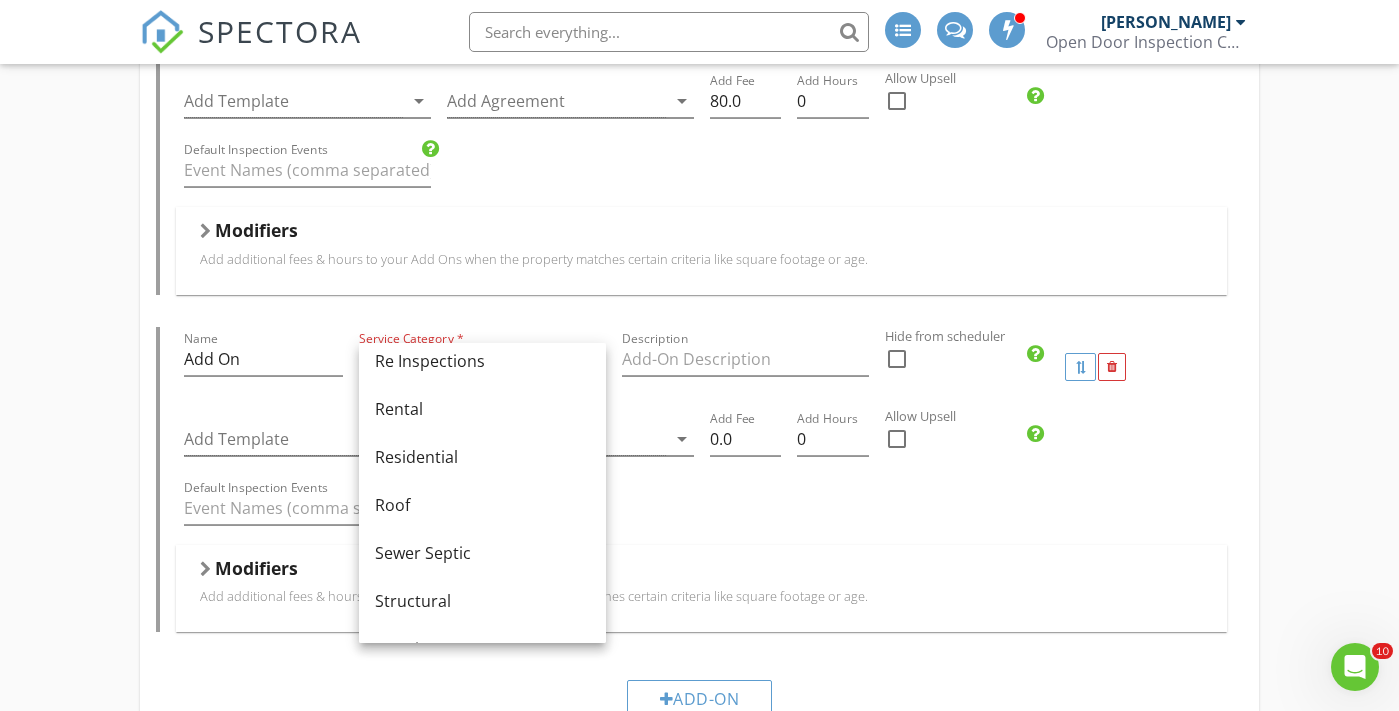 scroll, scrollTop: 929, scrollLeft: 0, axis: vertical 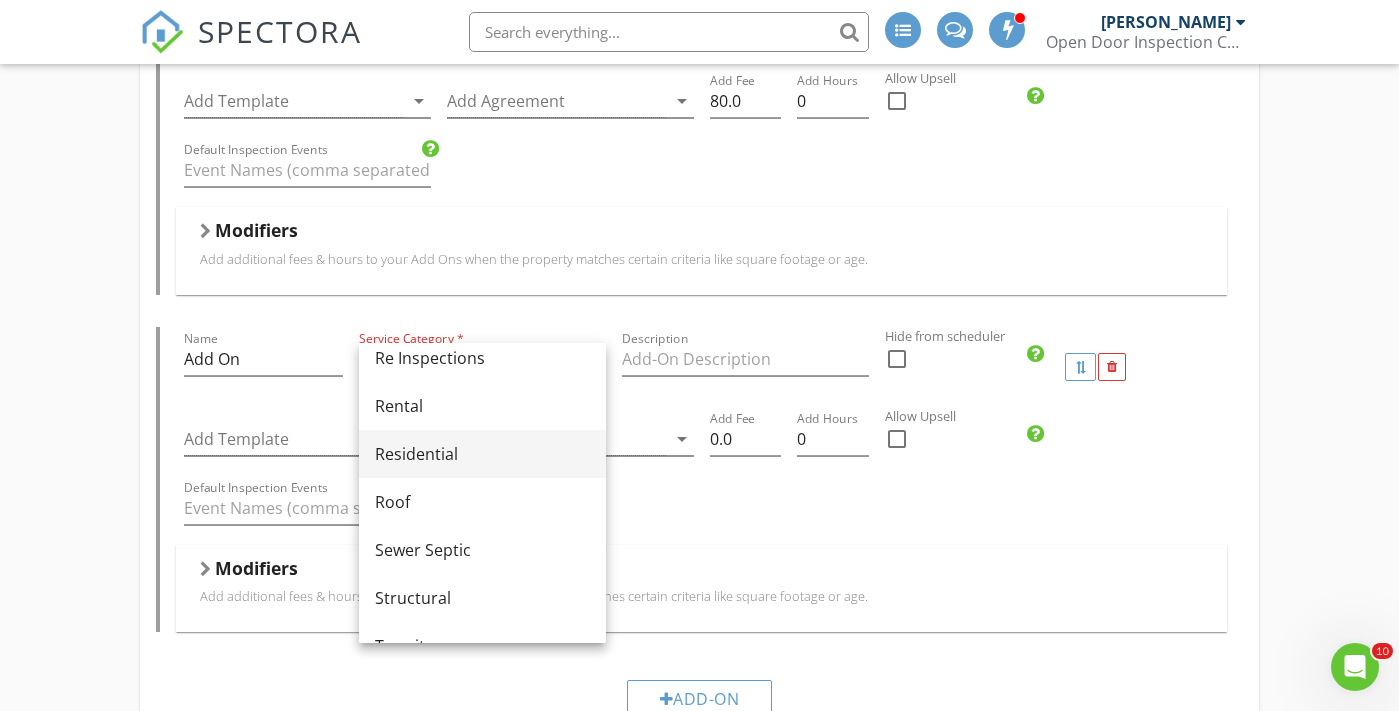 click on "Residential" at bounding box center [482, 454] 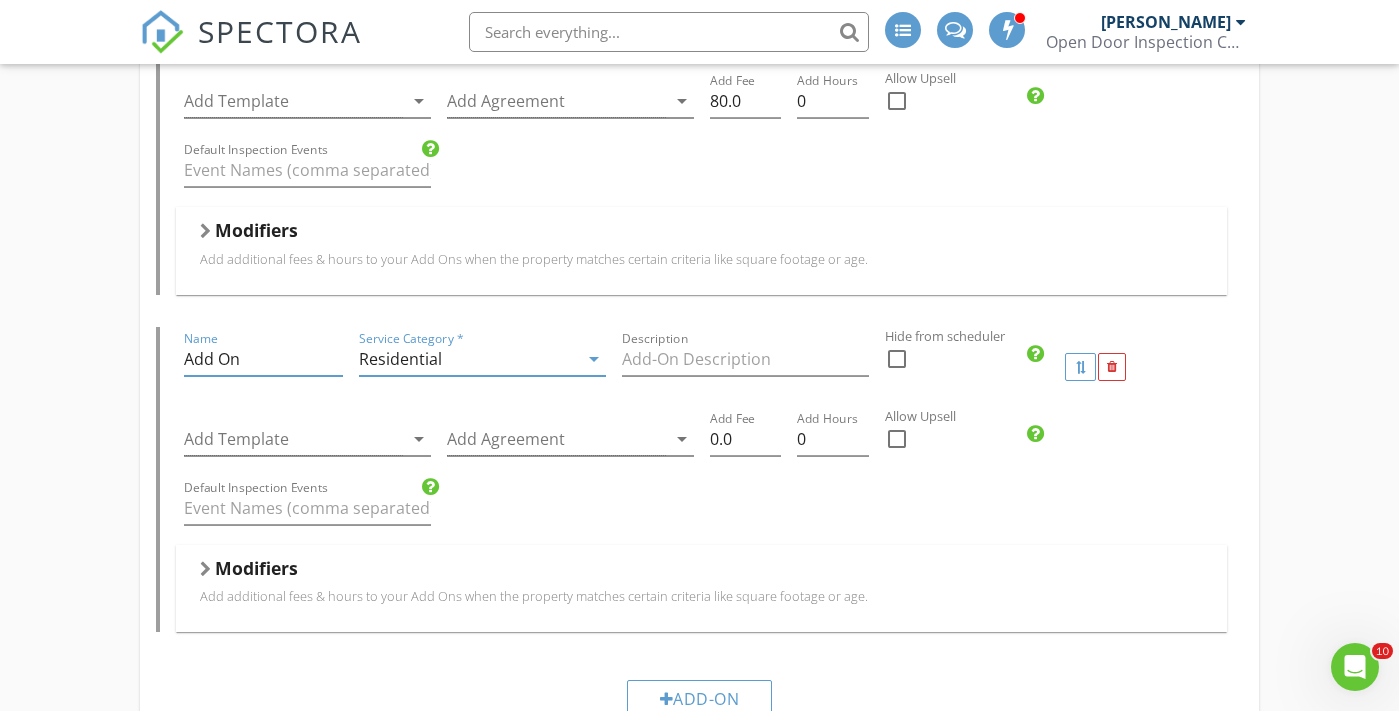 click on "Add On" at bounding box center (263, 359) 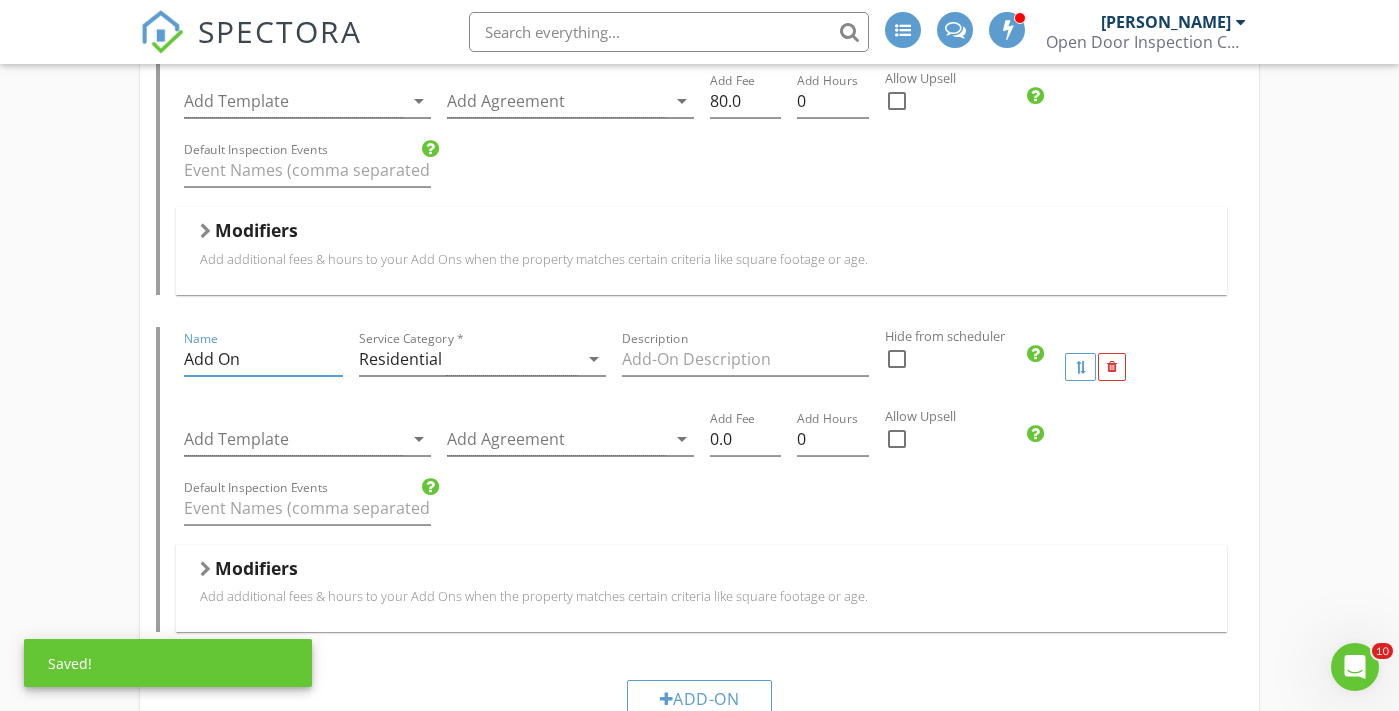 click on "Add On" at bounding box center [263, 359] 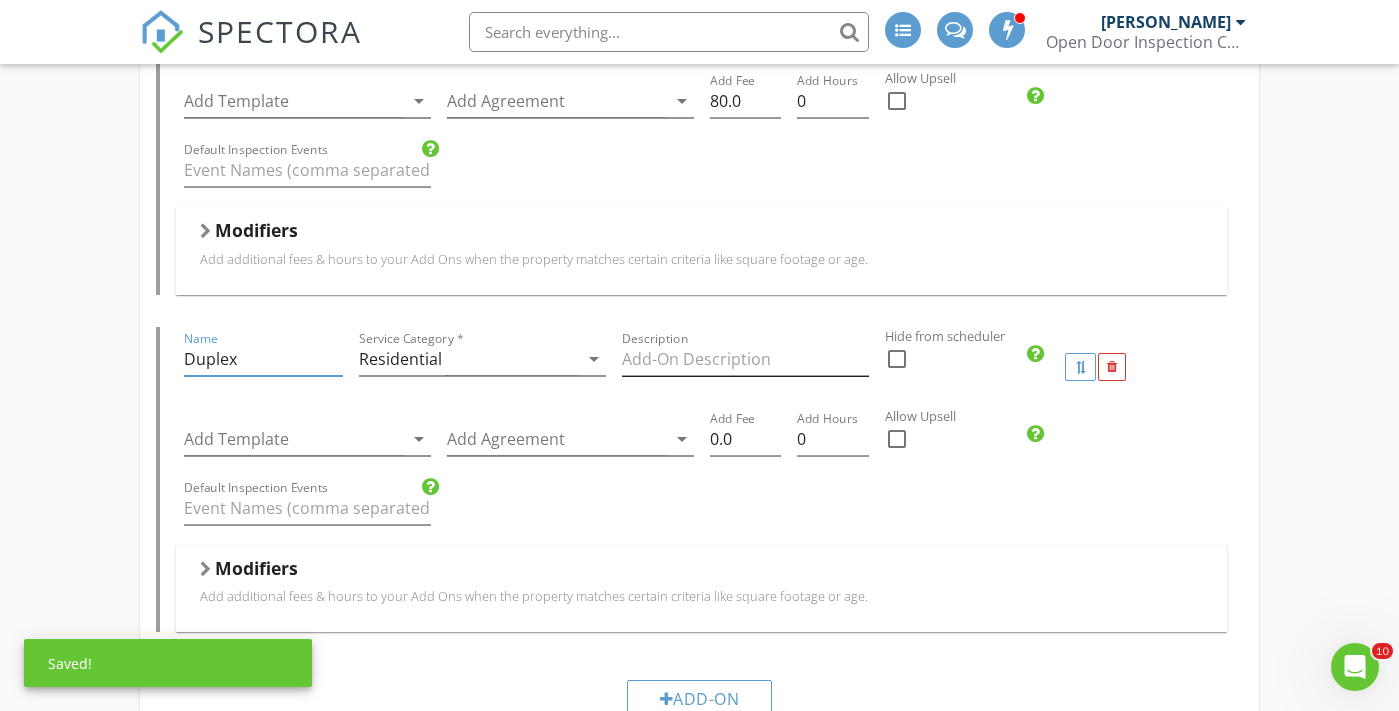 type on "Duplex" 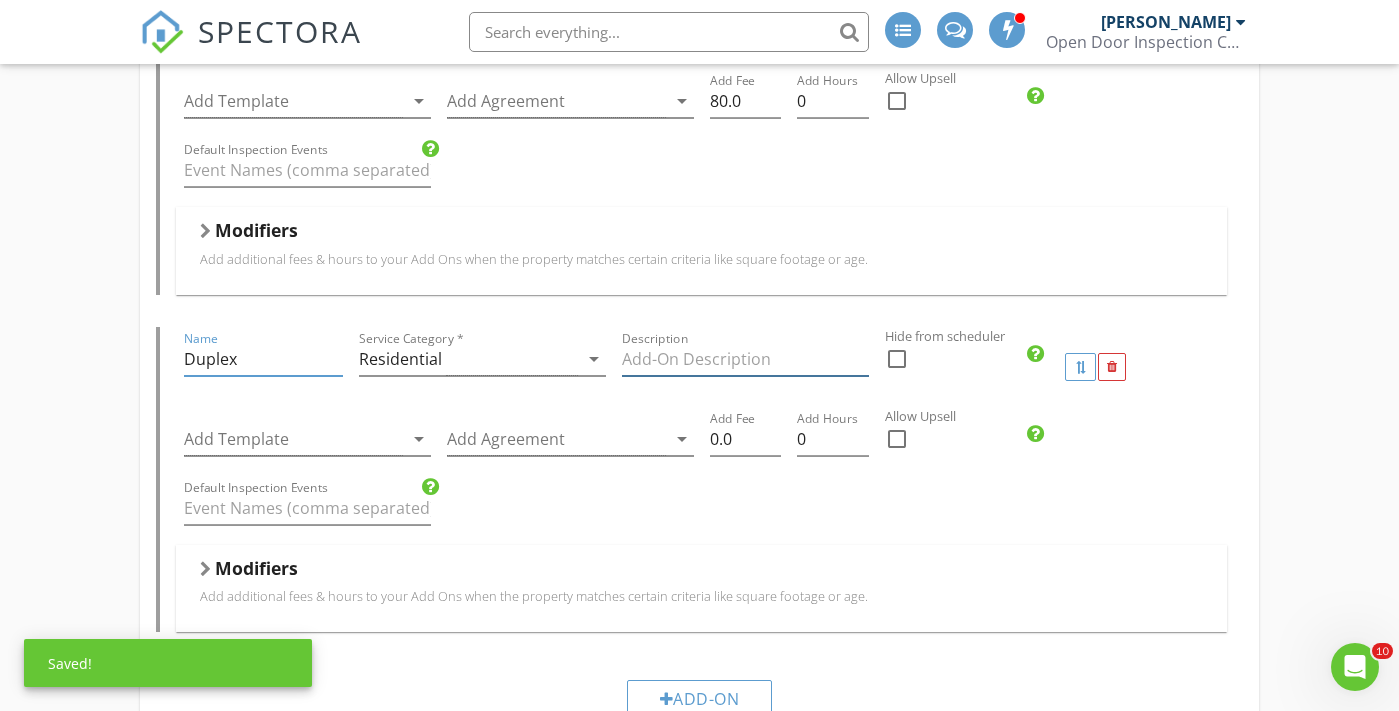 click at bounding box center (745, 359) 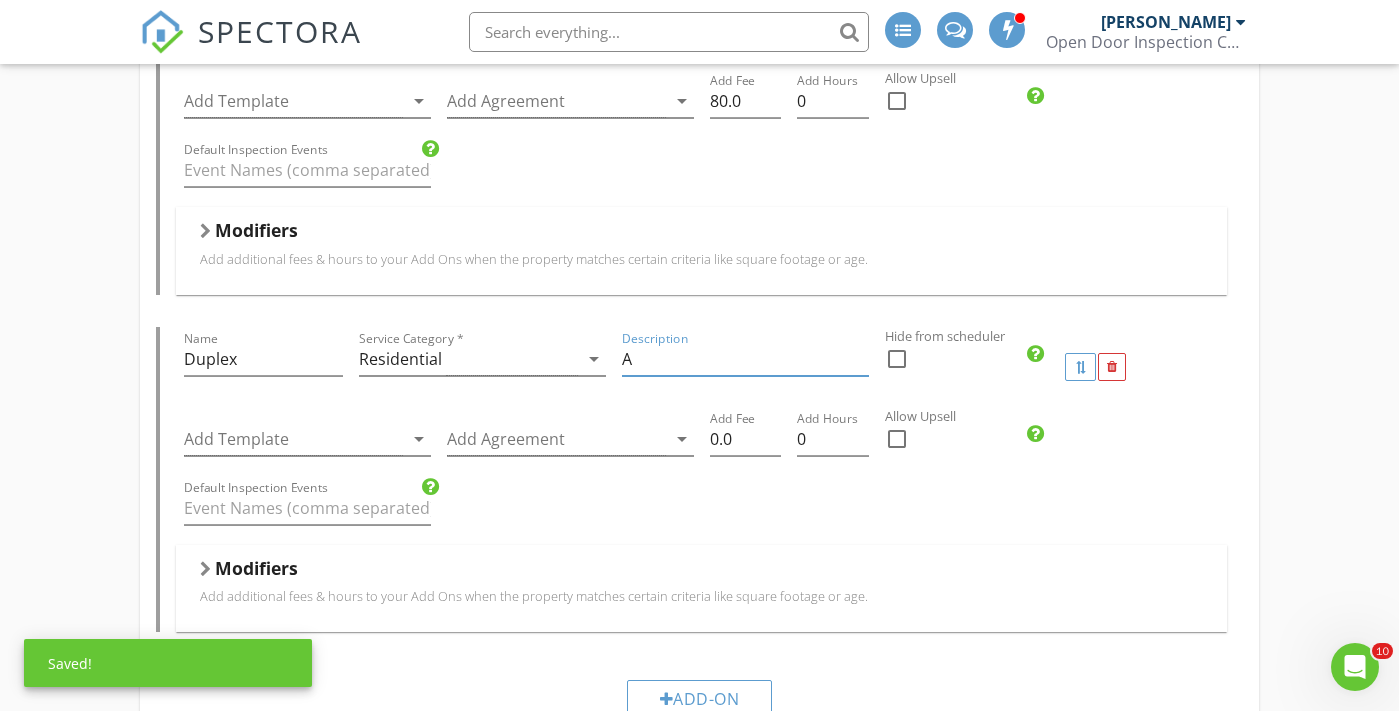 type on "A" 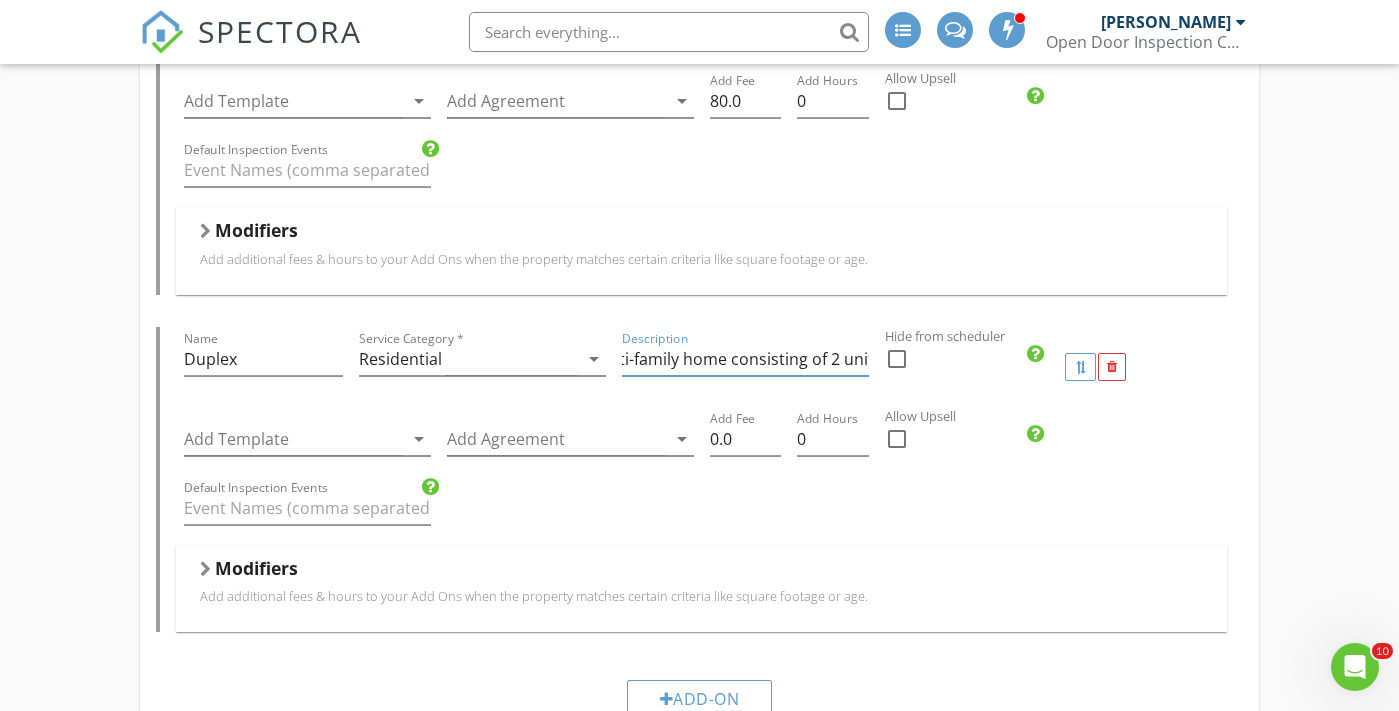 scroll, scrollTop: 0, scrollLeft: 187, axis: horizontal 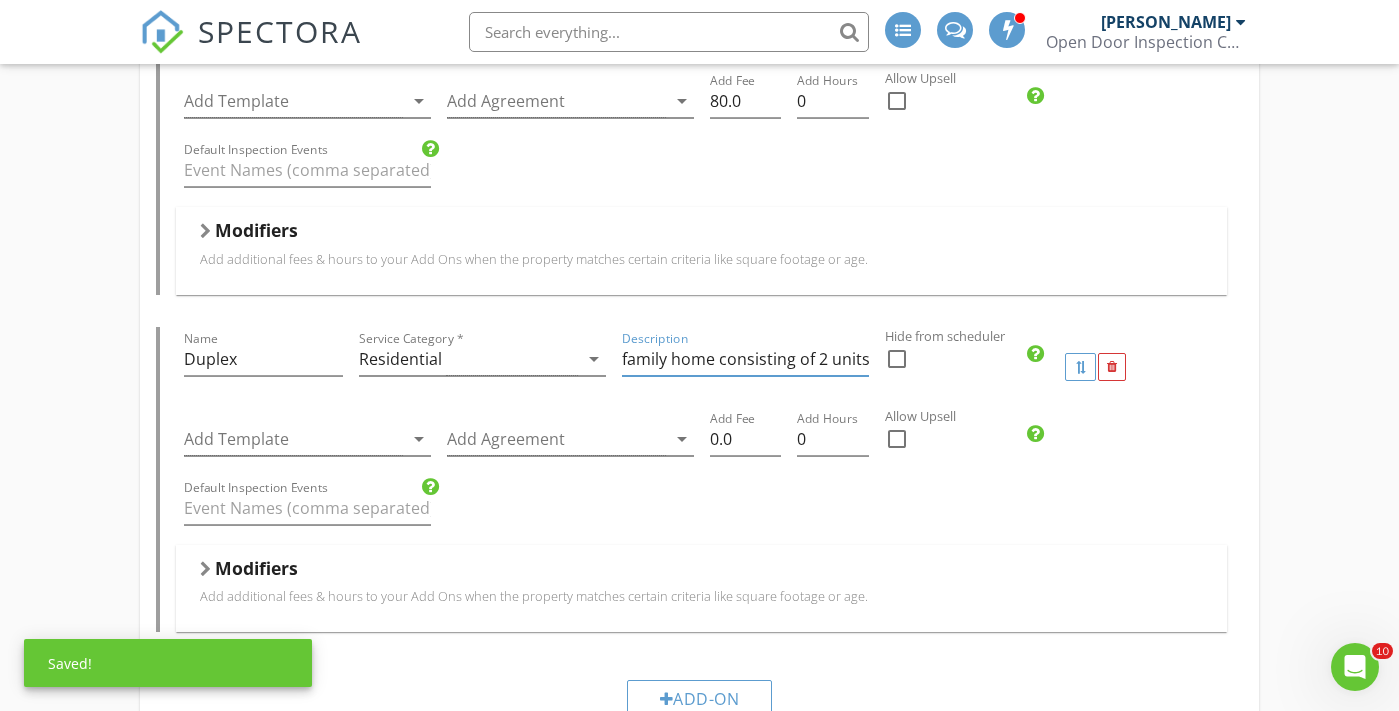 type on "Duplex inspection: Multi-family home consisting of 2 units." 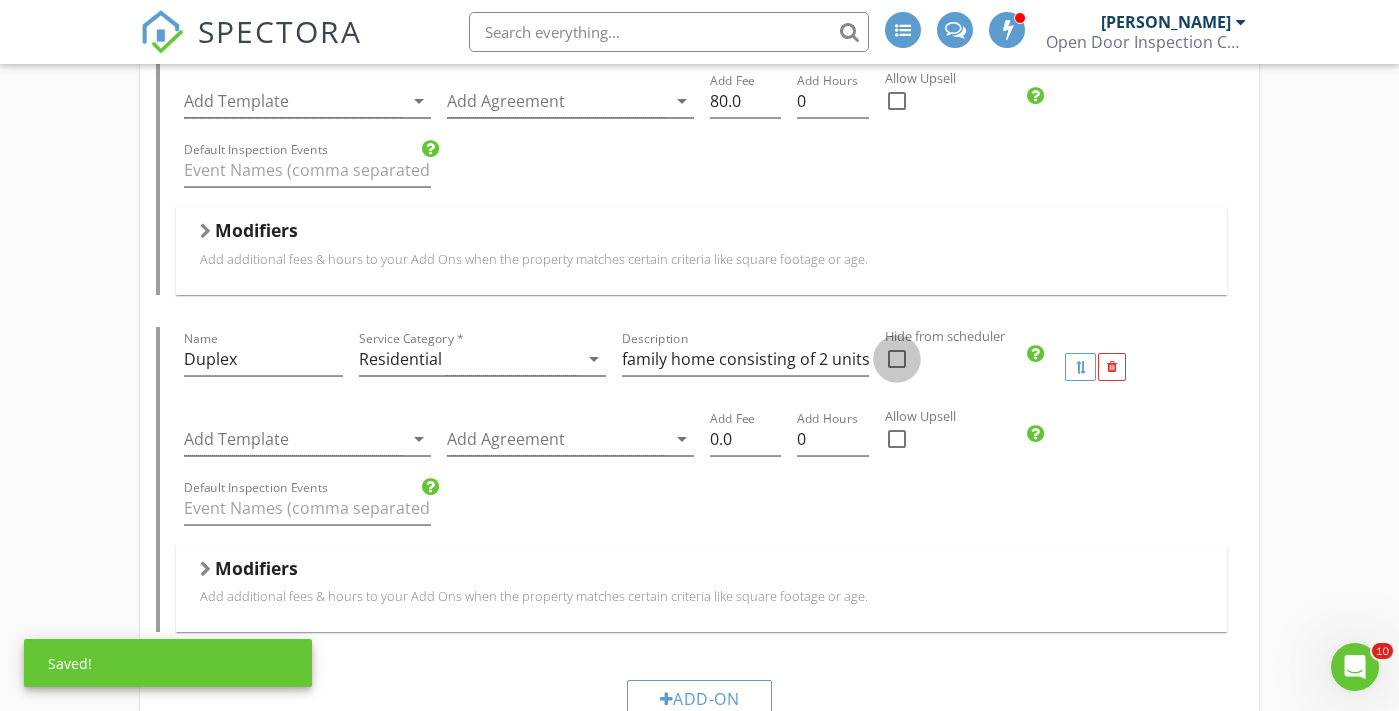 click at bounding box center (897, 359) 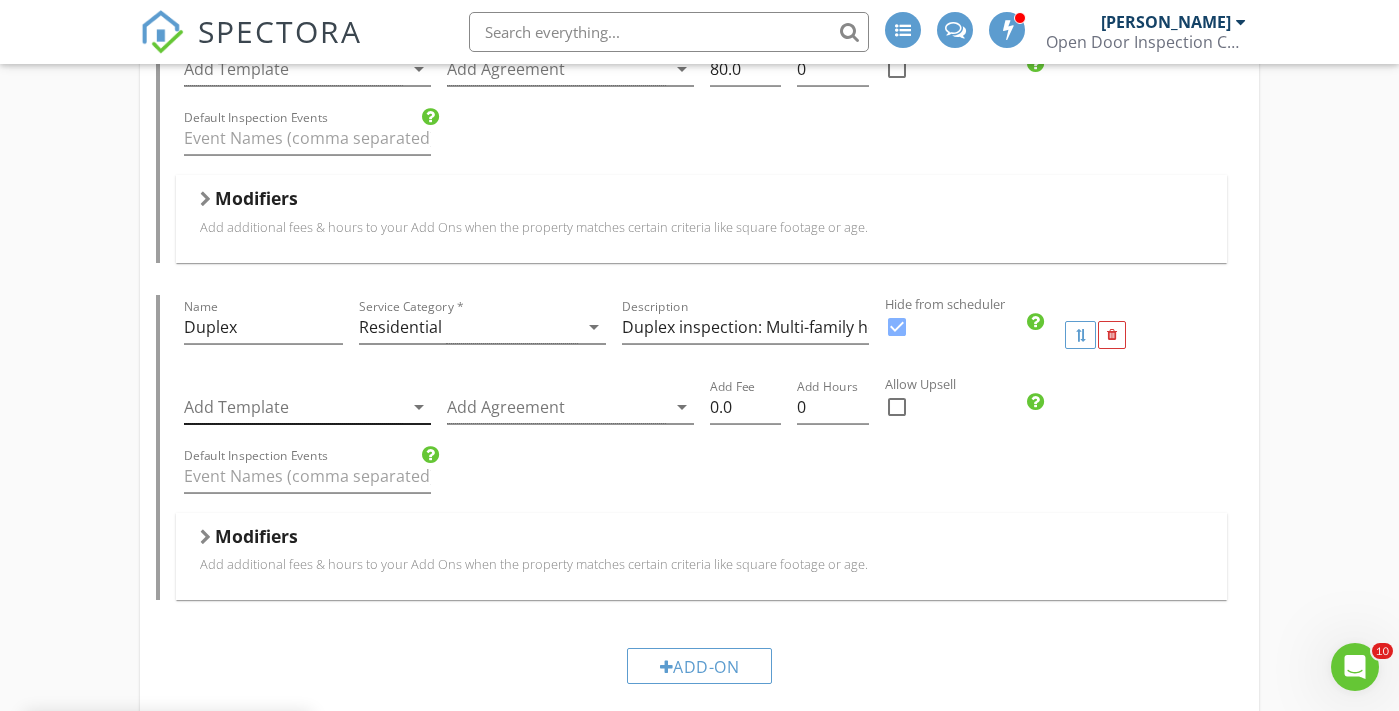 scroll, scrollTop: 2246, scrollLeft: 0, axis: vertical 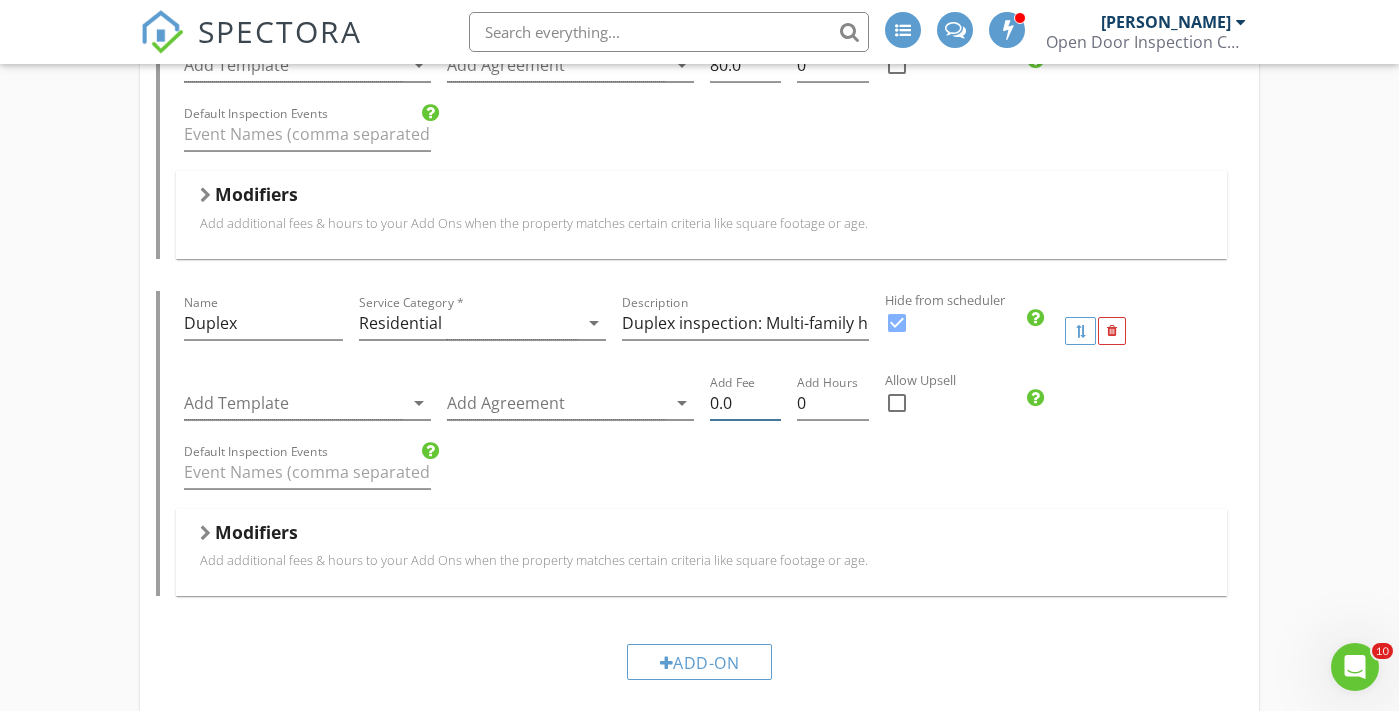 click on "0.0" at bounding box center (746, 403) 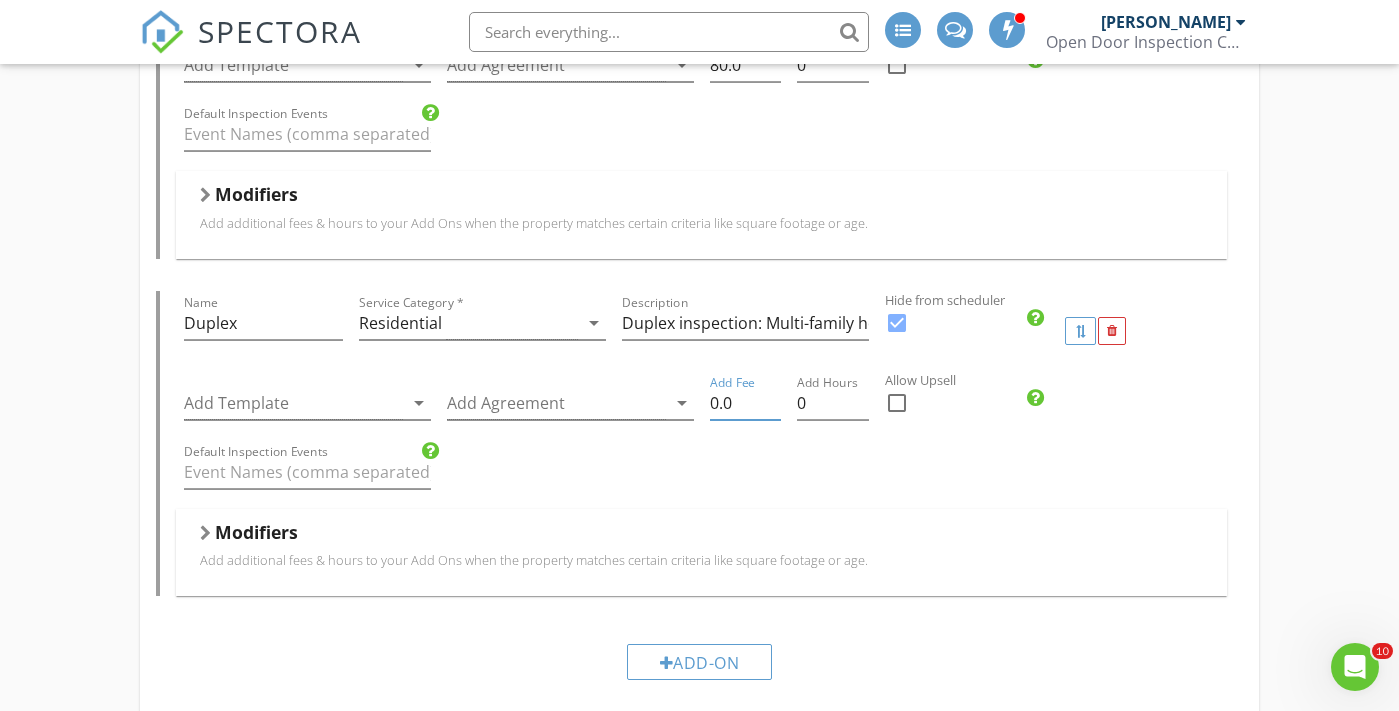 click on "0.0" at bounding box center (746, 403) 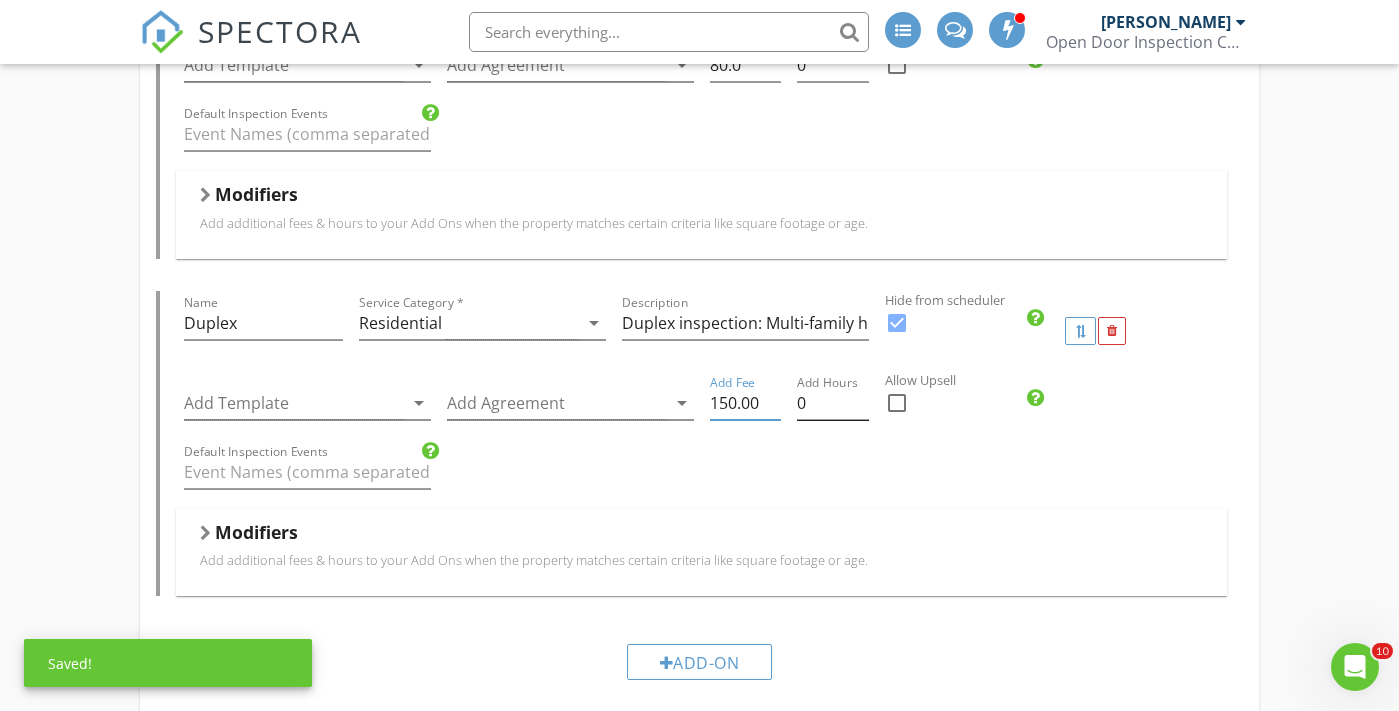 type on "150.00" 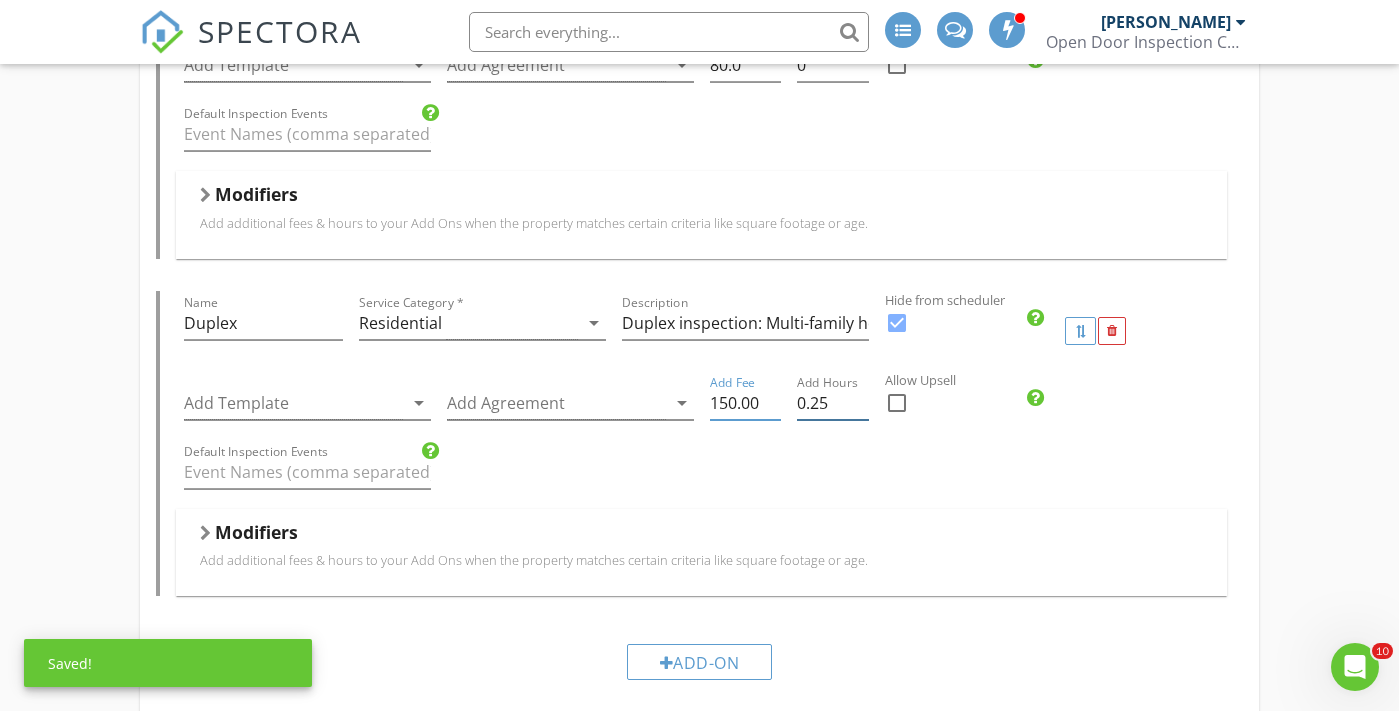 click on "0.25" at bounding box center [833, 403] 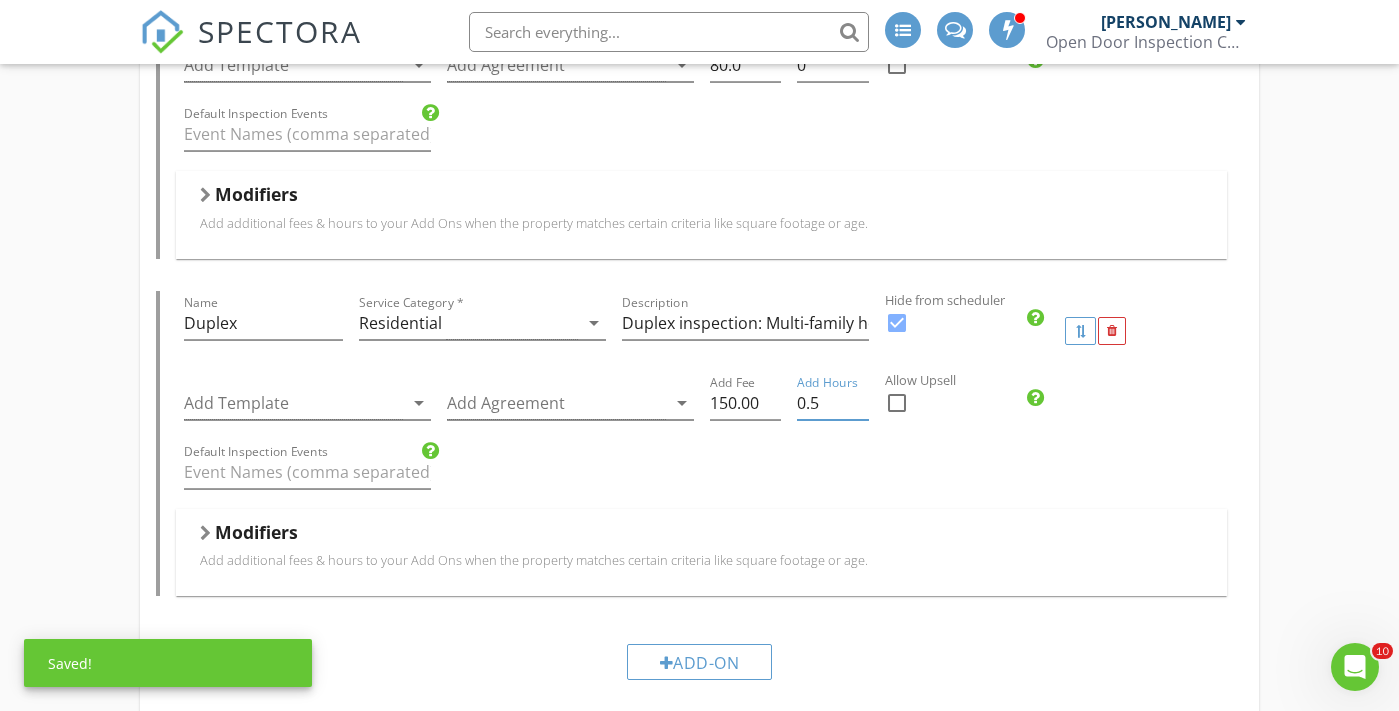 type on "0.5" 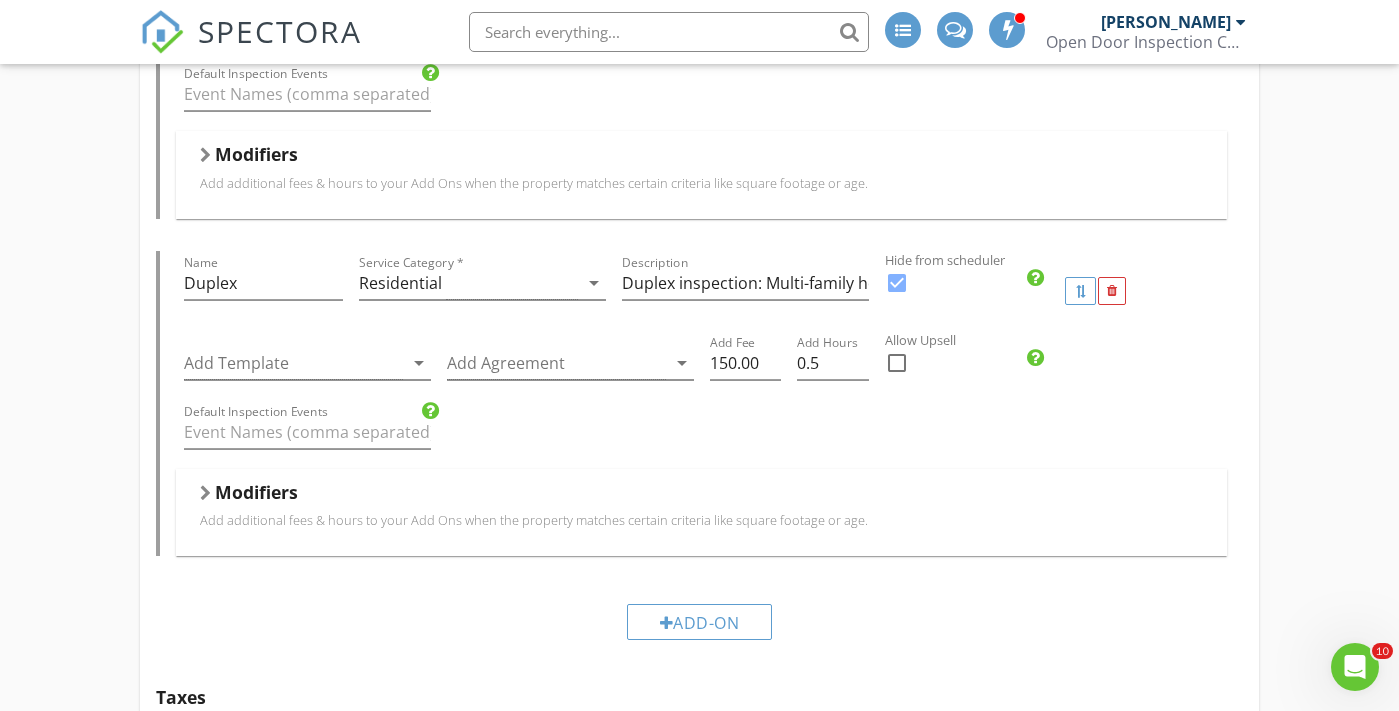 scroll, scrollTop: 2279, scrollLeft: 0, axis: vertical 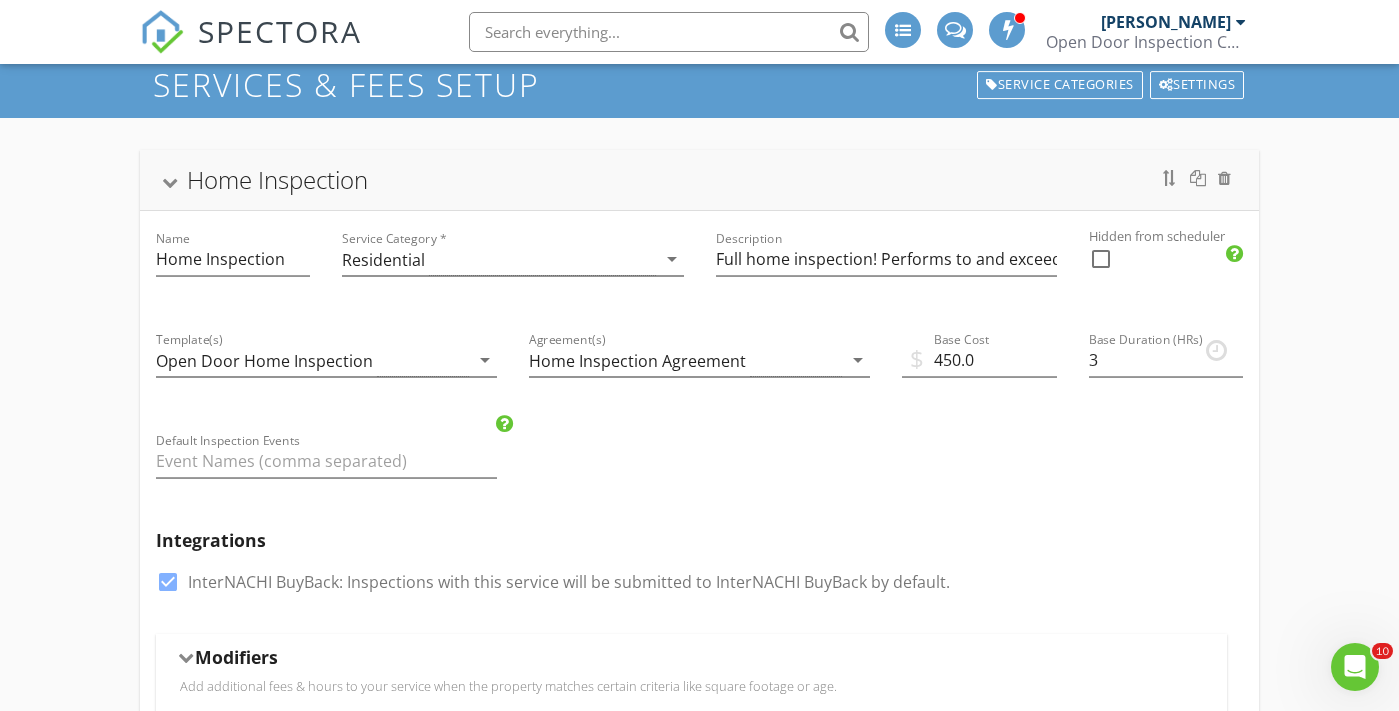 click on "SPECTORA" at bounding box center [280, 31] 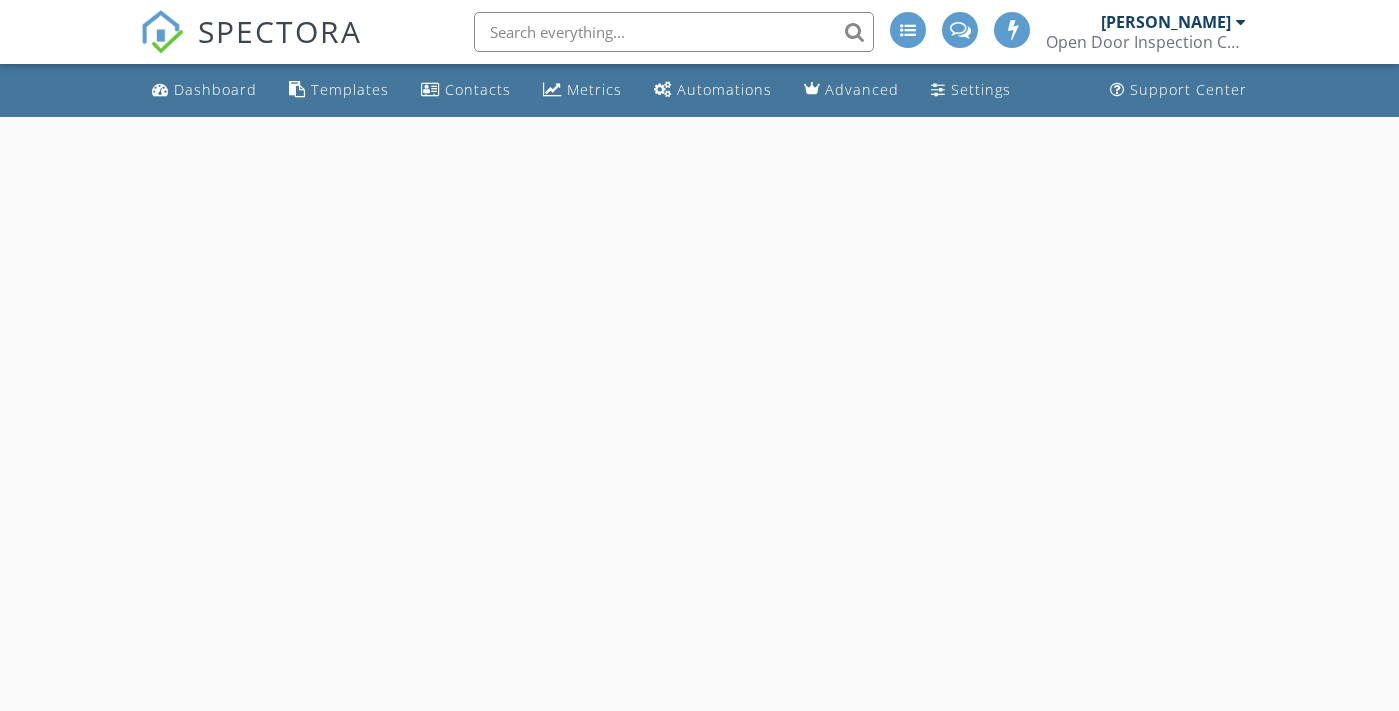 scroll, scrollTop: 0, scrollLeft: 0, axis: both 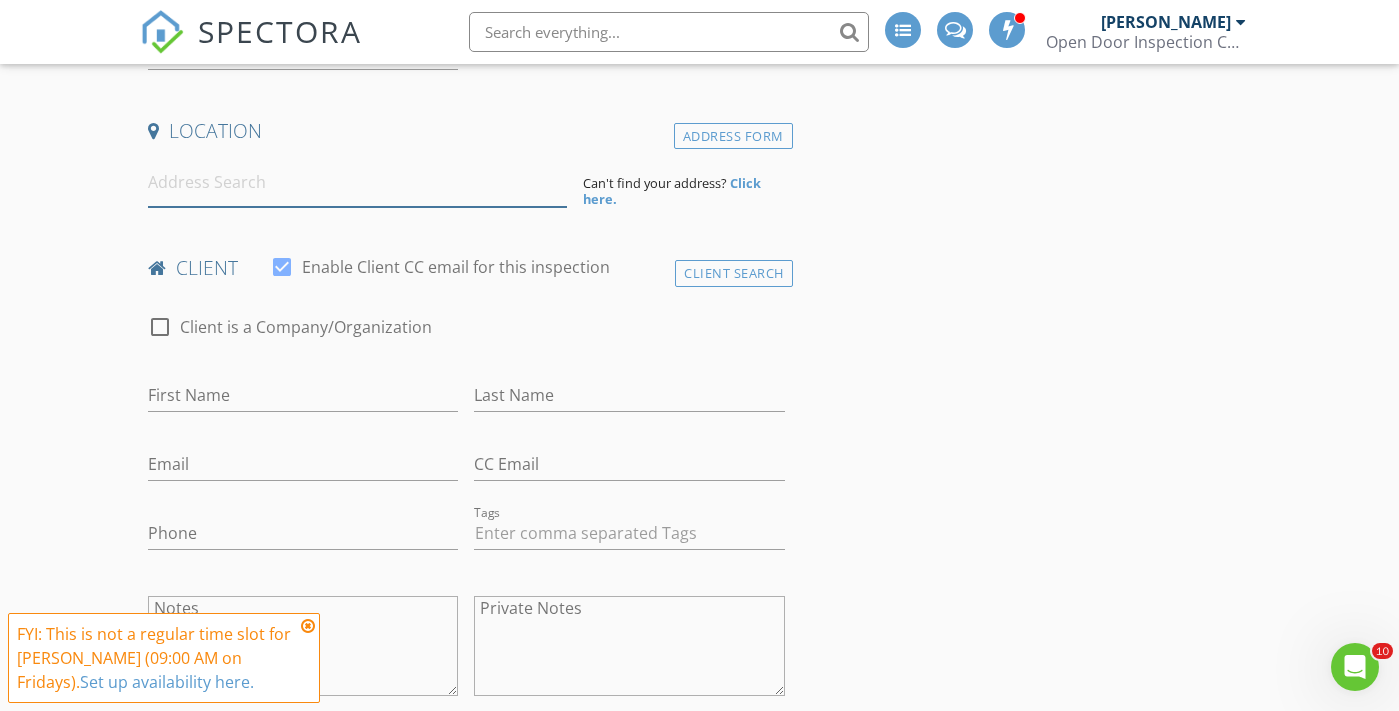 click at bounding box center (357, 182) 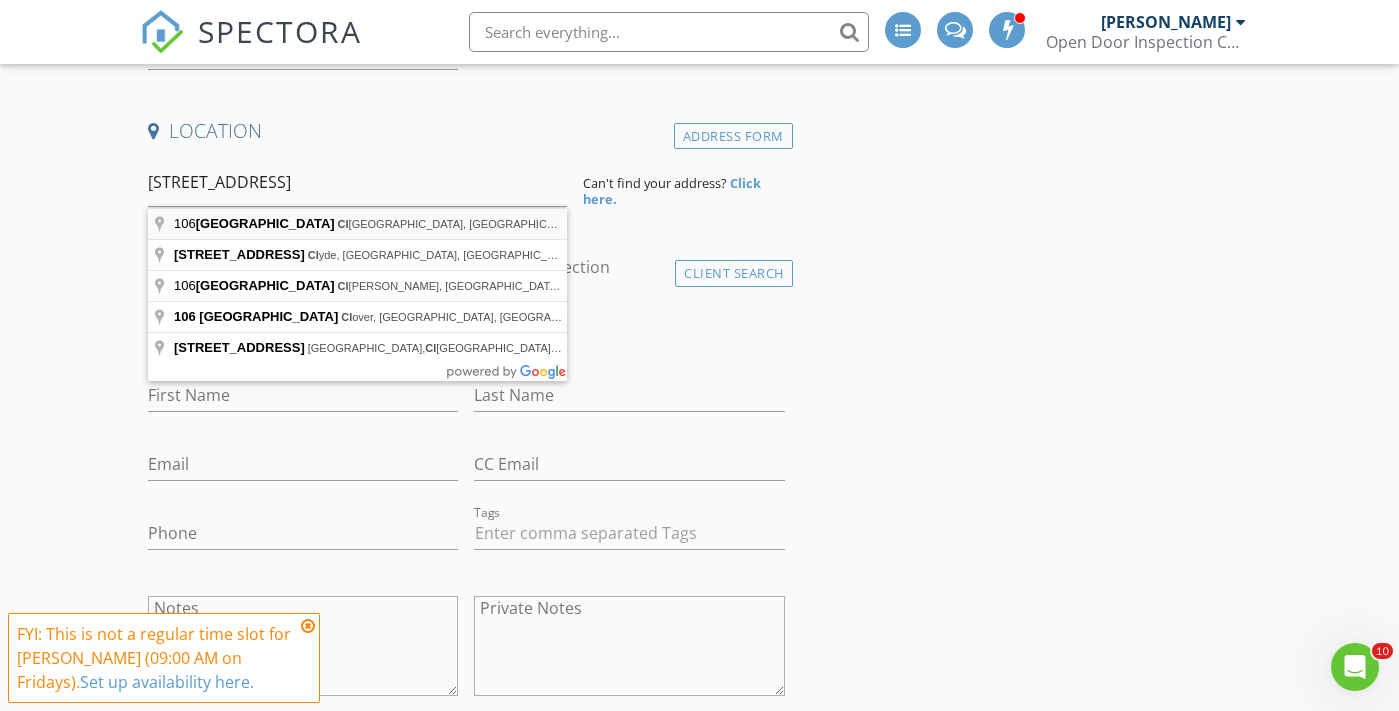 type on "106 Woodland Ave, Clarksburg, WV, USA" 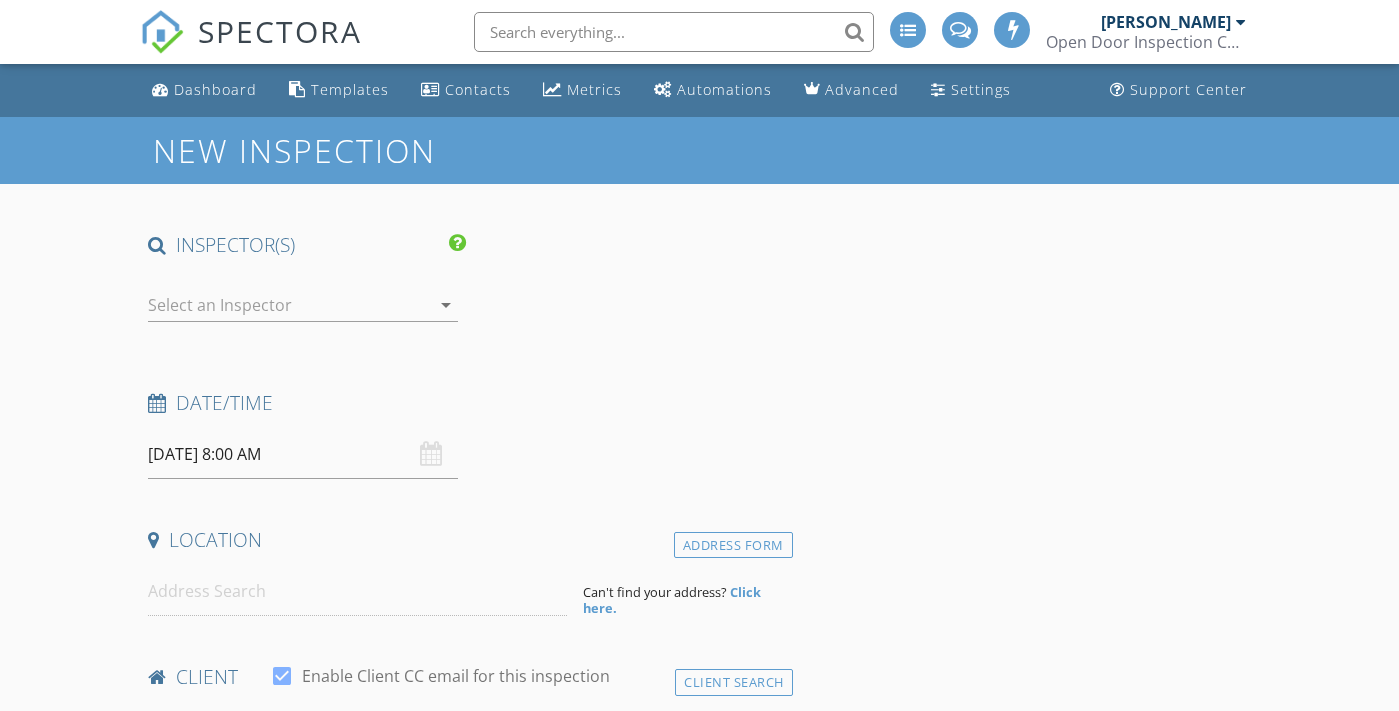 scroll, scrollTop: 117, scrollLeft: 0, axis: vertical 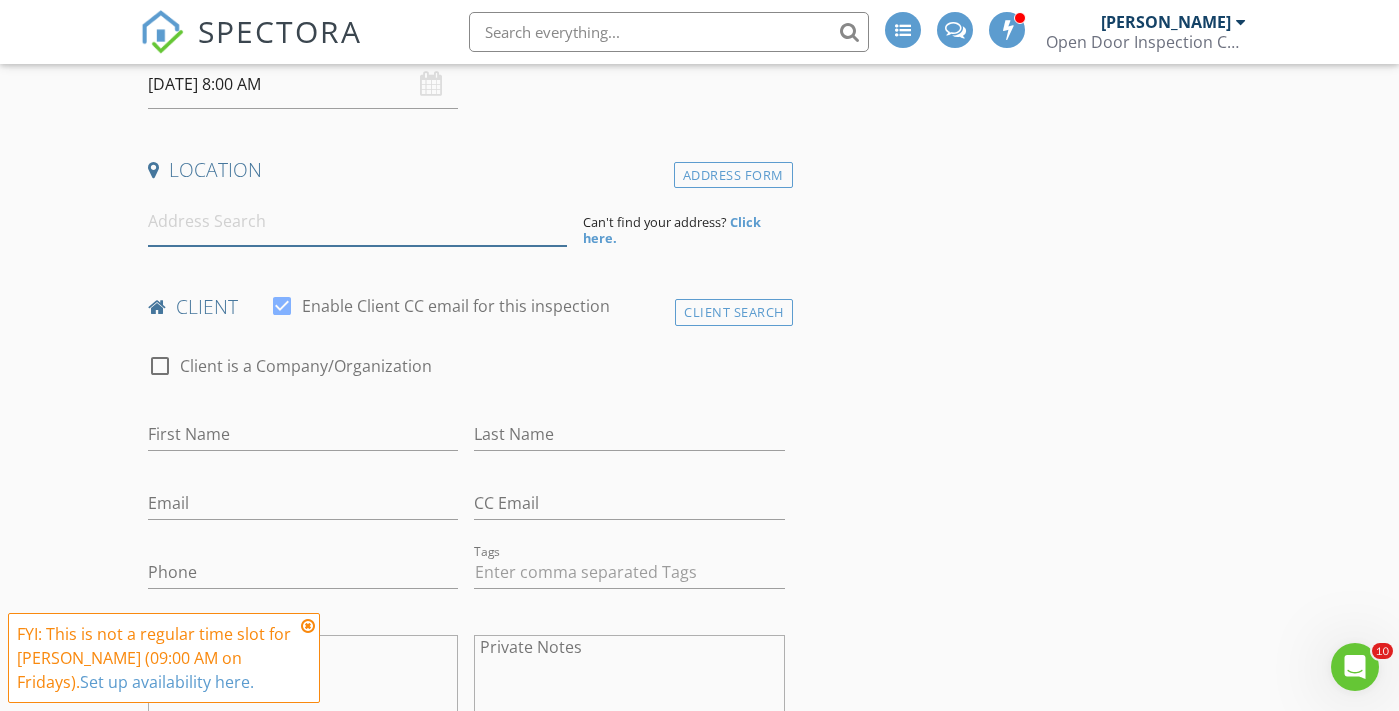 click at bounding box center (357, 221) 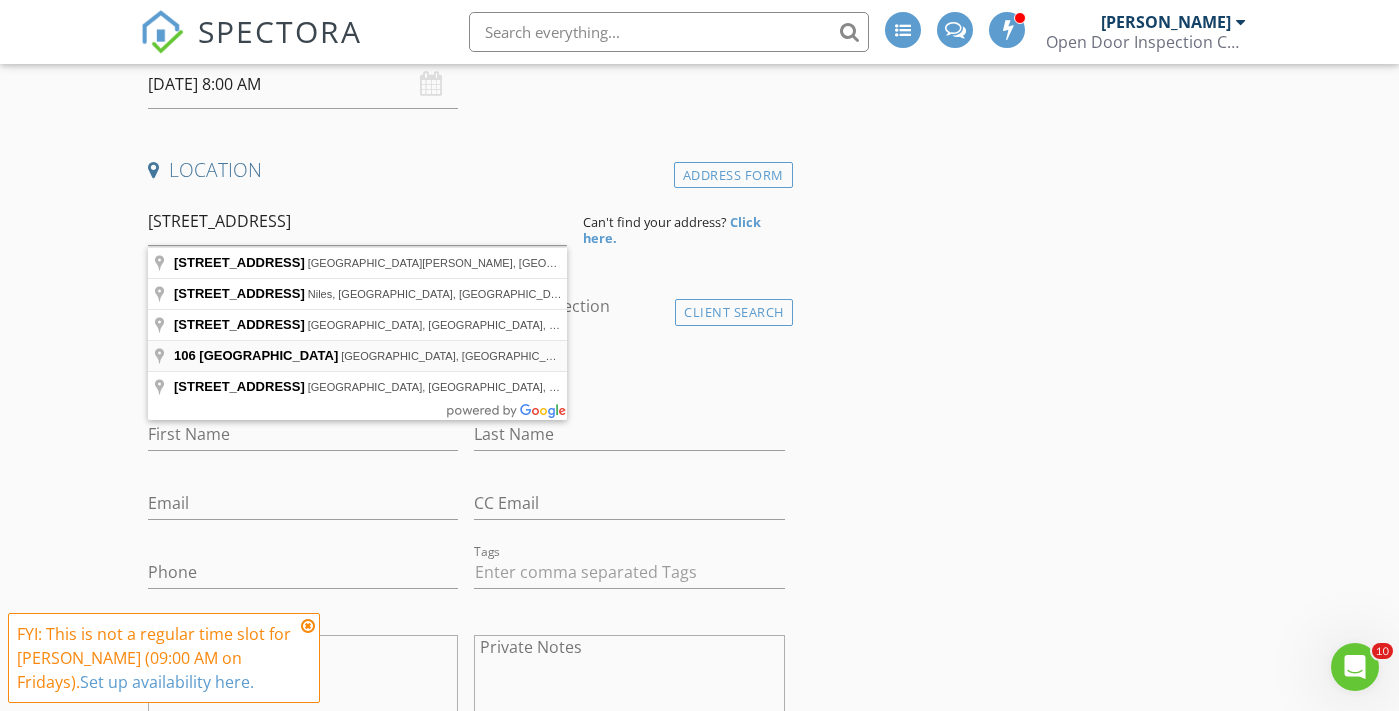 type on "[STREET_ADDRESS]" 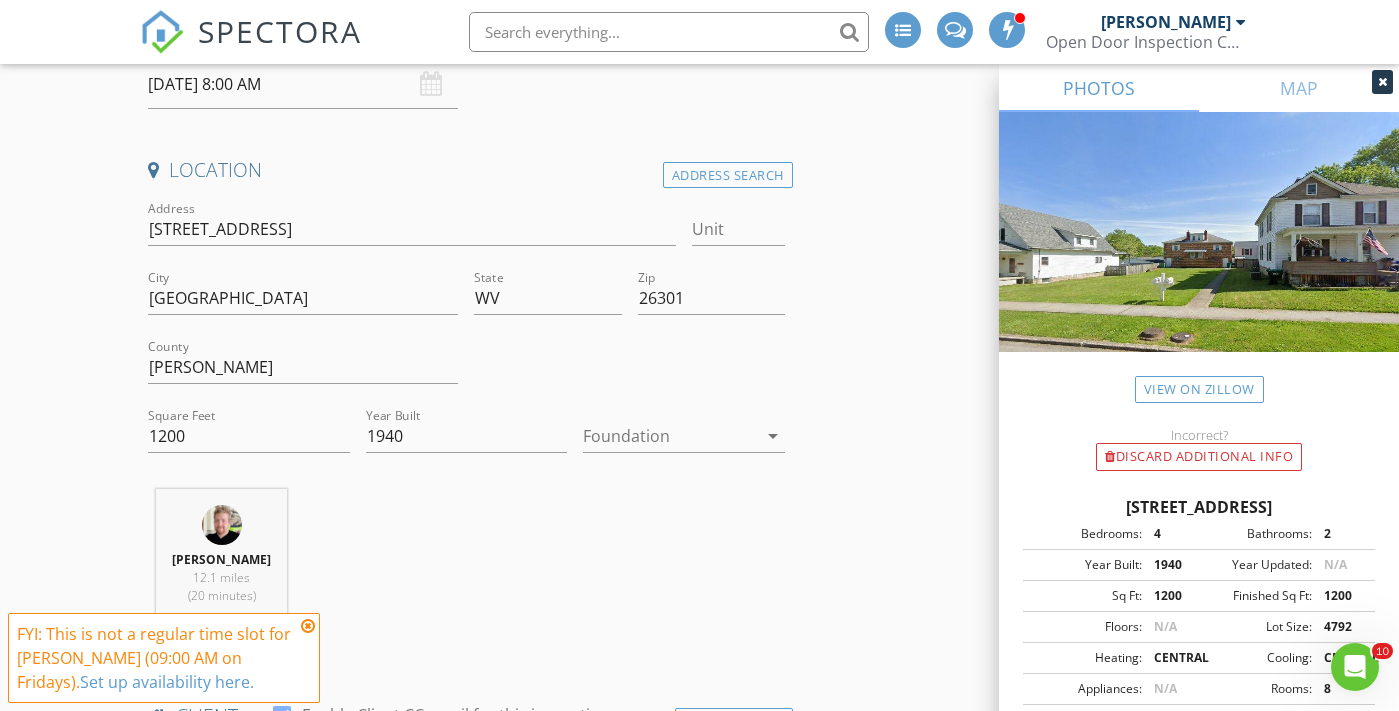 click at bounding box center (670, 436) 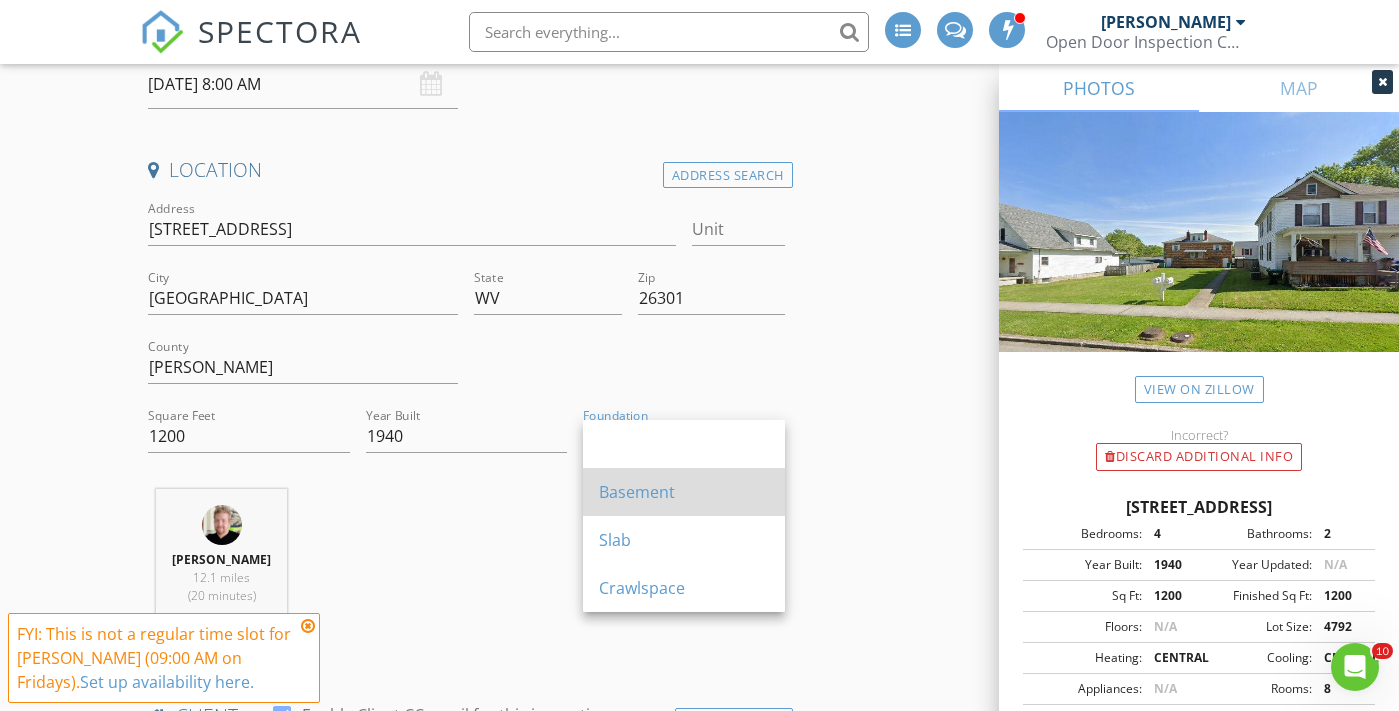 click on "Basement" at bounding box center (684, 492) 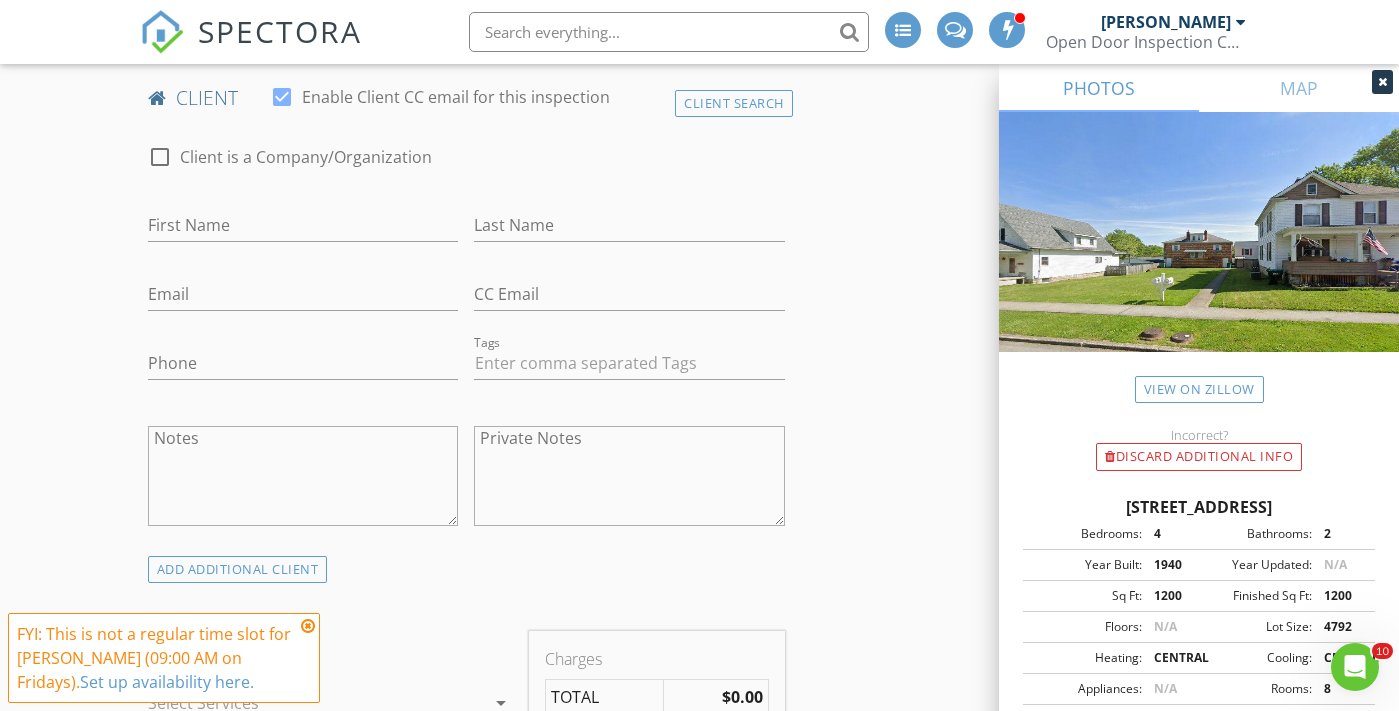 scroll, scrollTop: 990, scrollLeft: 0, axis: vertical 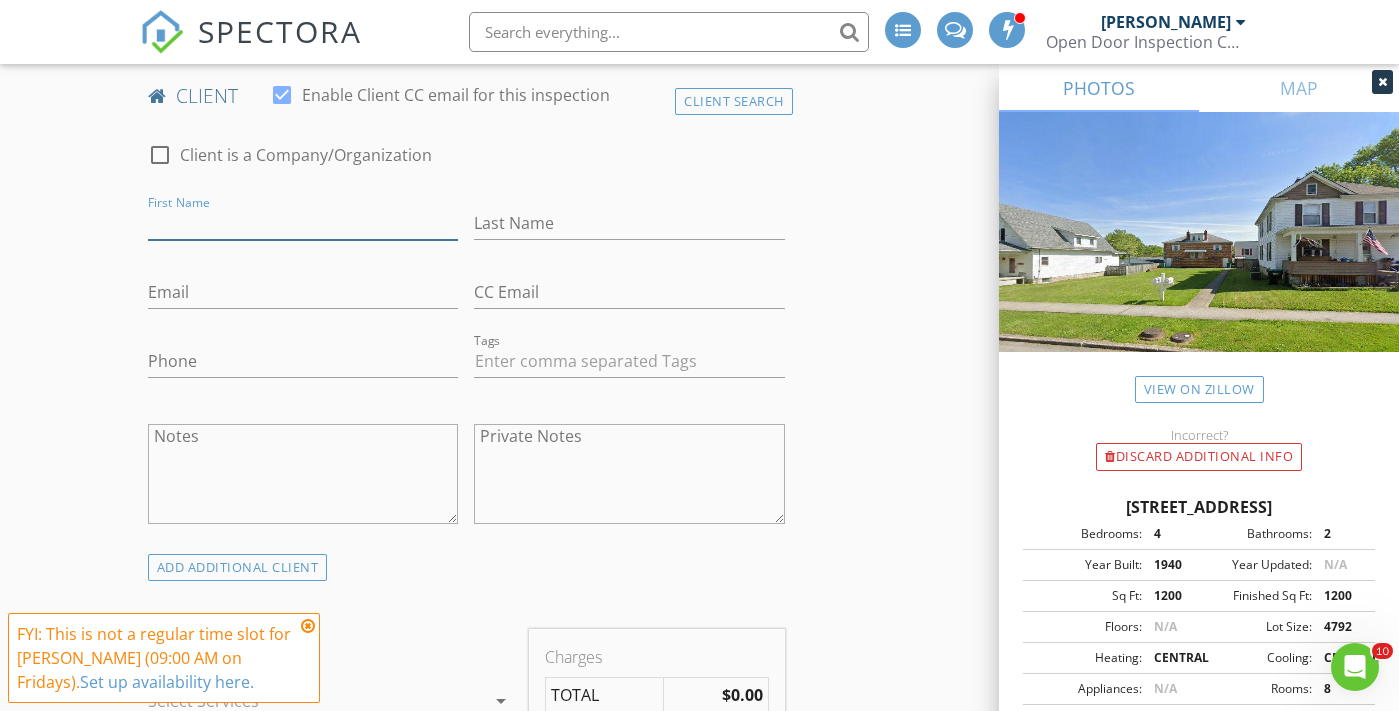 click on "First Name" at bounding box center (303, 223) 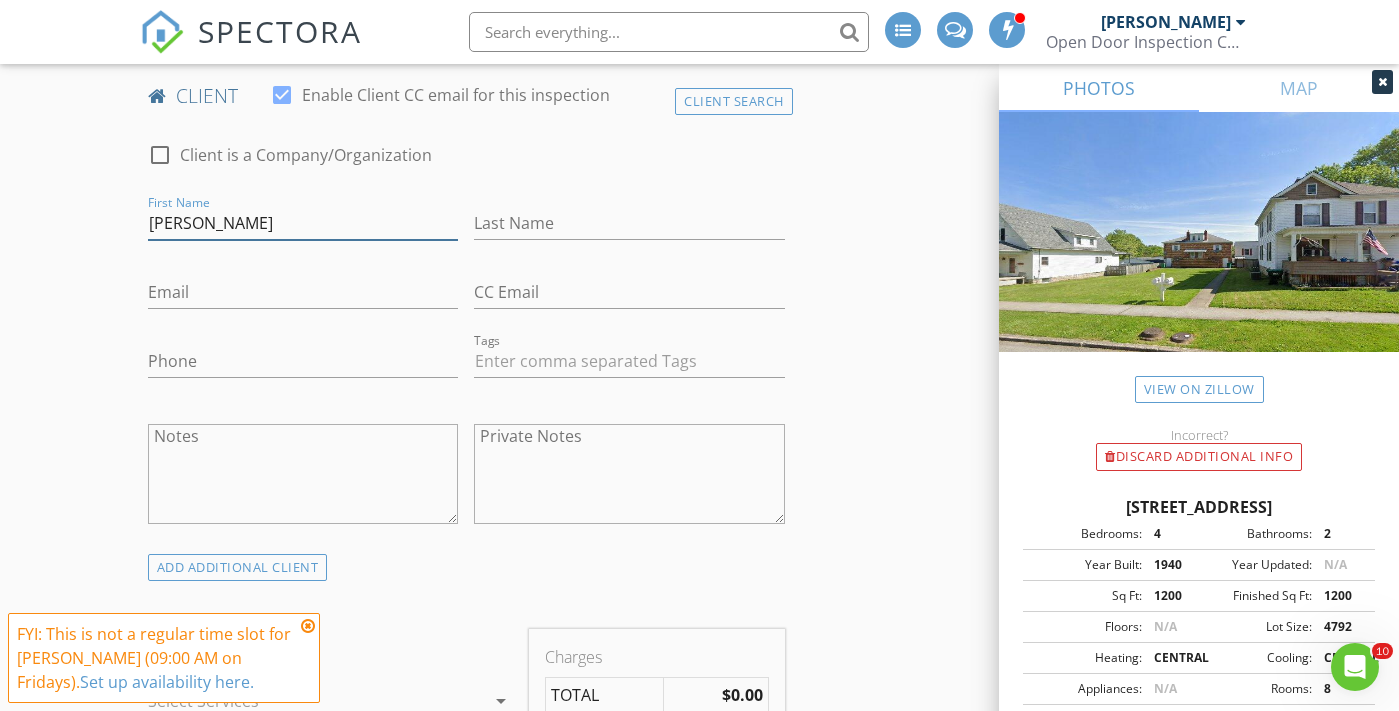 type on "[PERSON_NAME]" 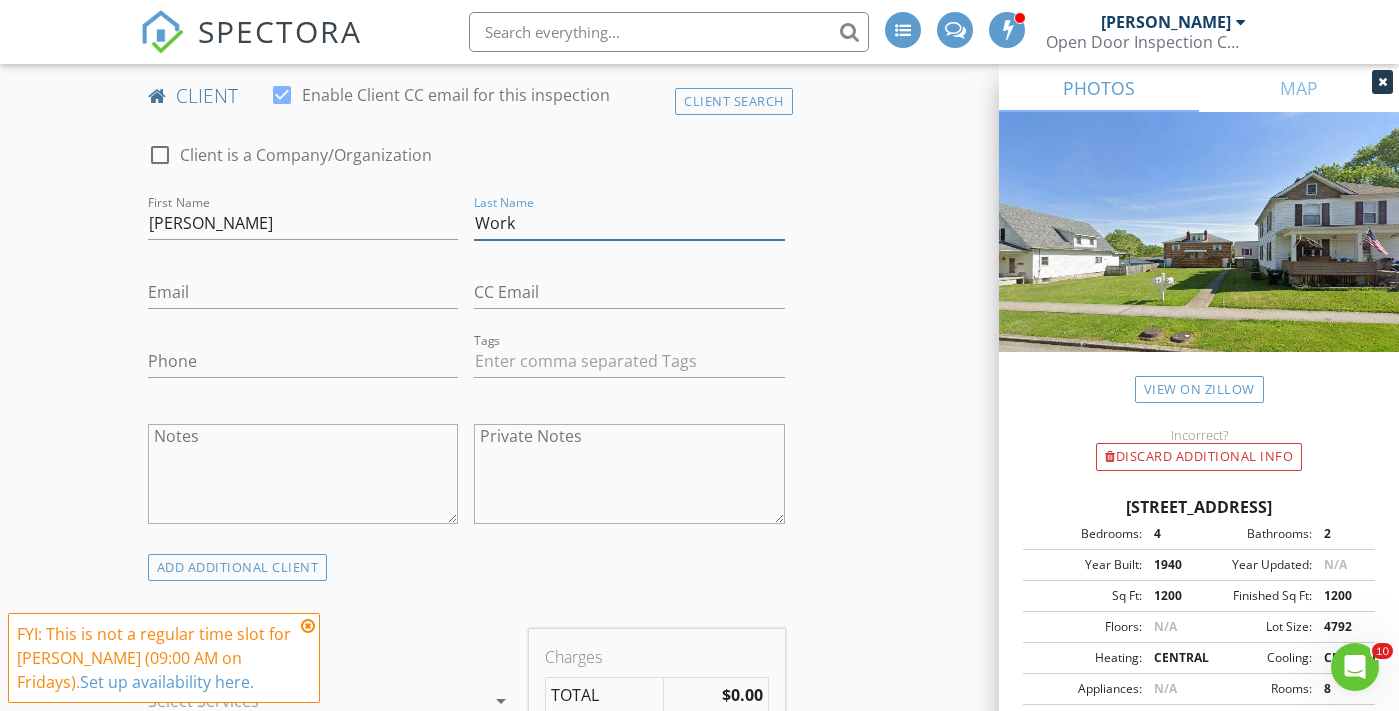 type on "Work" 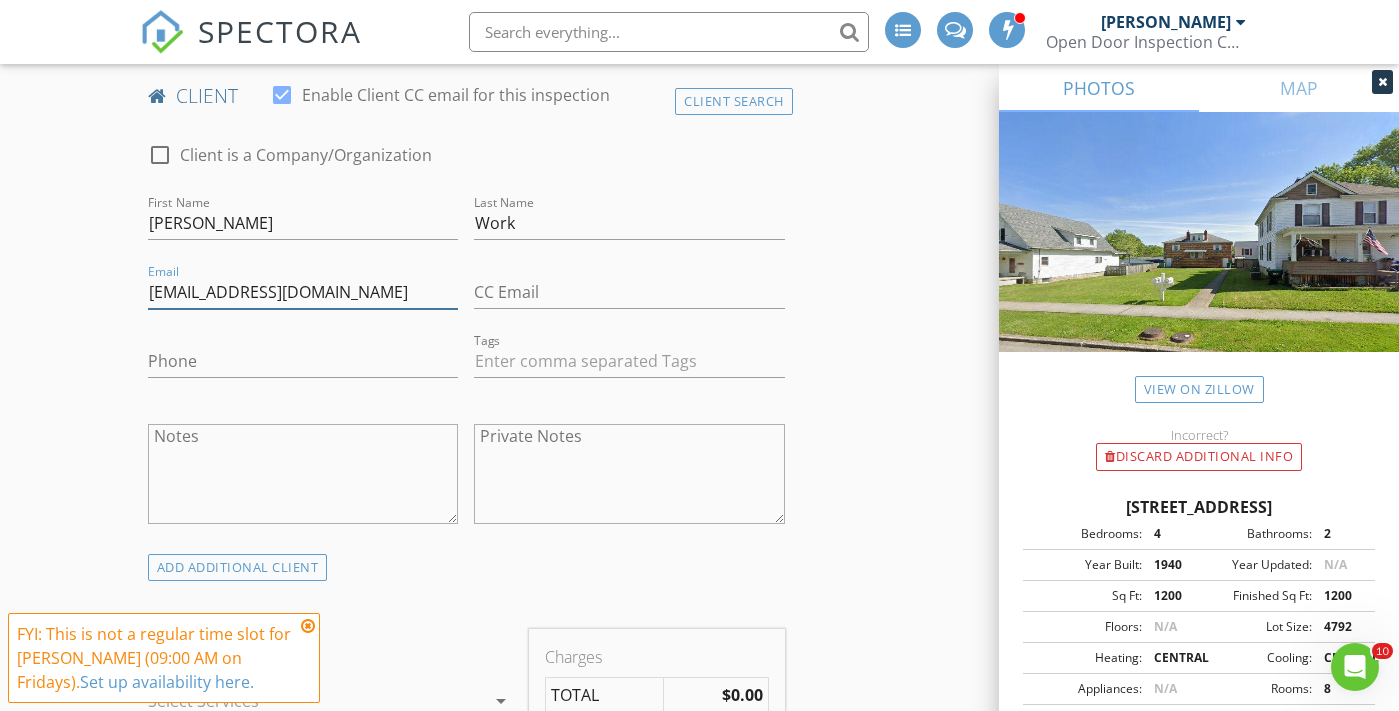 type on "[EMAIL_ADDRESS][DOMAIN_NAME]" 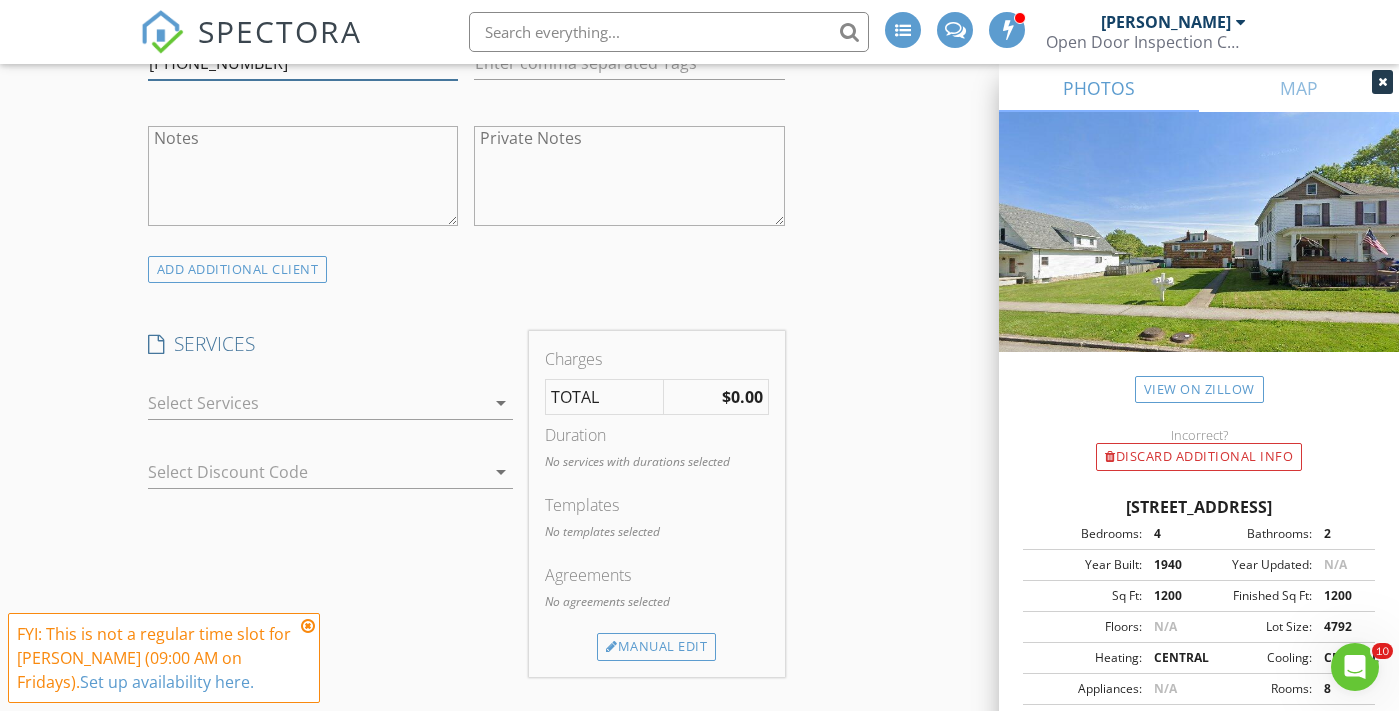 scroll, scrollTop: 1290, scrollLeft: 0, axis: vertical 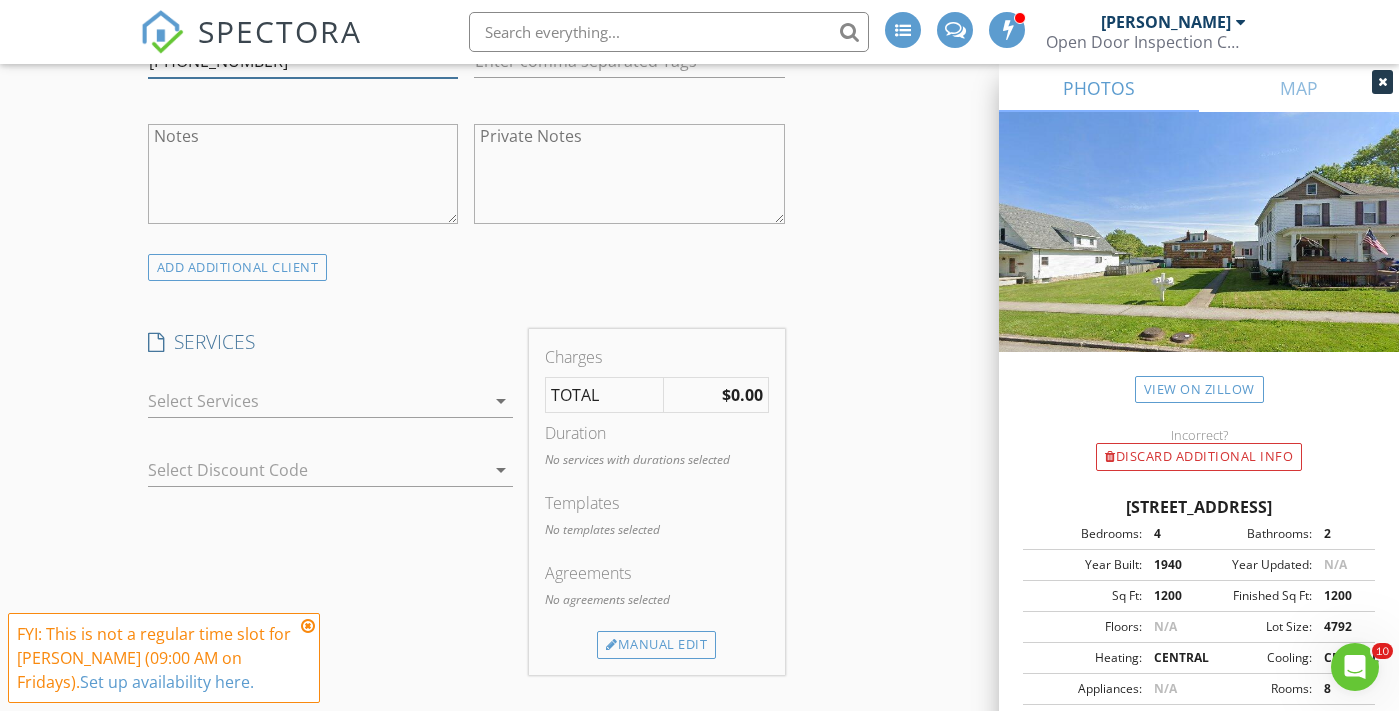 type on "[PHONE_NUMBER]" 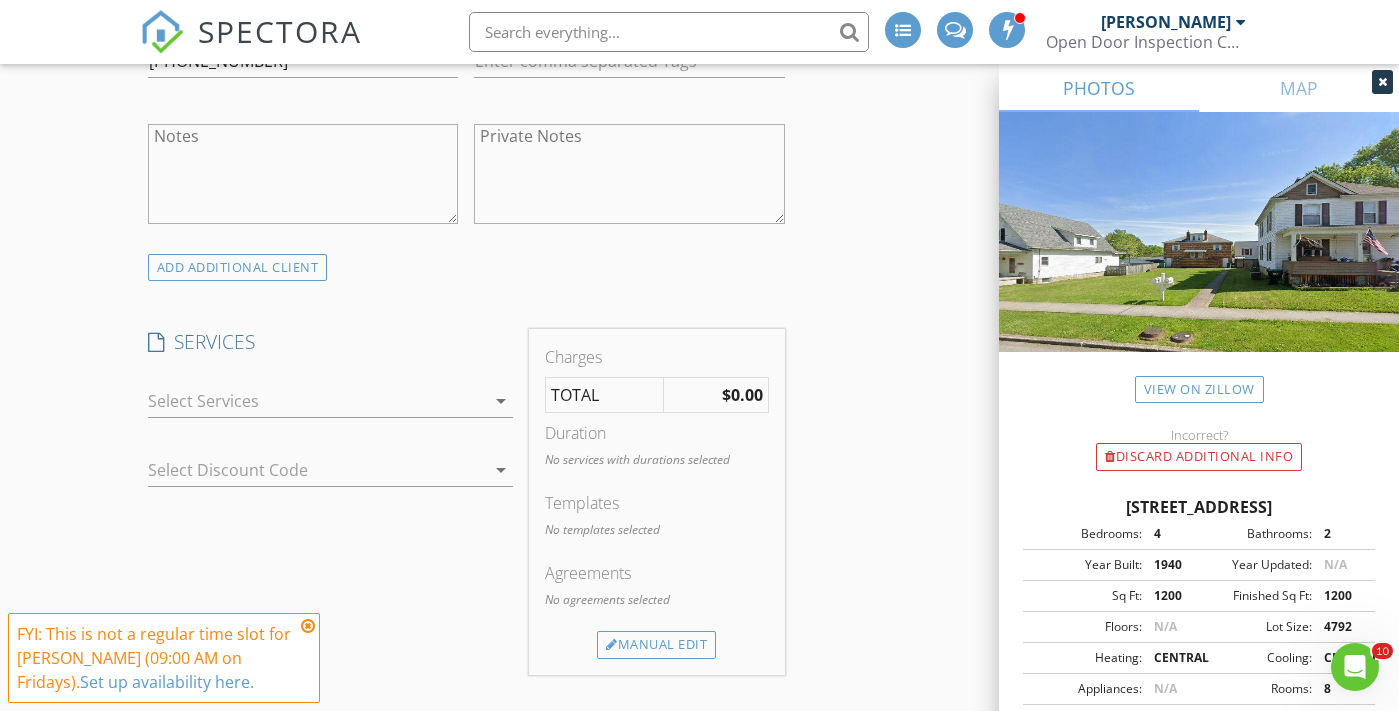 click on "Notes" at bounding box center (303, 174) 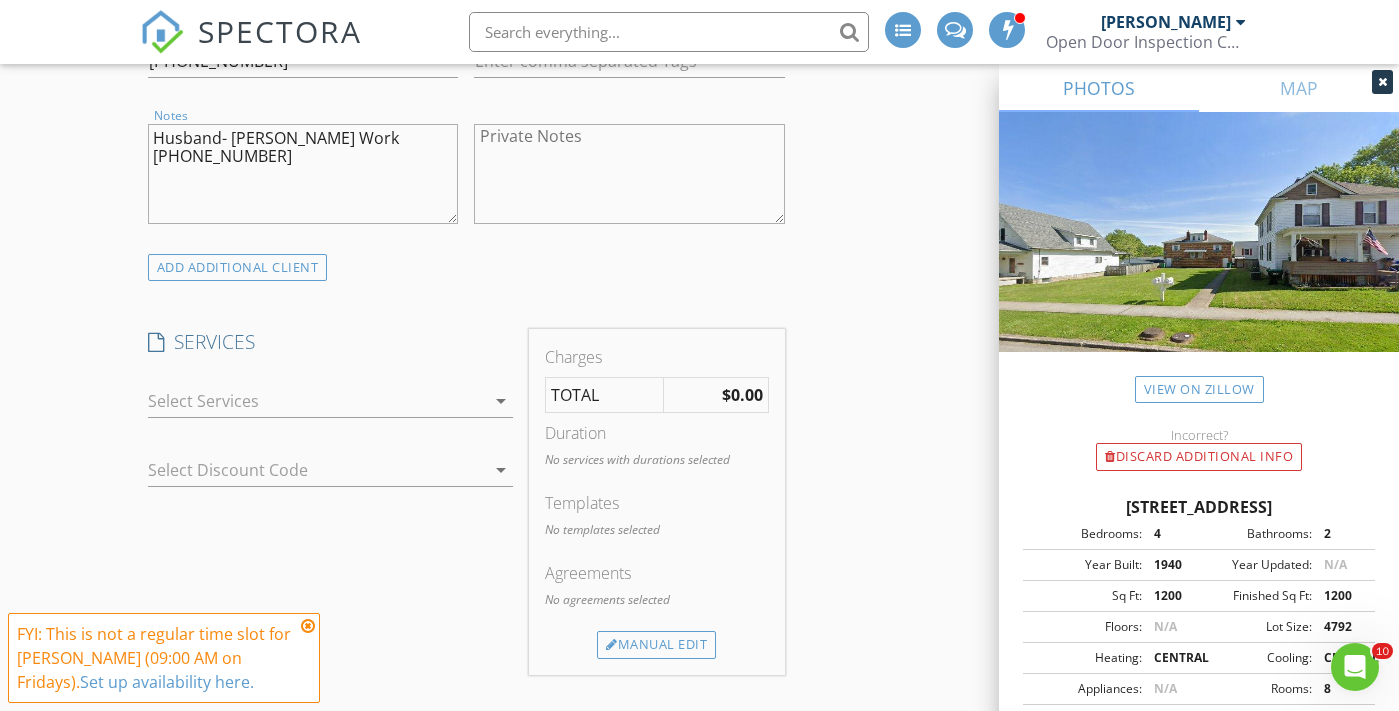 type on "Husband- [PERSON_NAME] Work [PHONE_NUMBER]" 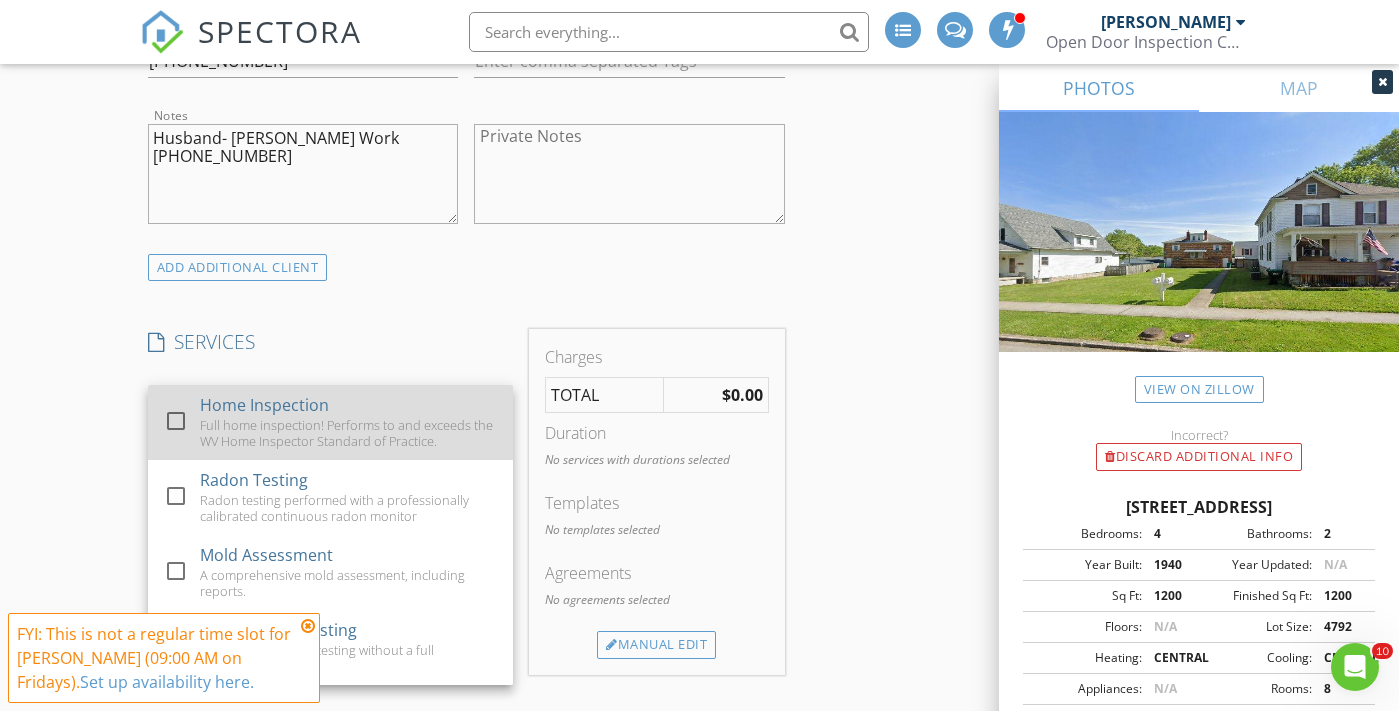 click on "Full home inspection! Performs to and exceeds the WV Home Inspector Standard of Practice." at bounding box center (348, 433) 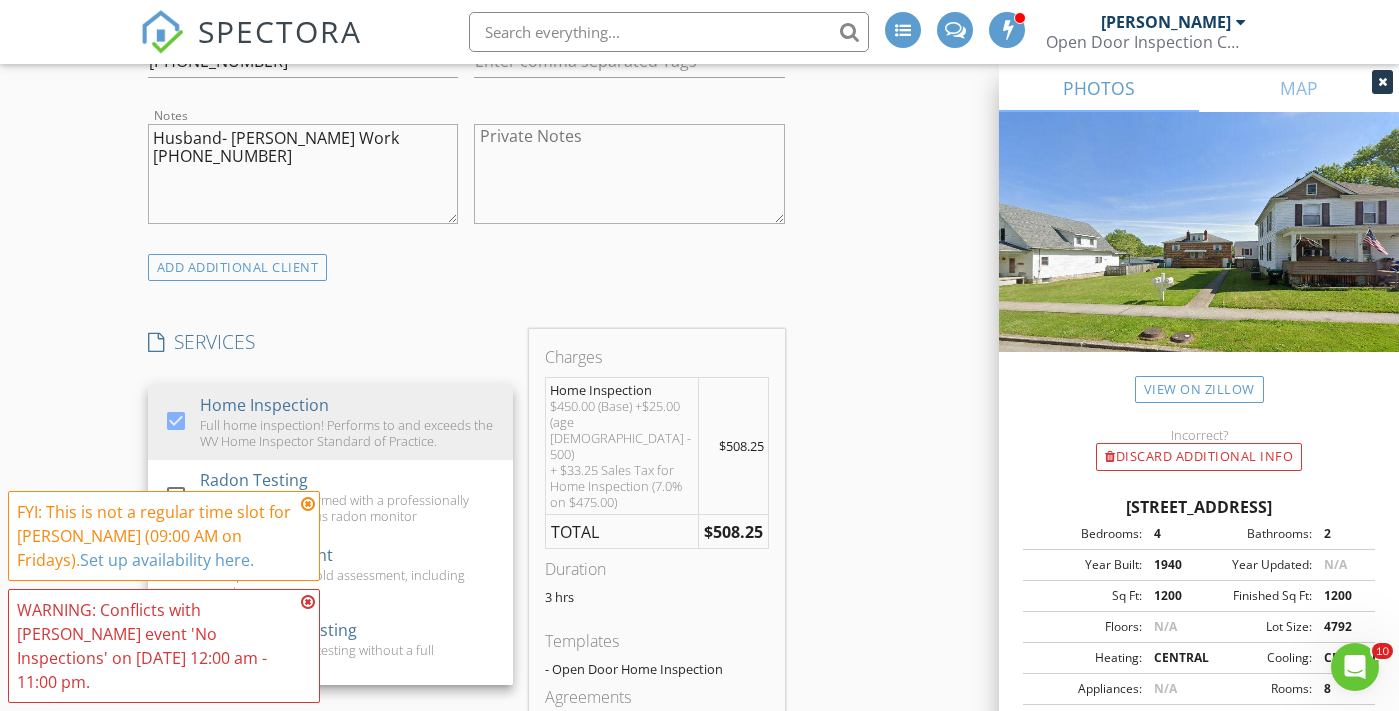 click on "INSPECTOR(S)
check_box   Dustin Stout   PRIMARY   Dustin Stout arrow_drop_down   check_box_outline_blank Dustin Stout specifically requested
Date/Time
07/11/2025 8:00 AM
Location
Address Search       Address 106 W Woodland Ave   Unit   City Clarksburg   State WV   Zip 26301   County Harrison     Square Feet 1200   Year Built 1940   Foundation Basement arrow_drop_down     Dustin Stout     12.1 miles     (20 minutes)
client
check_box Enable Client CC email for this inspection   Client Search     check_box_outline_blank Client is a Company/Organization     First Name Joey   Last Name Work   Email jayjaywork@aol.com   CC Email   Phone 304-266-7001         Tags         Notes Husband- Randy Work 304-815-4413   Private Notes
ADD ADDITIONAL client
SERVICES
check_box   Home Inspection" at bounding box center [466, 794] 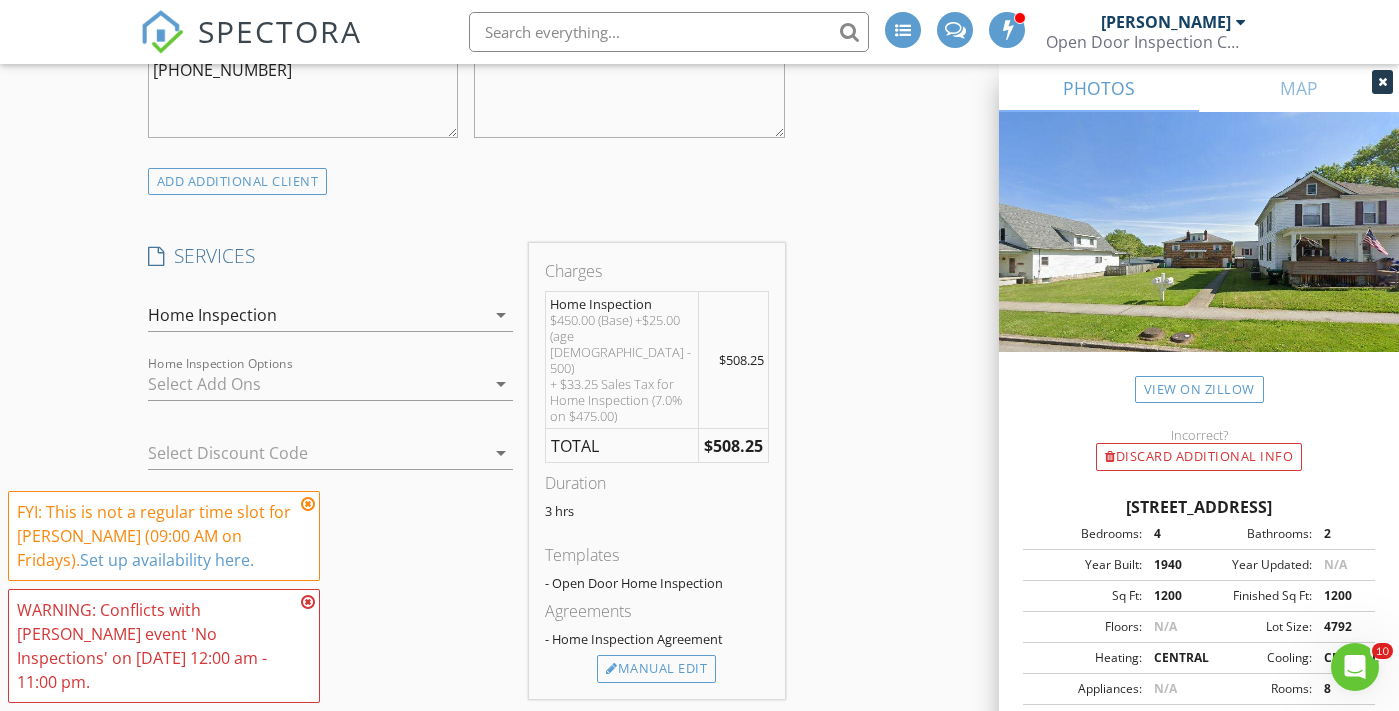 scroll, scrollTop: 1383, scrollLeft: 0, axis: vertical 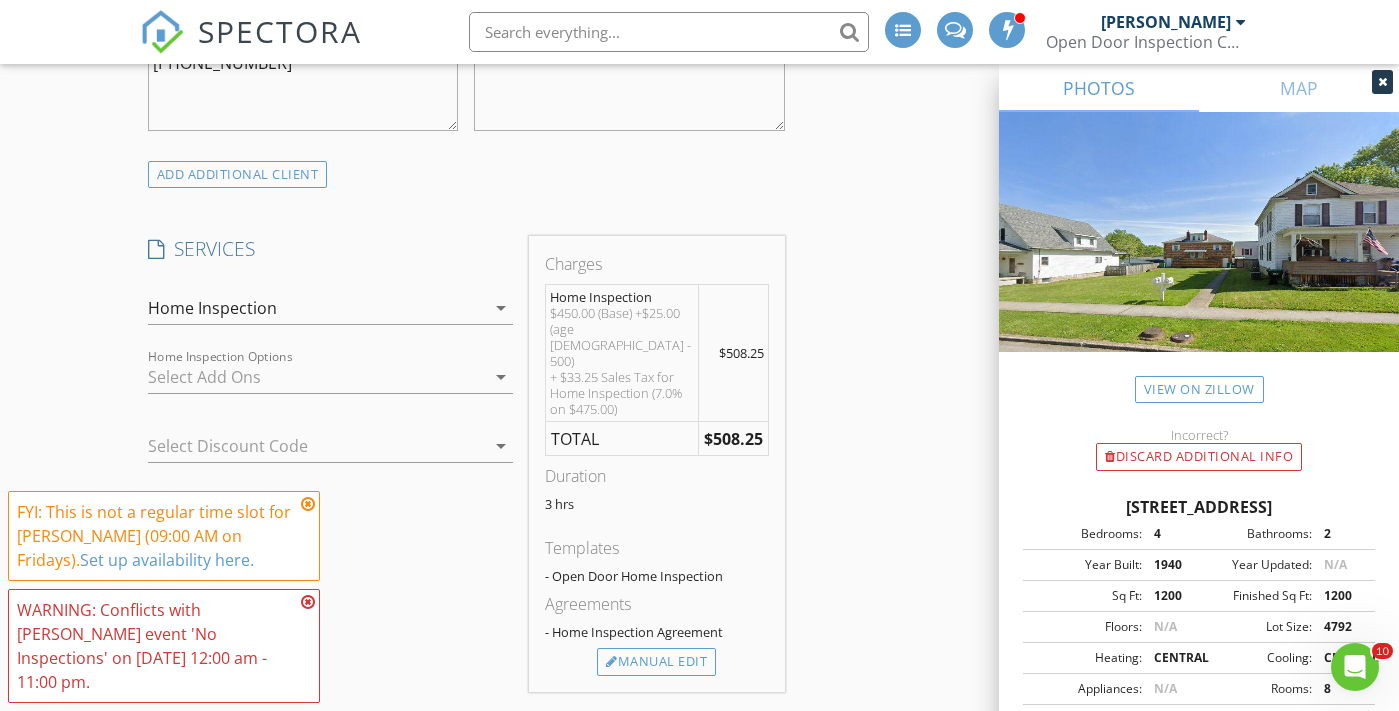 click at bounding box center (316, 377) 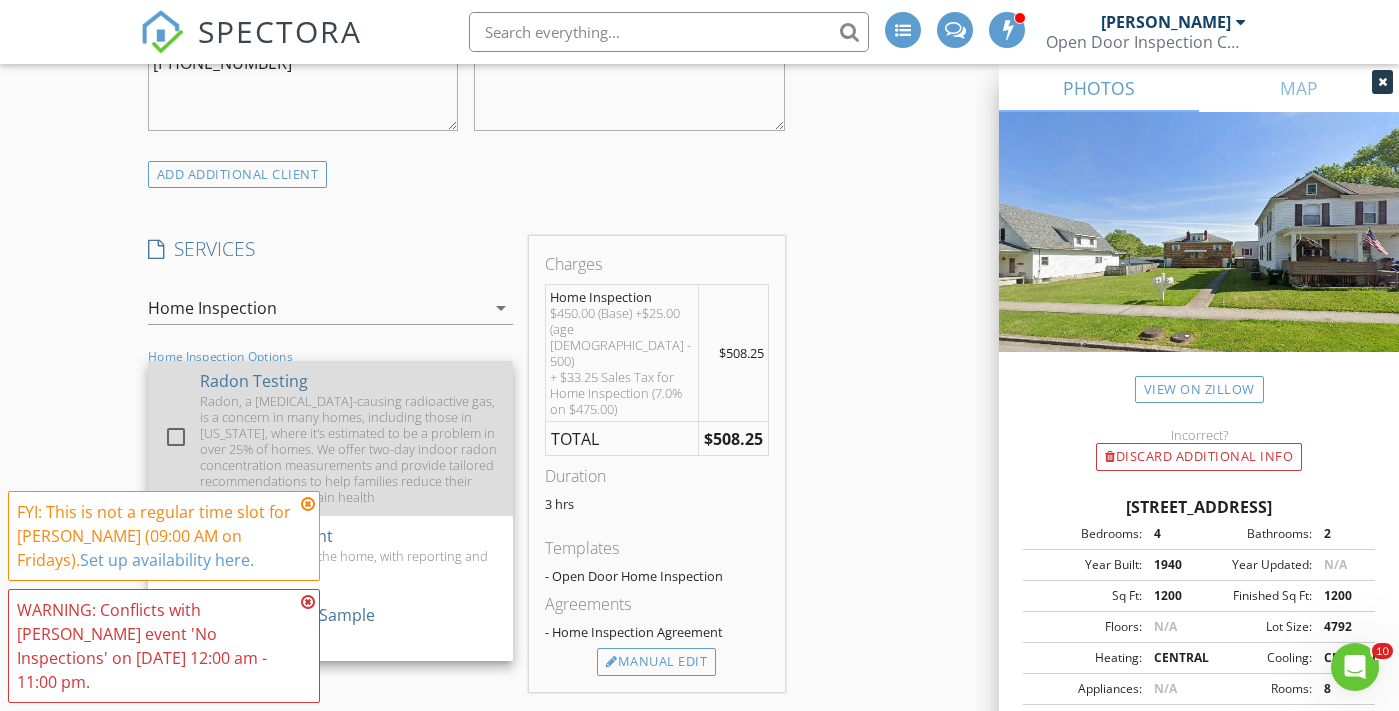 scroll, scrollTop: 51, scrollLeft: 0, axis: vertical 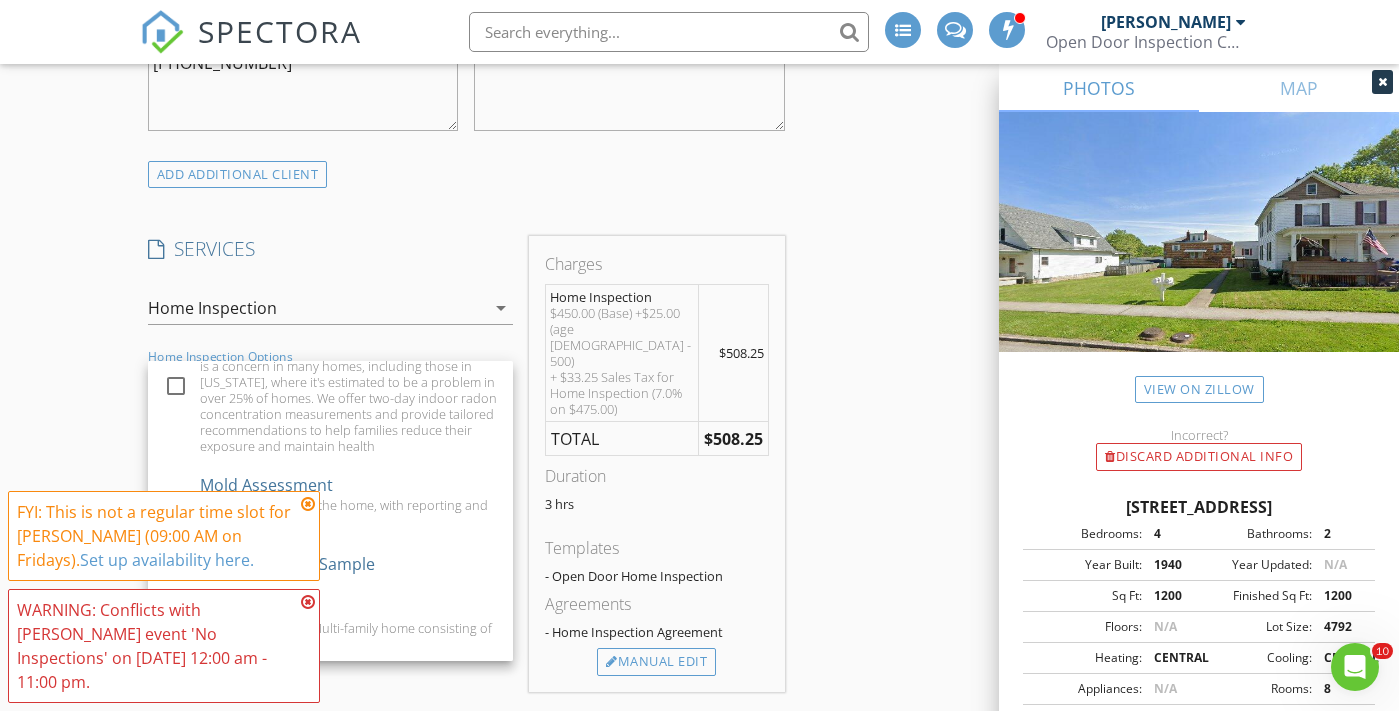 click at bounding box center [308, 504] 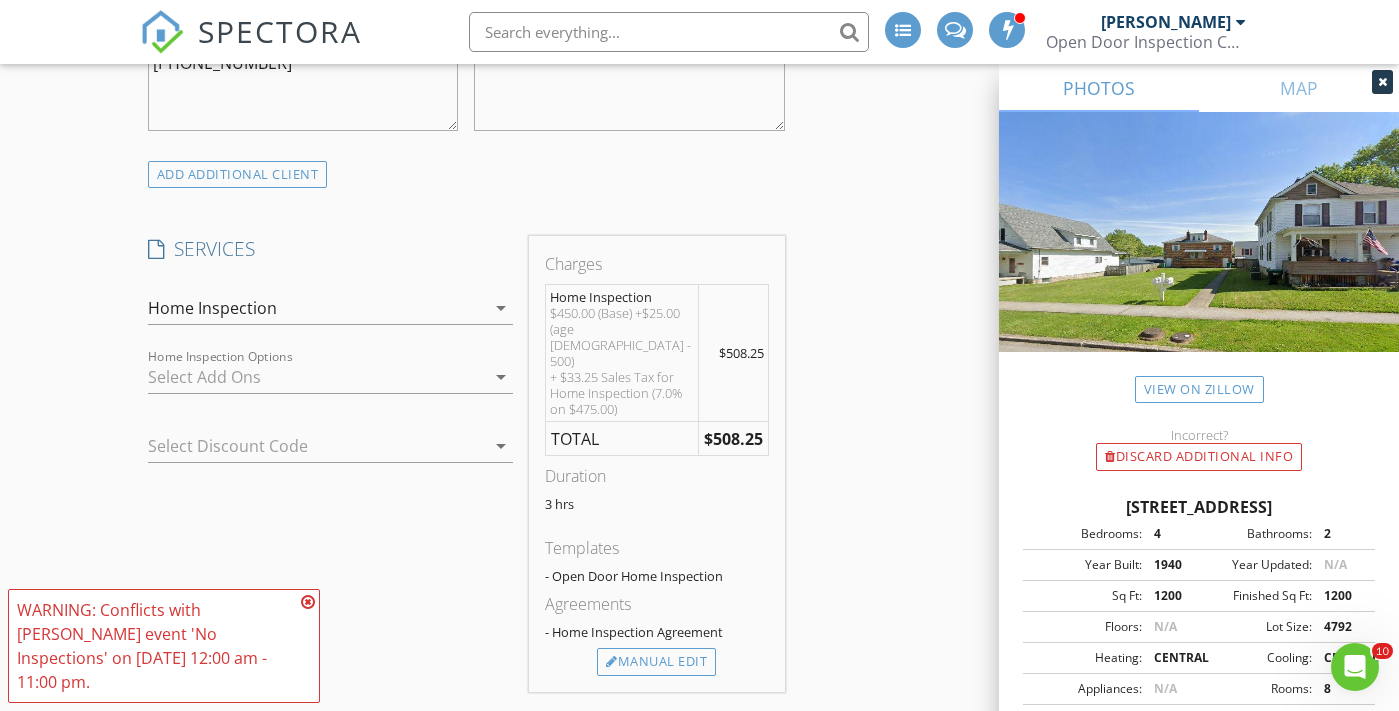 click at bounding box center [308, 602] 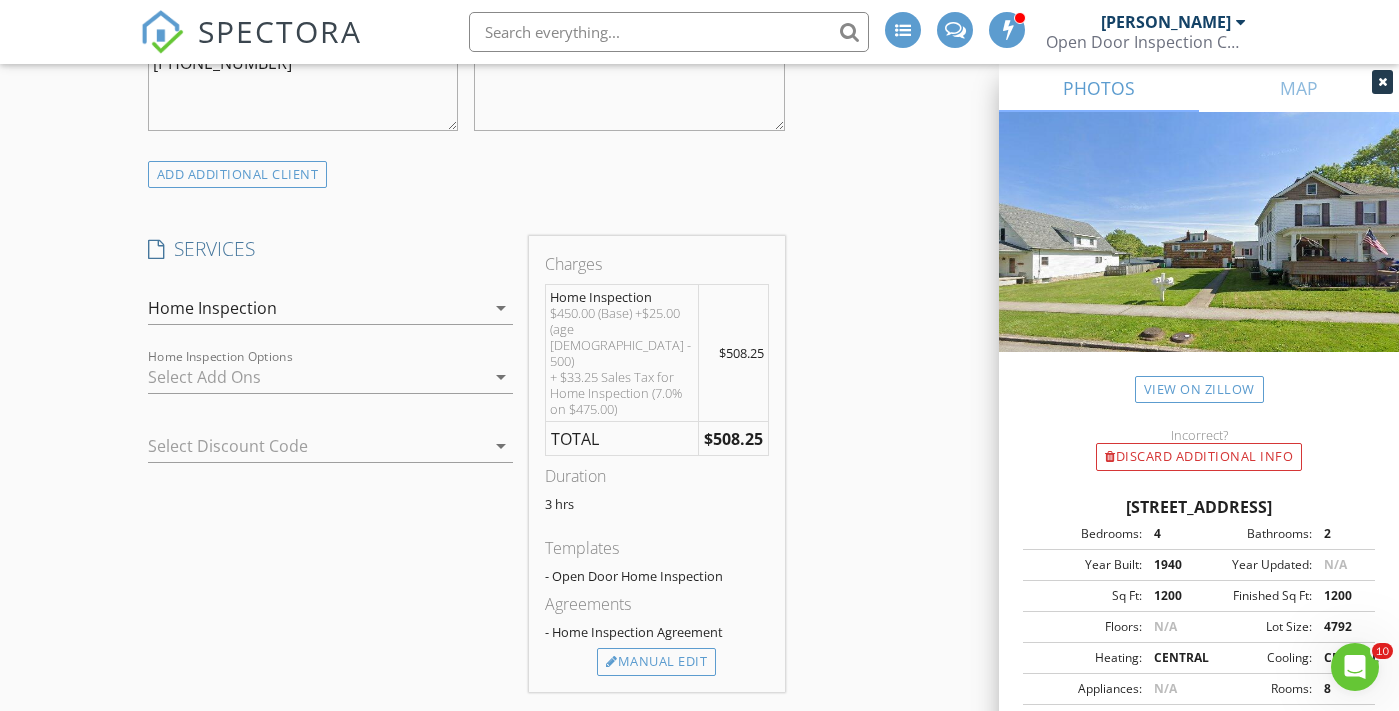 click at bounding box center (316, 377) 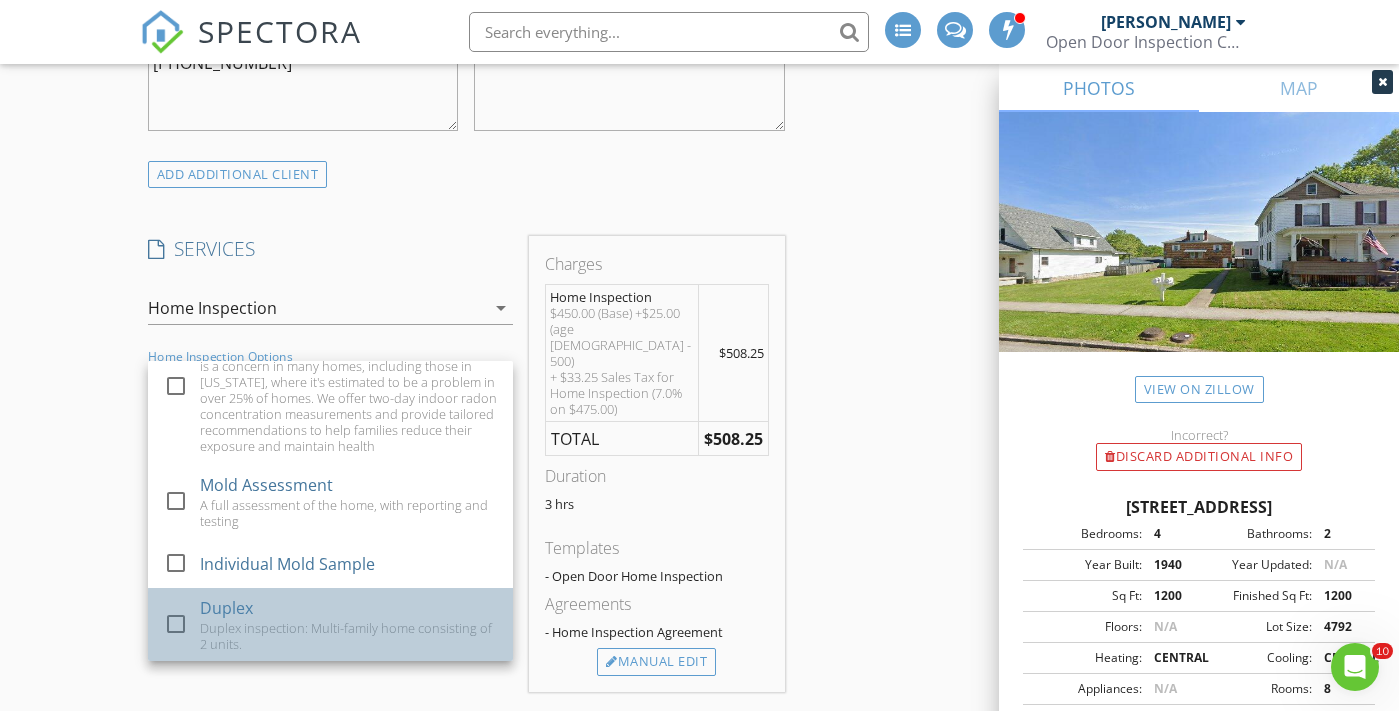 click on "Duplex   Duplex inspection: Multi-family home consisting of 2 units." at bounding box center (348, 625) 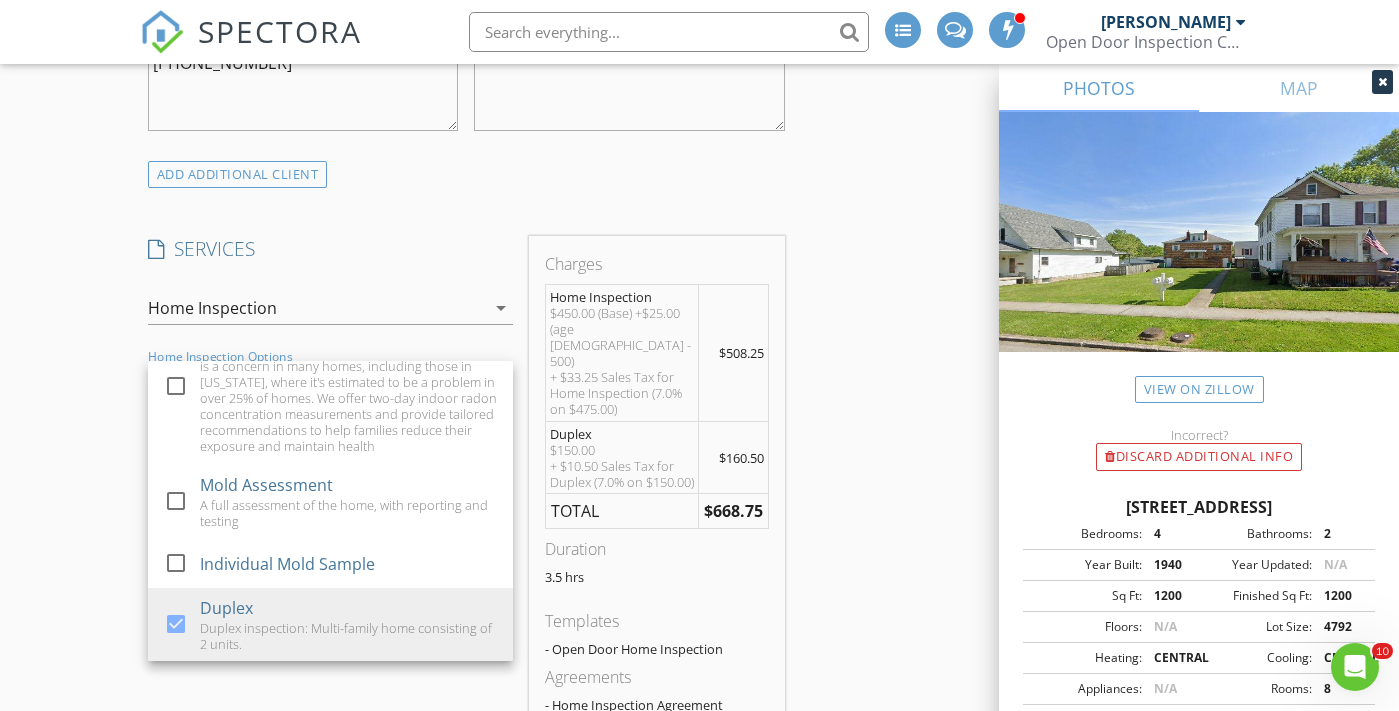 click on "New Inspection
INSPECTOR(S)
check_box   Dustin Stout   PRIMARY   Dustin Stout arrow_drop_down   check_box_outline_blank Dustin Stout specifically requested
Date/Time
07/11/2025 8:00 AM
Location
Address Search       Address 106 W Woodland Ave   Unit   City Clarksburg   State WV   Zip 26301   County Harrison     Square Feet 1200   Year Built 1940   Foundation Basement arrow_drop_down     Dustin Stout     12.1 miles     (20 minutes)
client
check_box Enable Client CC email for this inspection   Client Search     check_box_outline_blank Client is a Company/Organization     First Name Joey   Last Name Work   Email jayjaywork@aol.com   CC Email   Phone 304-266-7001         Tags         Notes Husband- Randy Work 304-815-4413   Private Notes
ADD ADDITIONAL client
SERVICES" at bounding box center [699, 762] 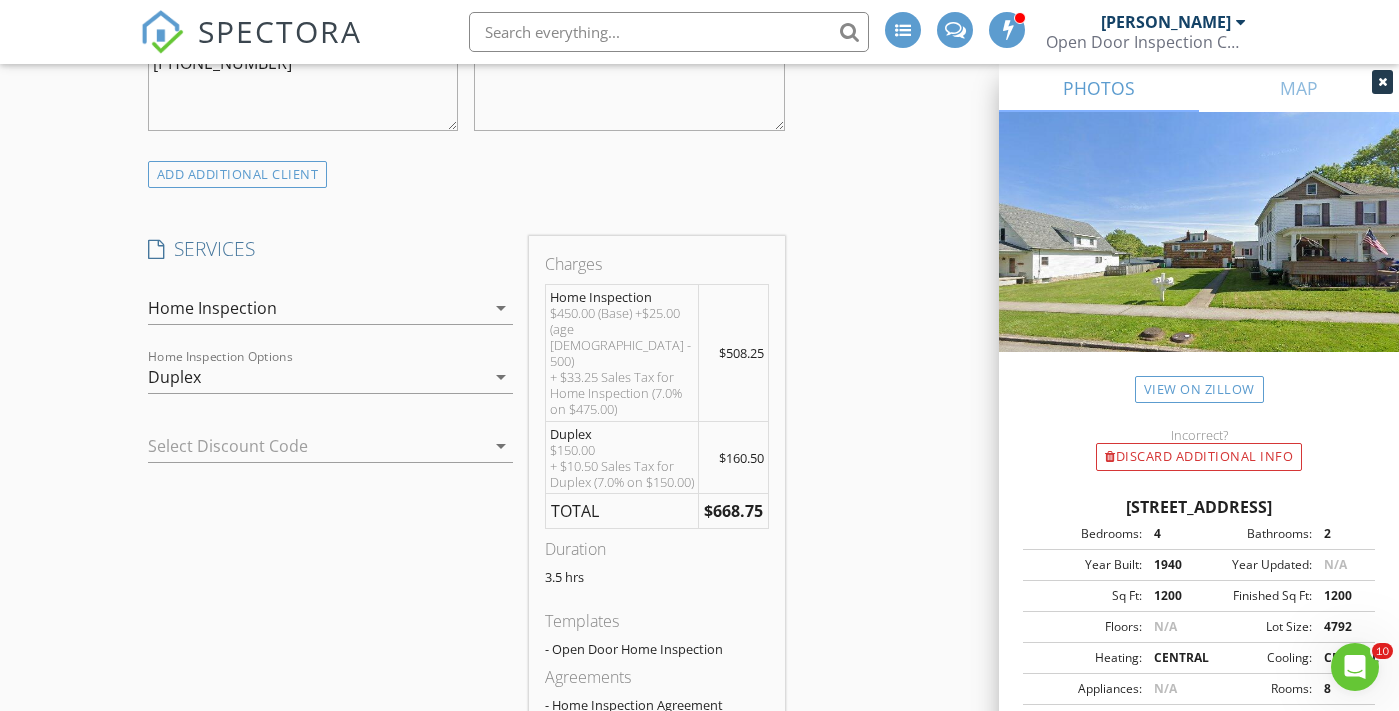 click at bounding box center (302, 446) 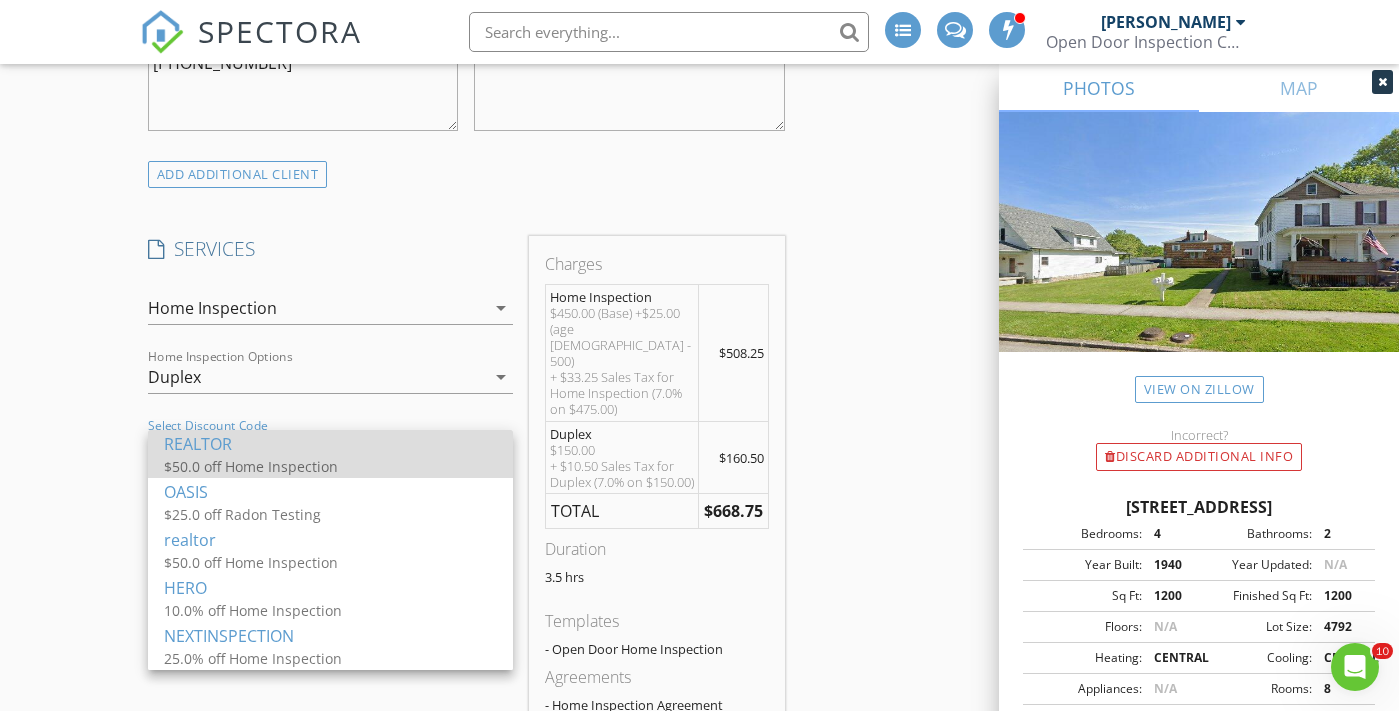 click on "$50.0 off Home Inspection" at bounding box center (330, 466) 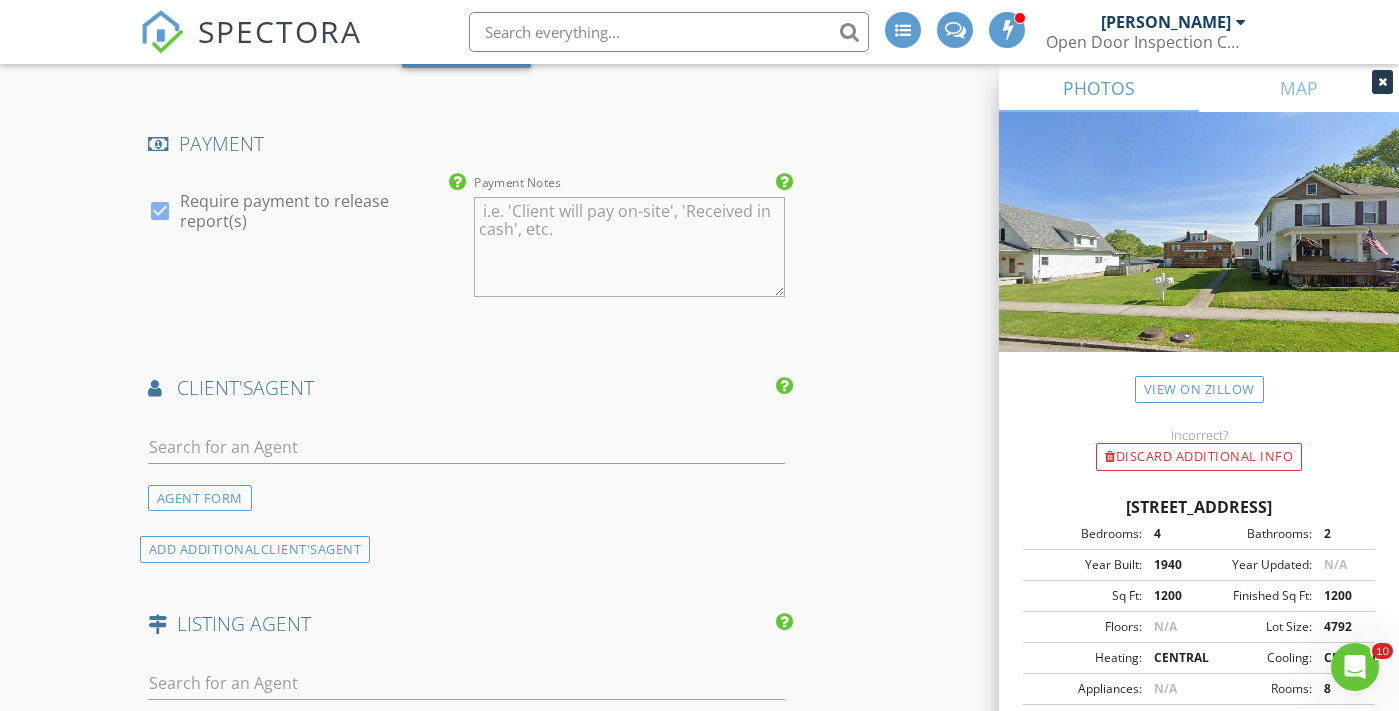 scroll, scrollTop: 2270, scrollLeft: 0, axis: vertical 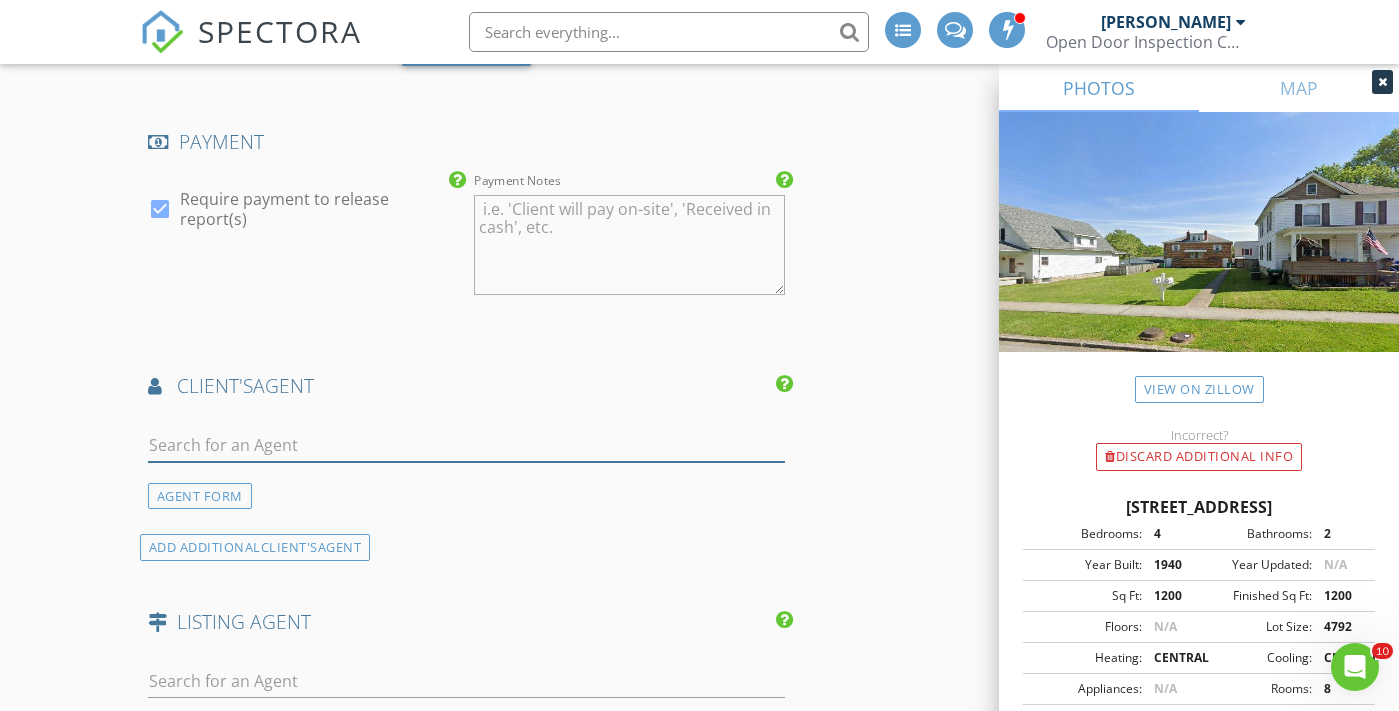 click at bounding box center (466, 445) 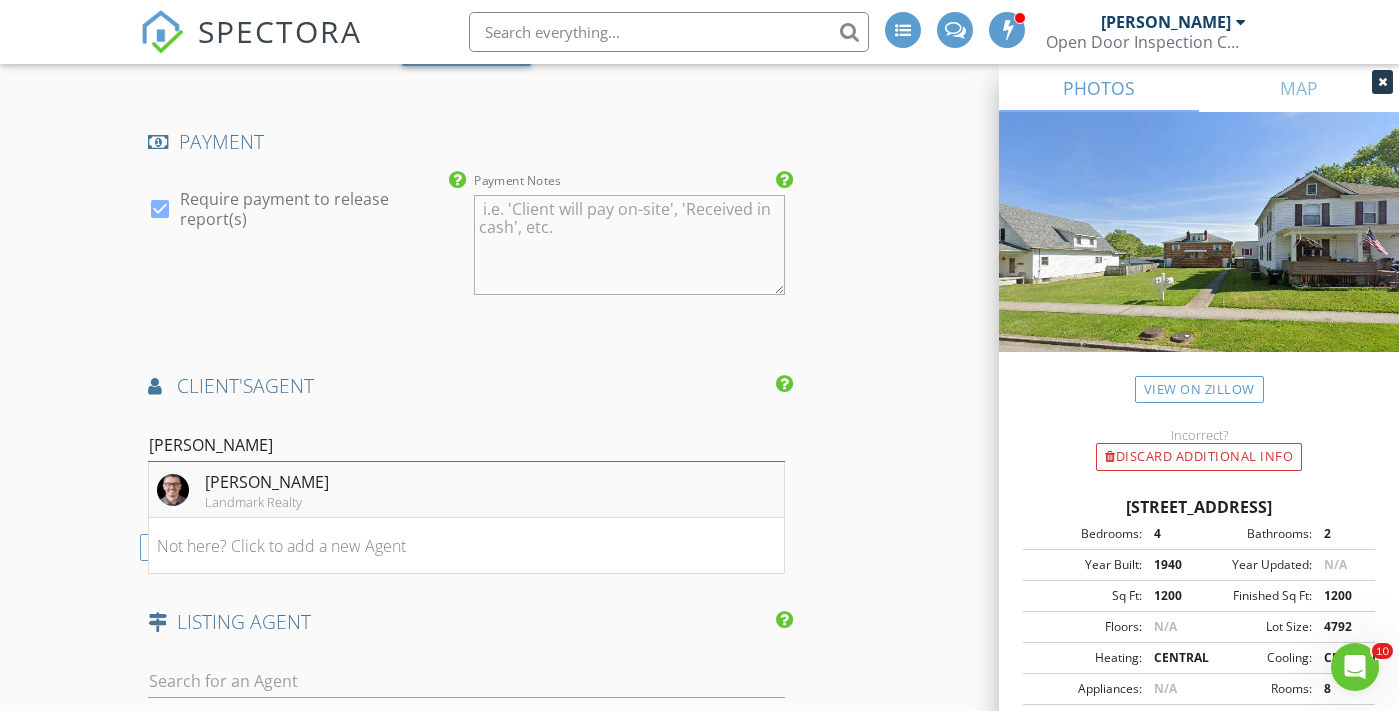 type on "terry" 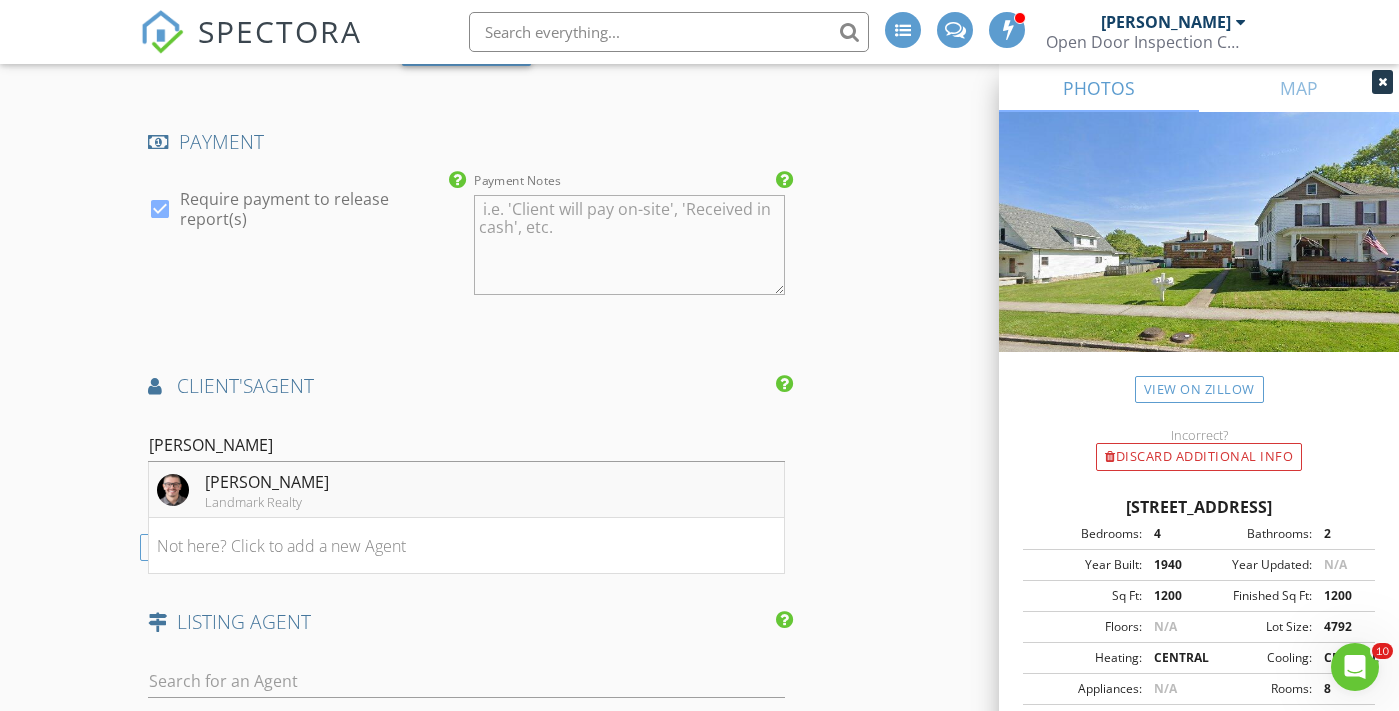 click on "Landmark Realty" at bounding box center [267, 502] 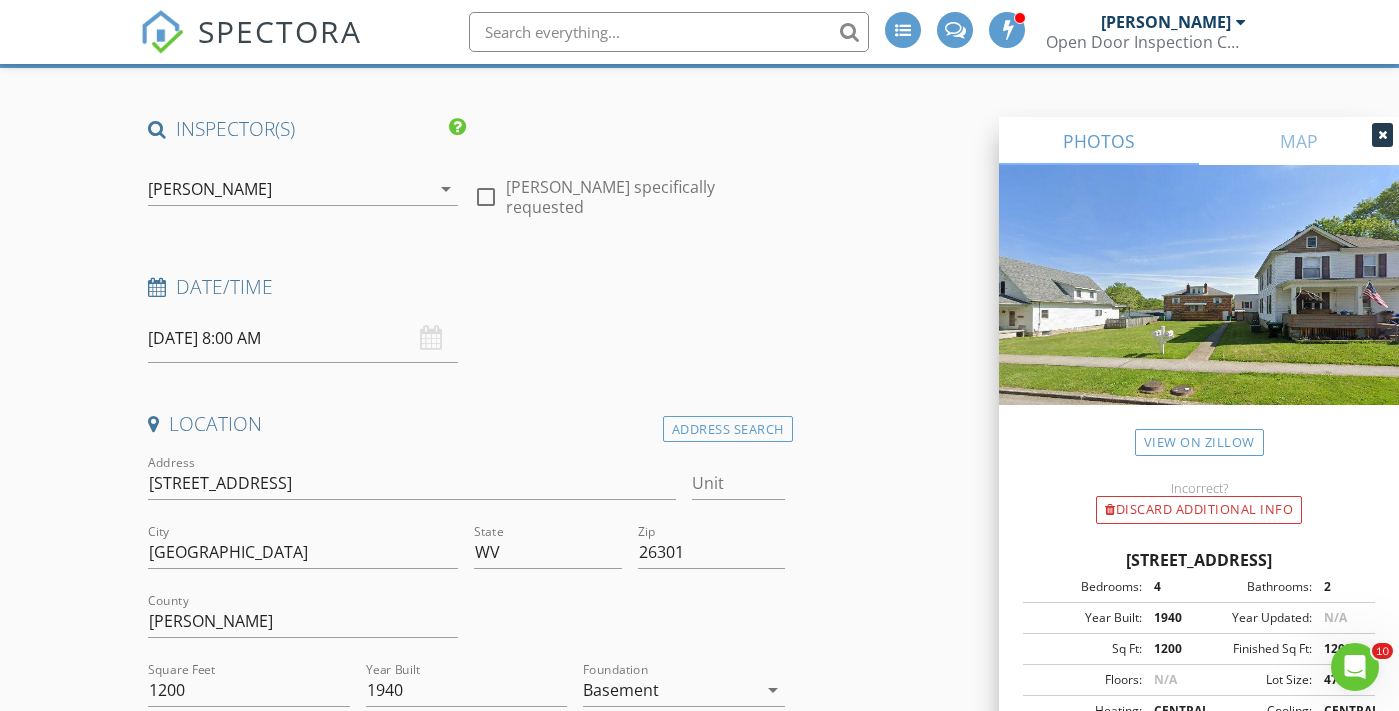 scroll, scrollTop: 0, scrollLeft: 0, axis: both 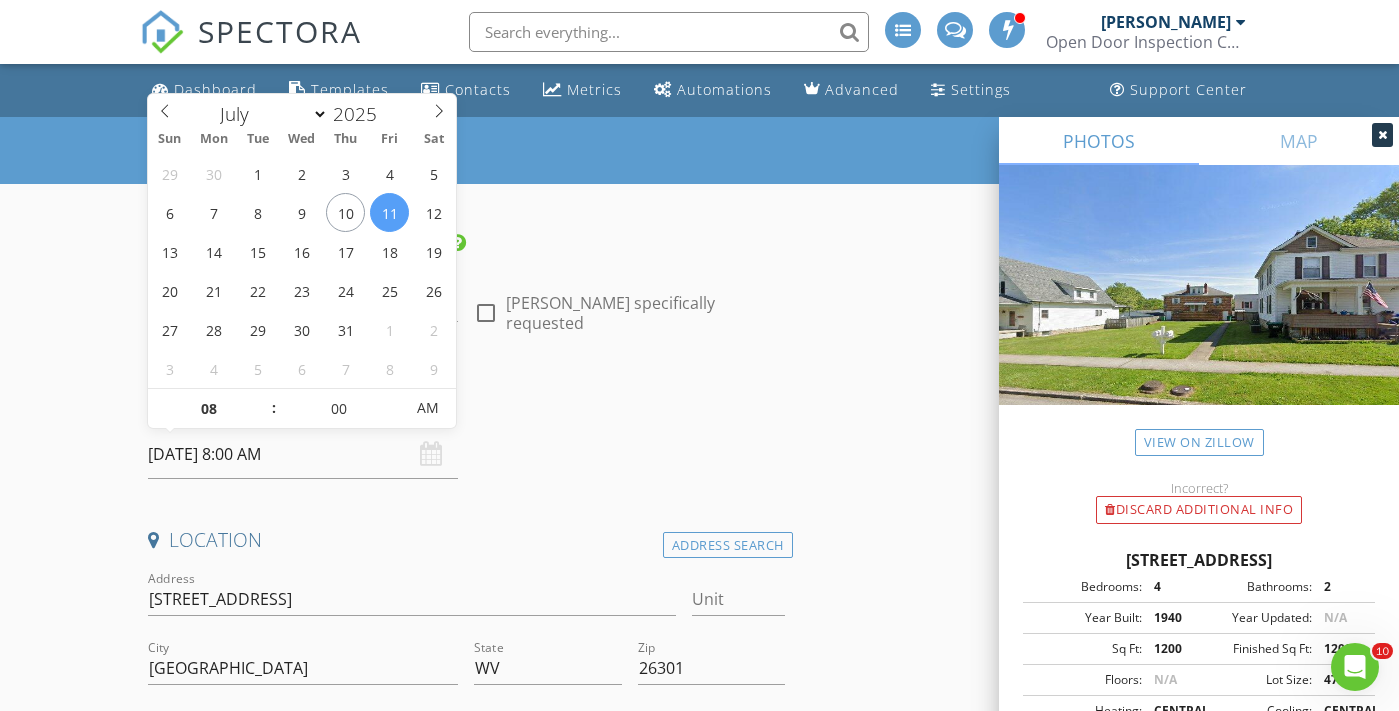 click on "07/11/2025 8:00 AM" at bounding box center (303, 454) 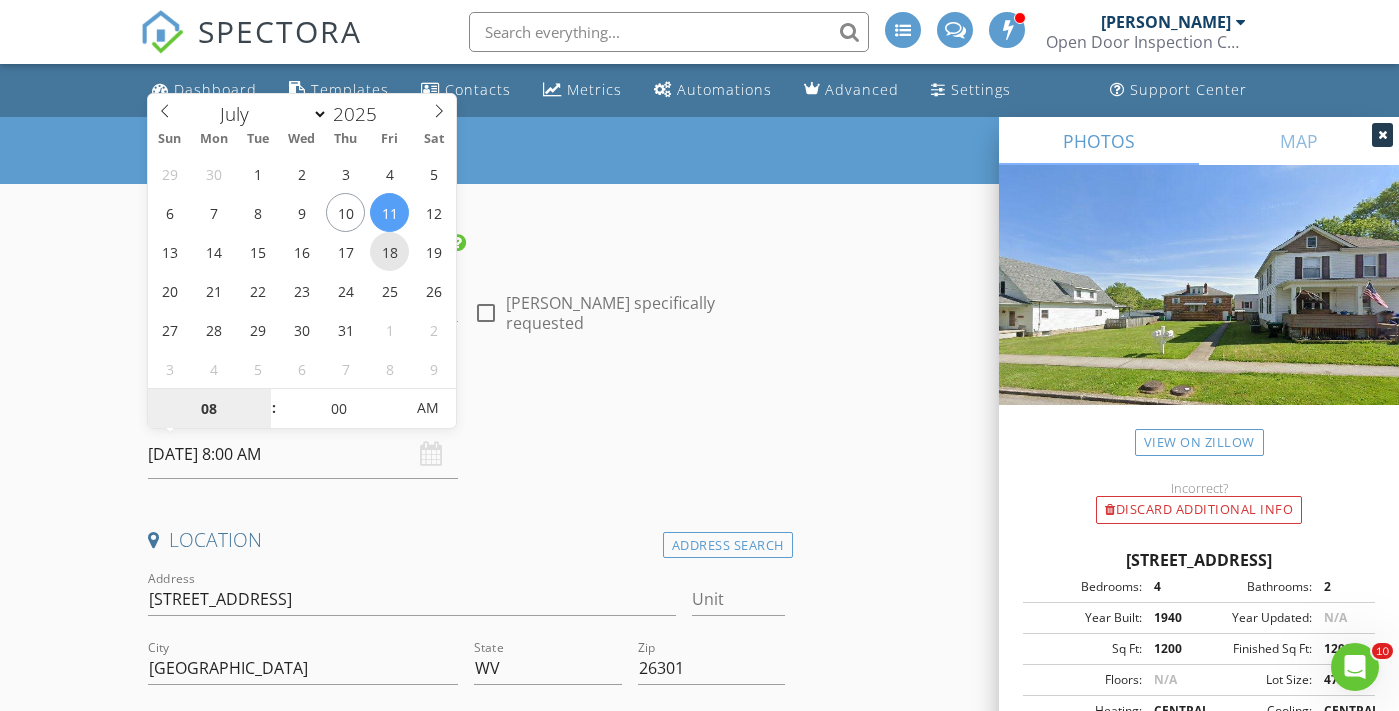 type on "07/18/2025 8:00 AM" 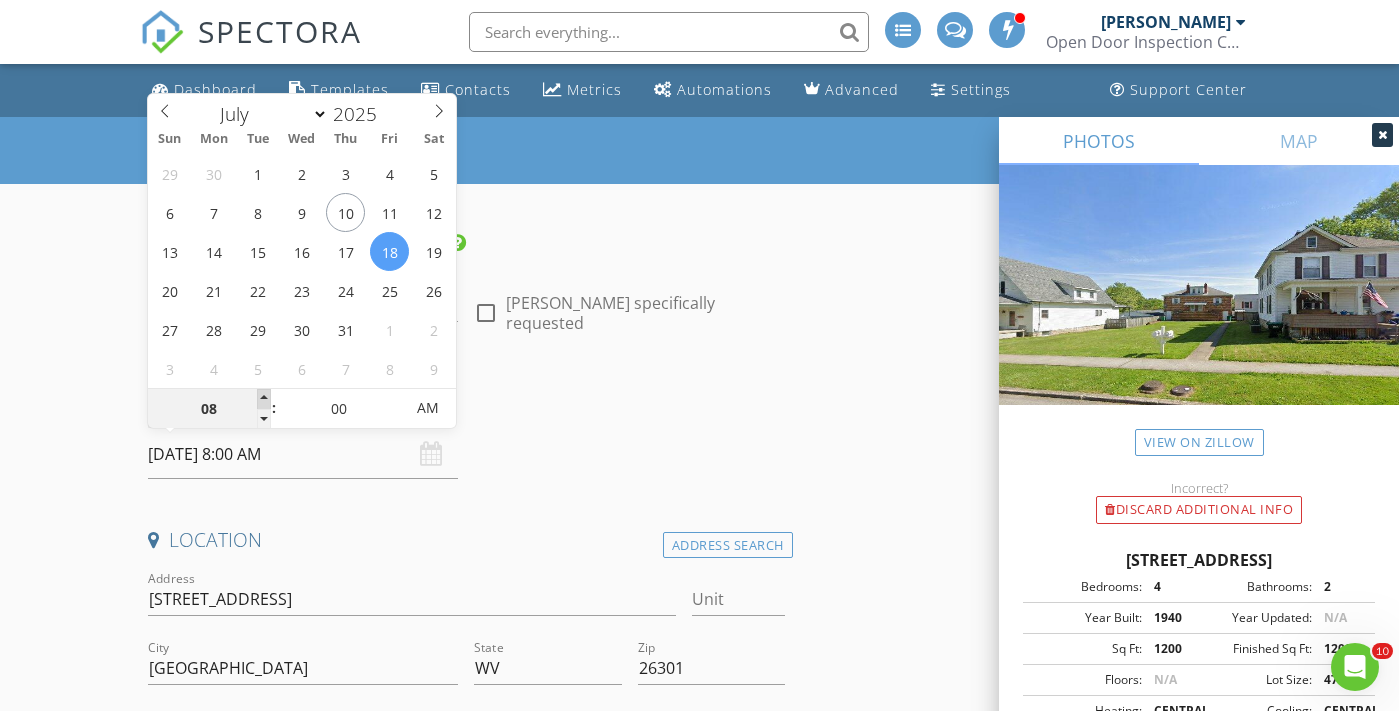 type on "09" 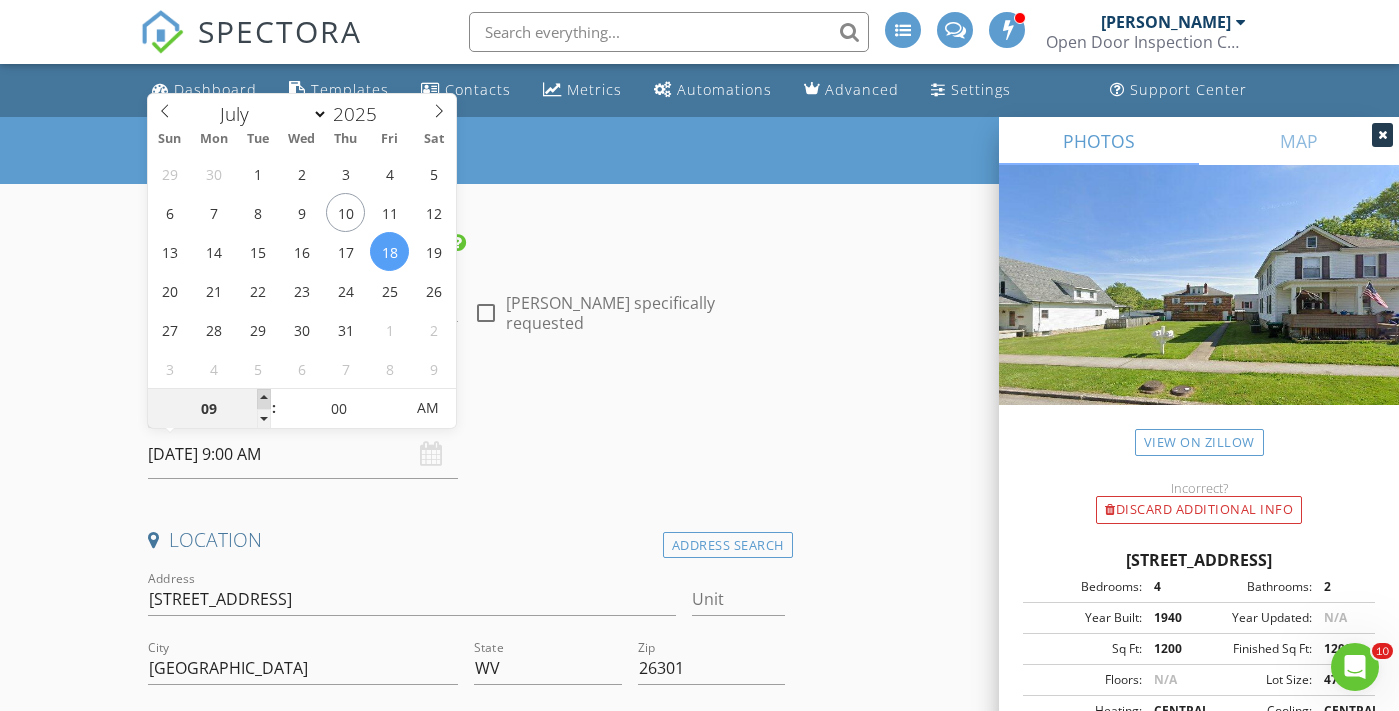 click at bounding box center [264, 399] 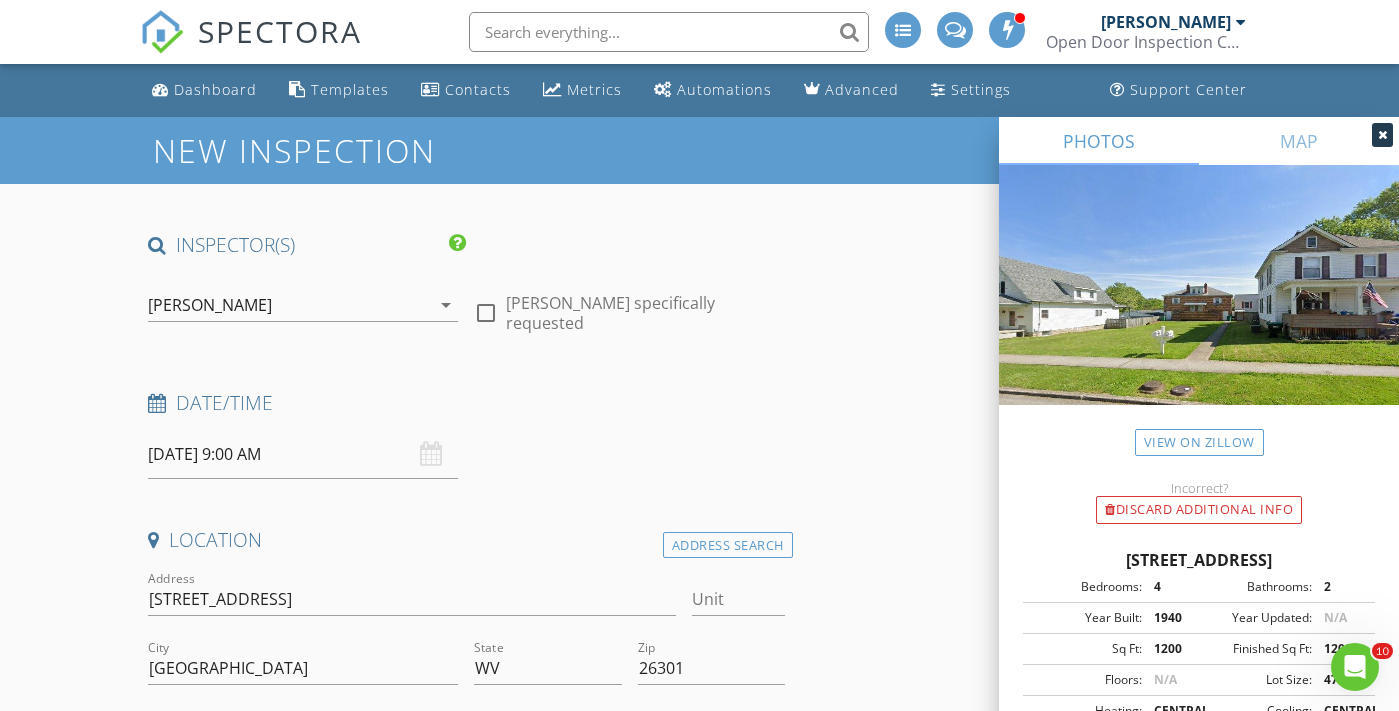 click on "Date/Time" at bounding box center [466, 403] 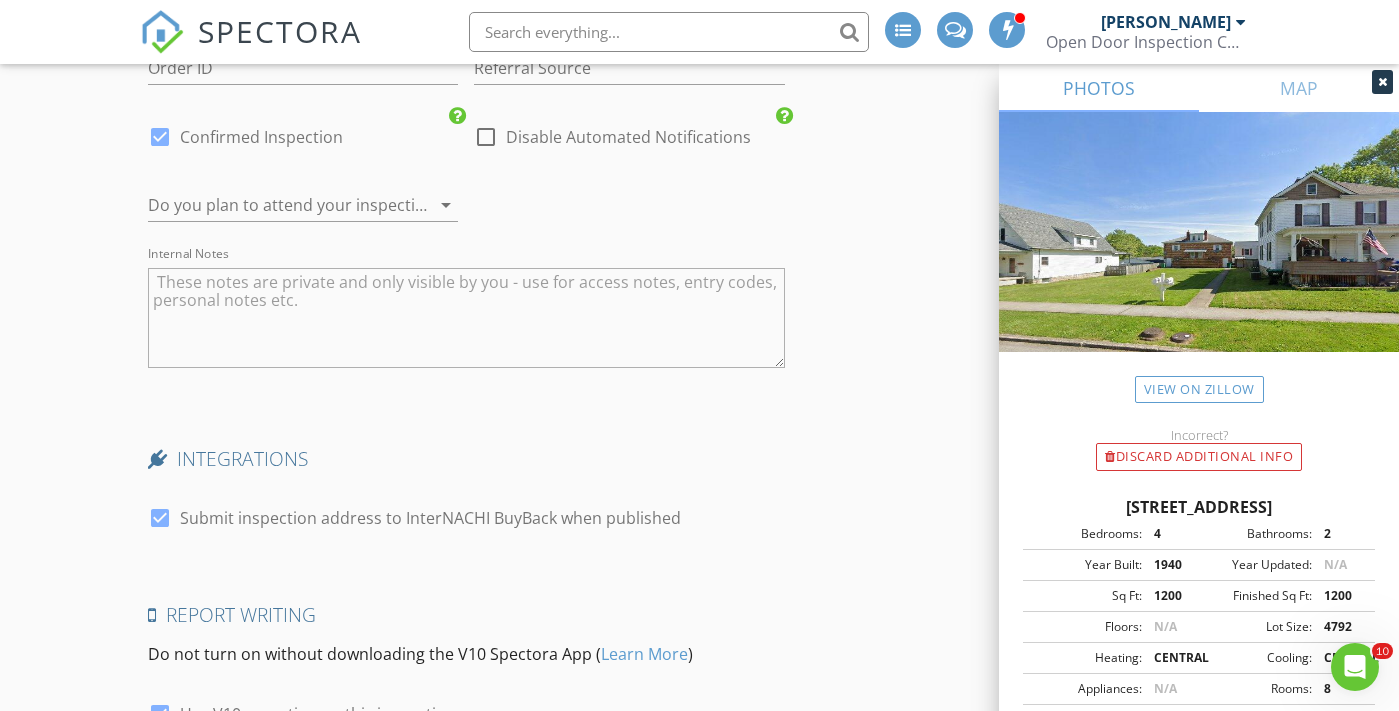 scroll, scrollTop: 3905, scrollLeft: 0, axis: vertical 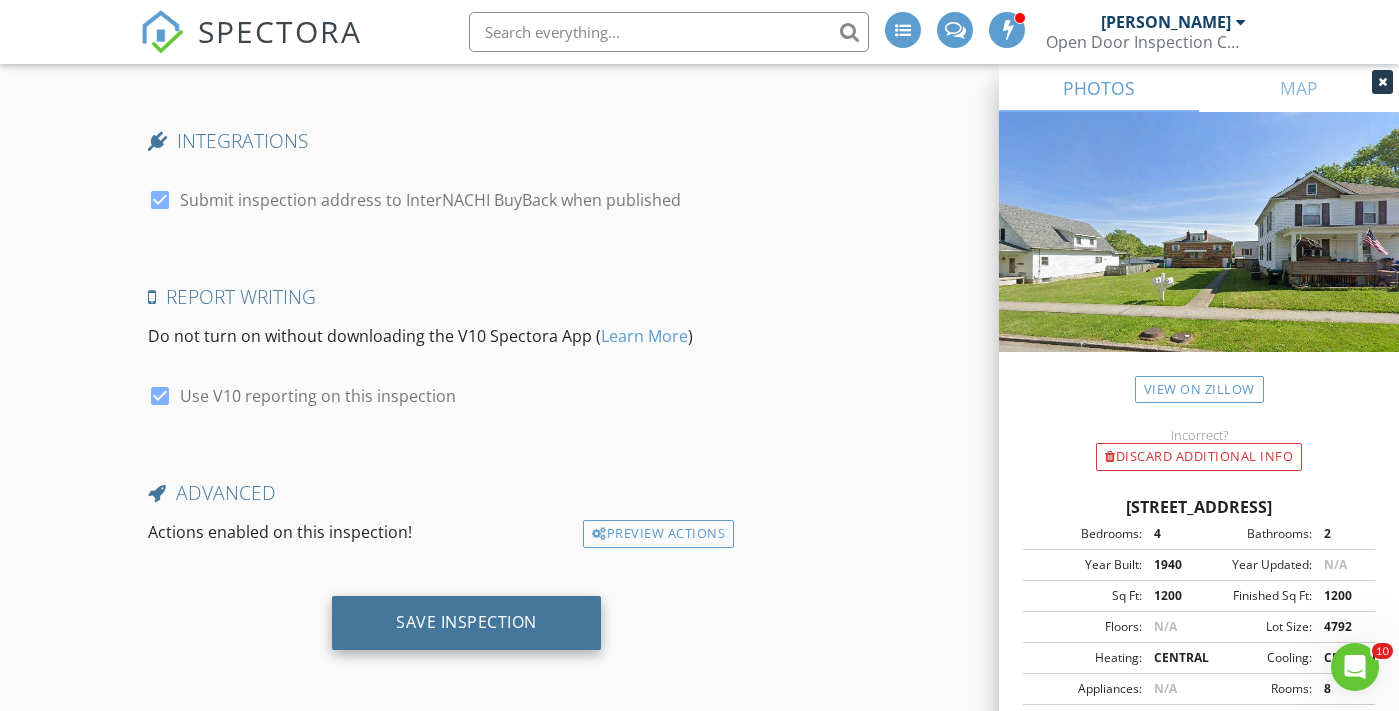 click on "Save Inspection" at bounding box center [466, 622] 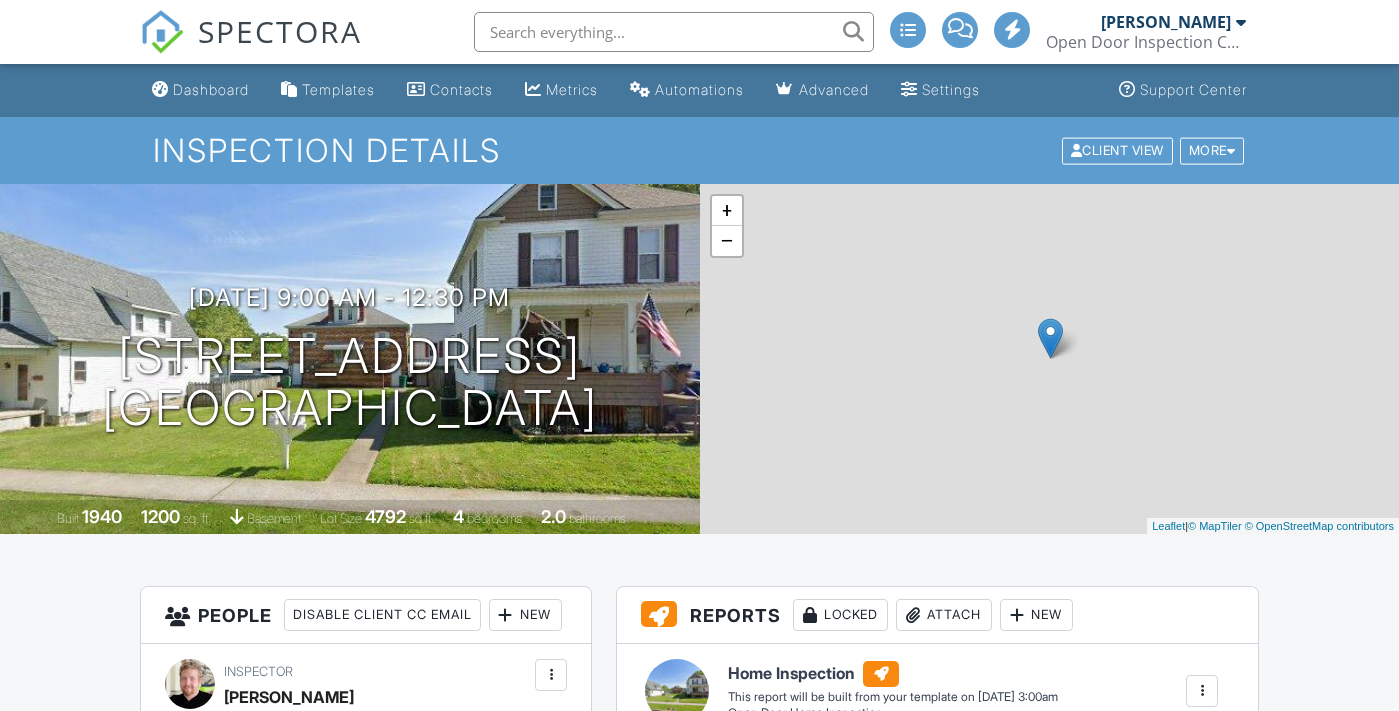 scroll, scrollTop: 0, scrollLeft: 0, axis: both 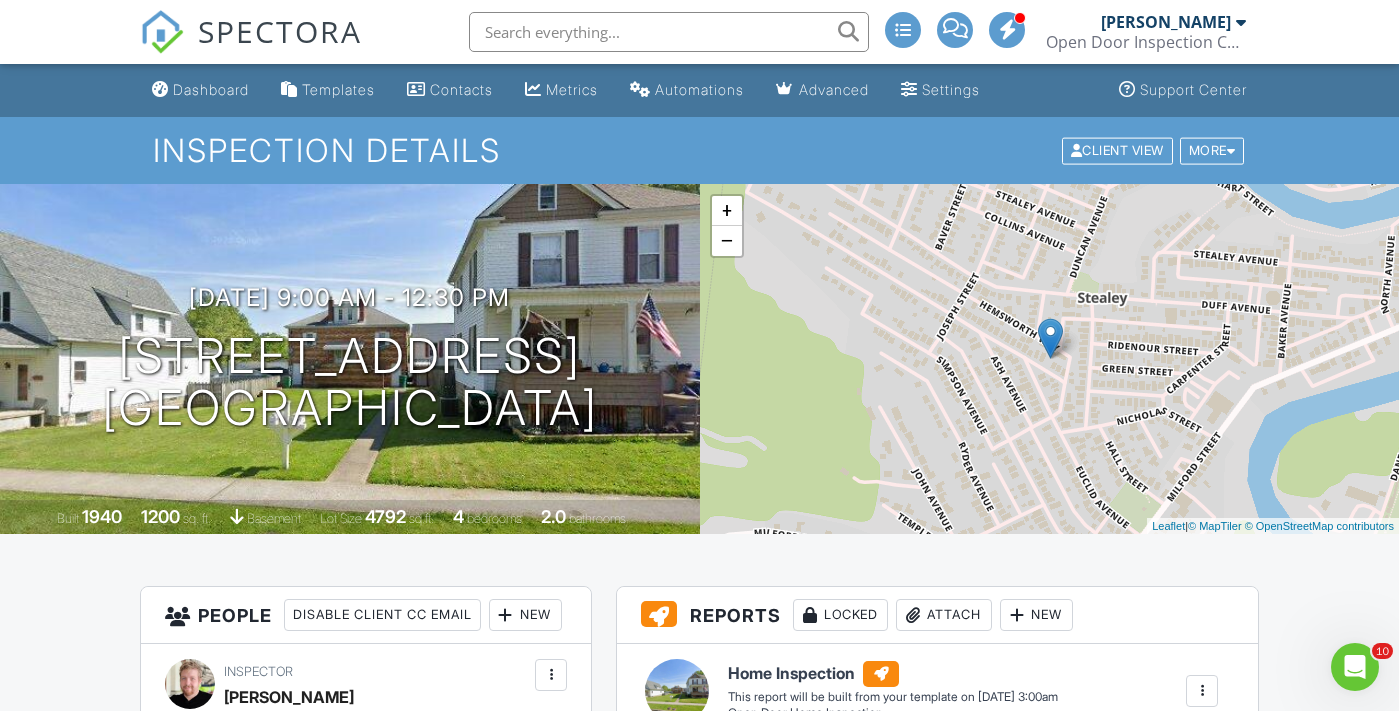 click on "Inspection Details
Client View
More
Property Details
Reschedule
Reorder / Copy
Share
Cancel
[GEOGRAPHIC_DATA]
Print Order
Convert to V9
Enable Pass on CC Fees
View Change Log" at bounding box center [699, 150] 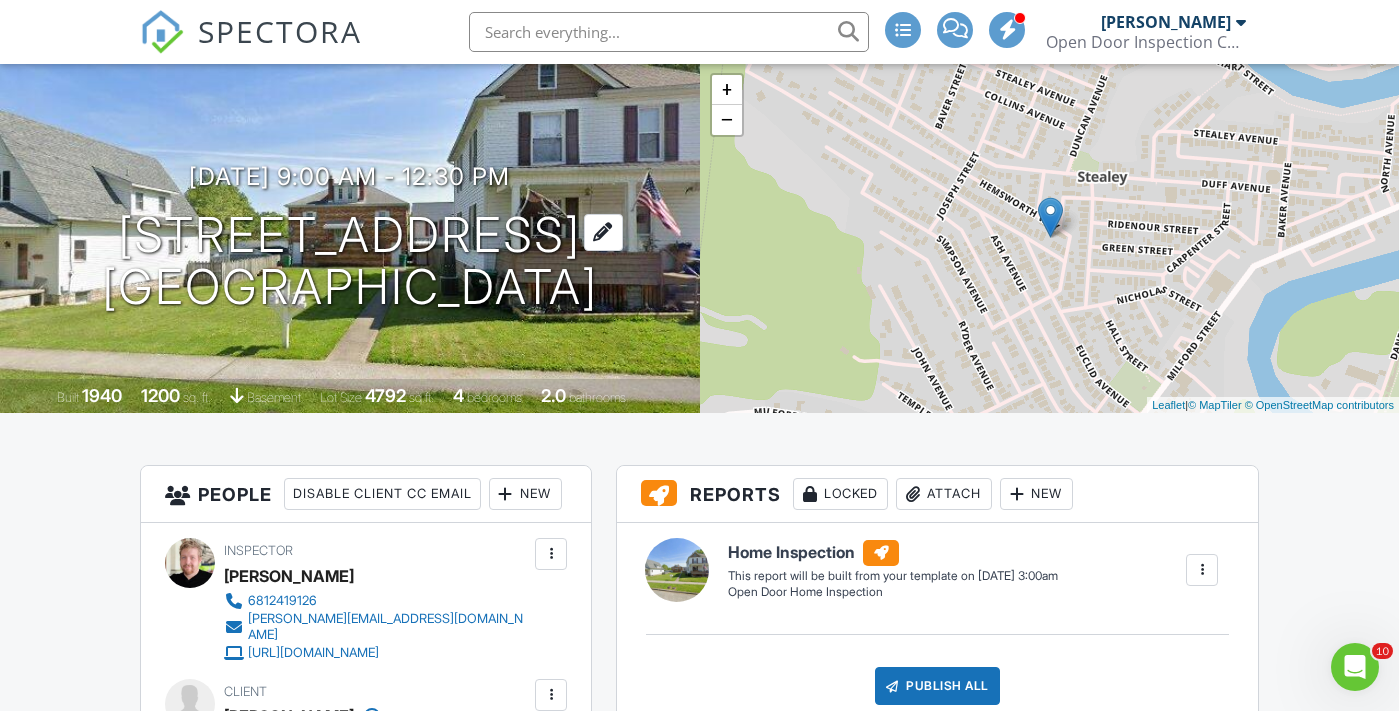 scroll, scrollTop: 0, scrollLeft: 0, axis: both 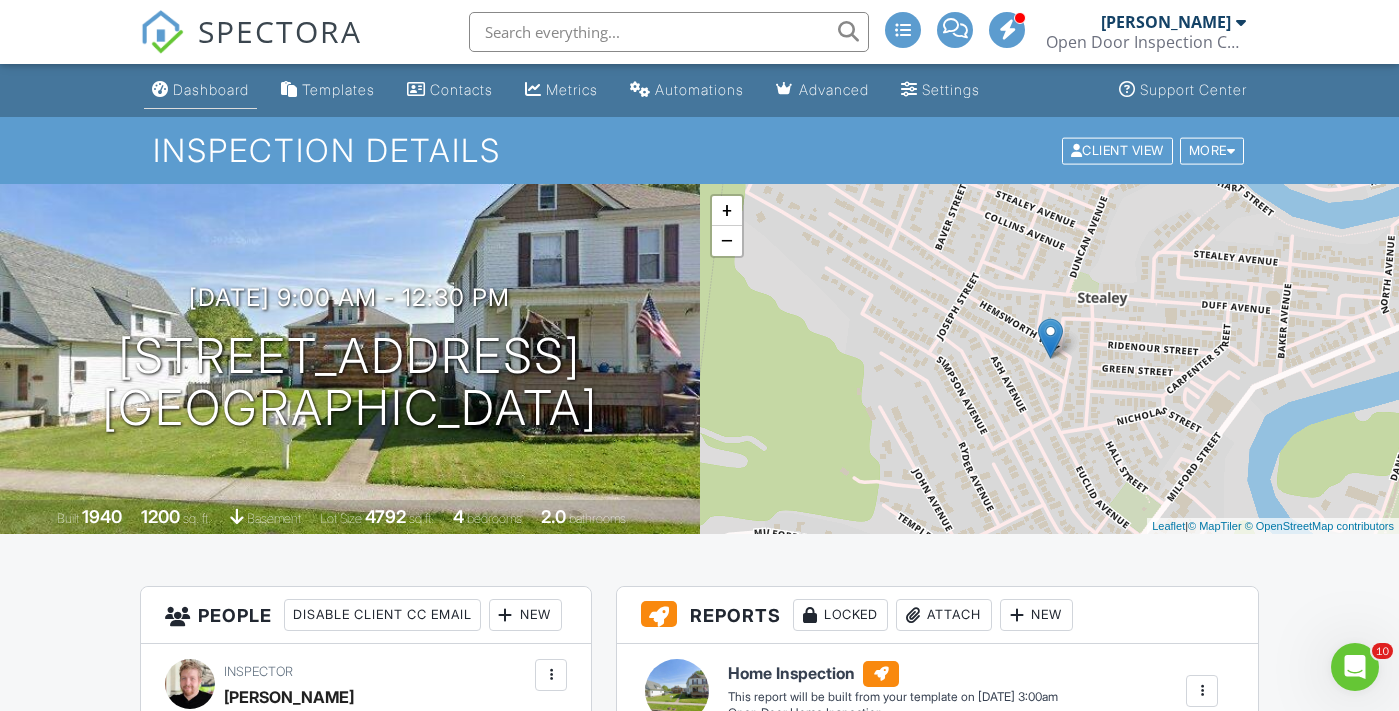 click on "Dashboard" at bounding box center (200, 90) 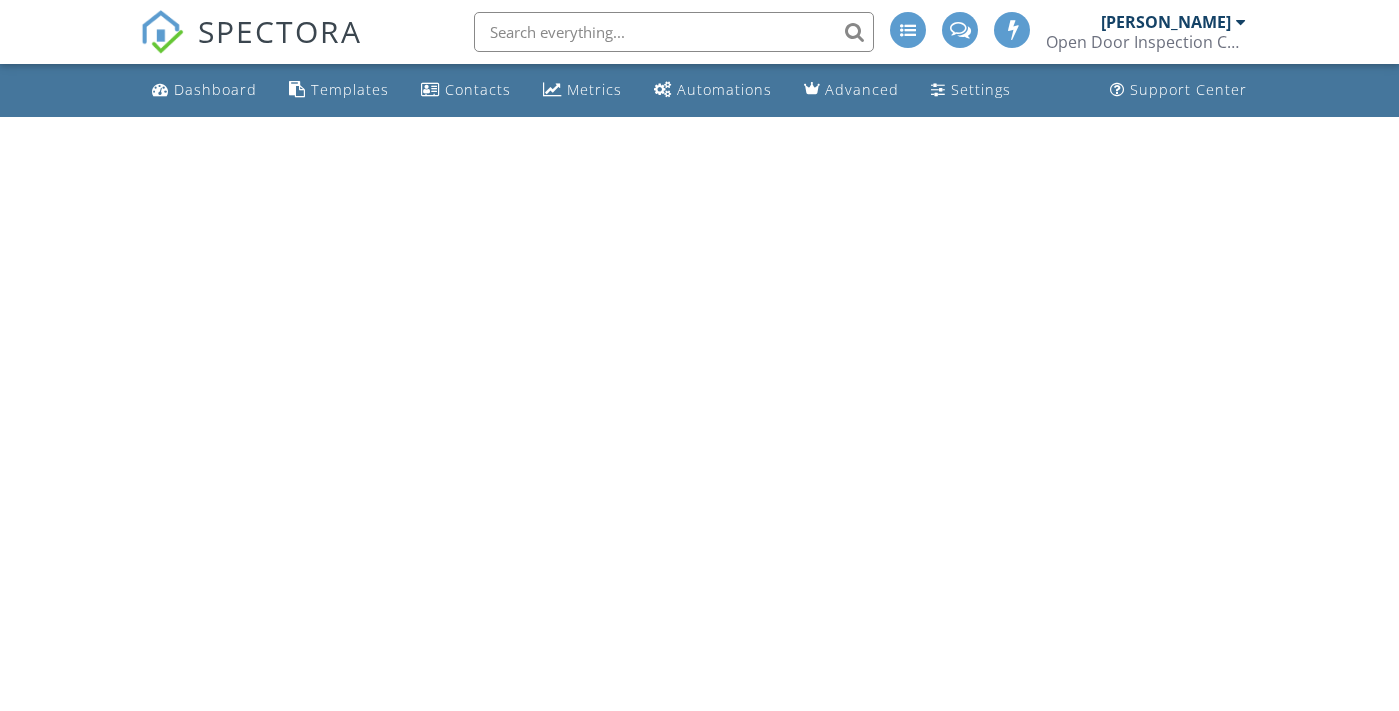 scroll, scrollTop: 0, scrollLeft: 0, axis: both 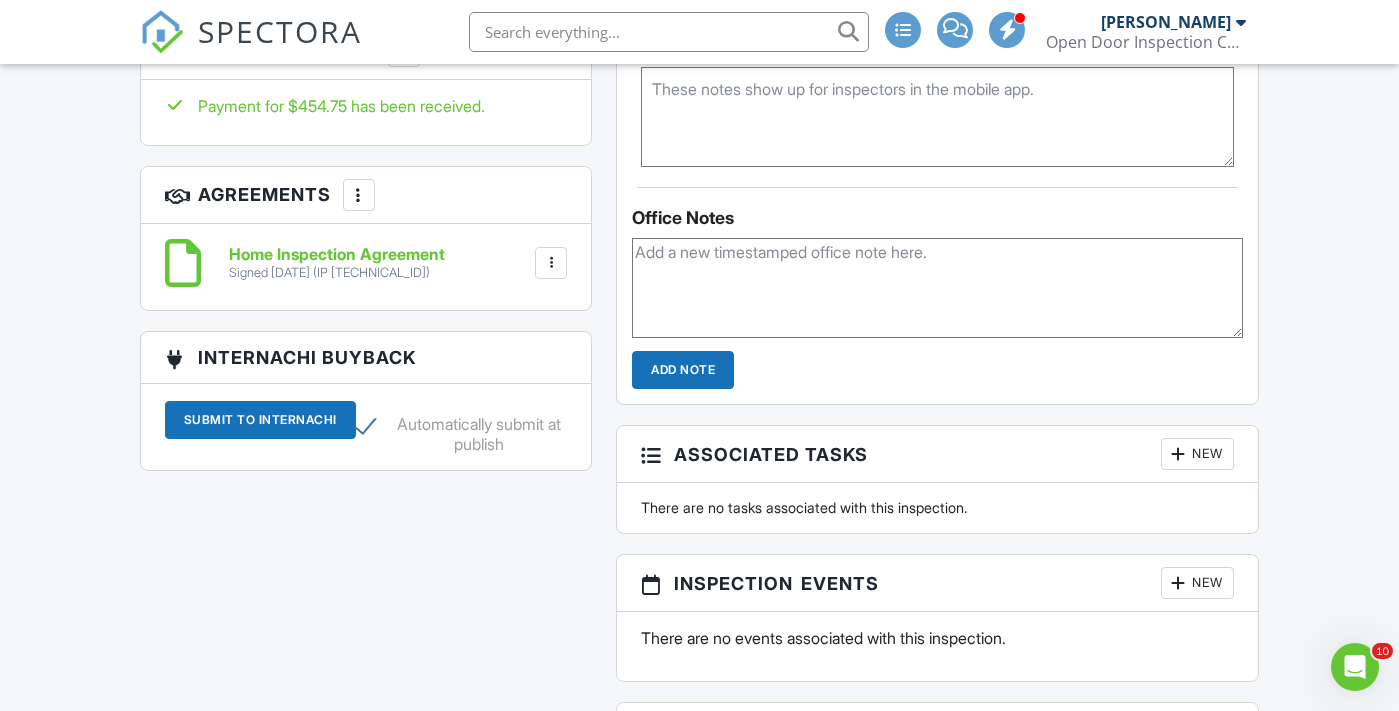 click at bounding box center (937, 288) 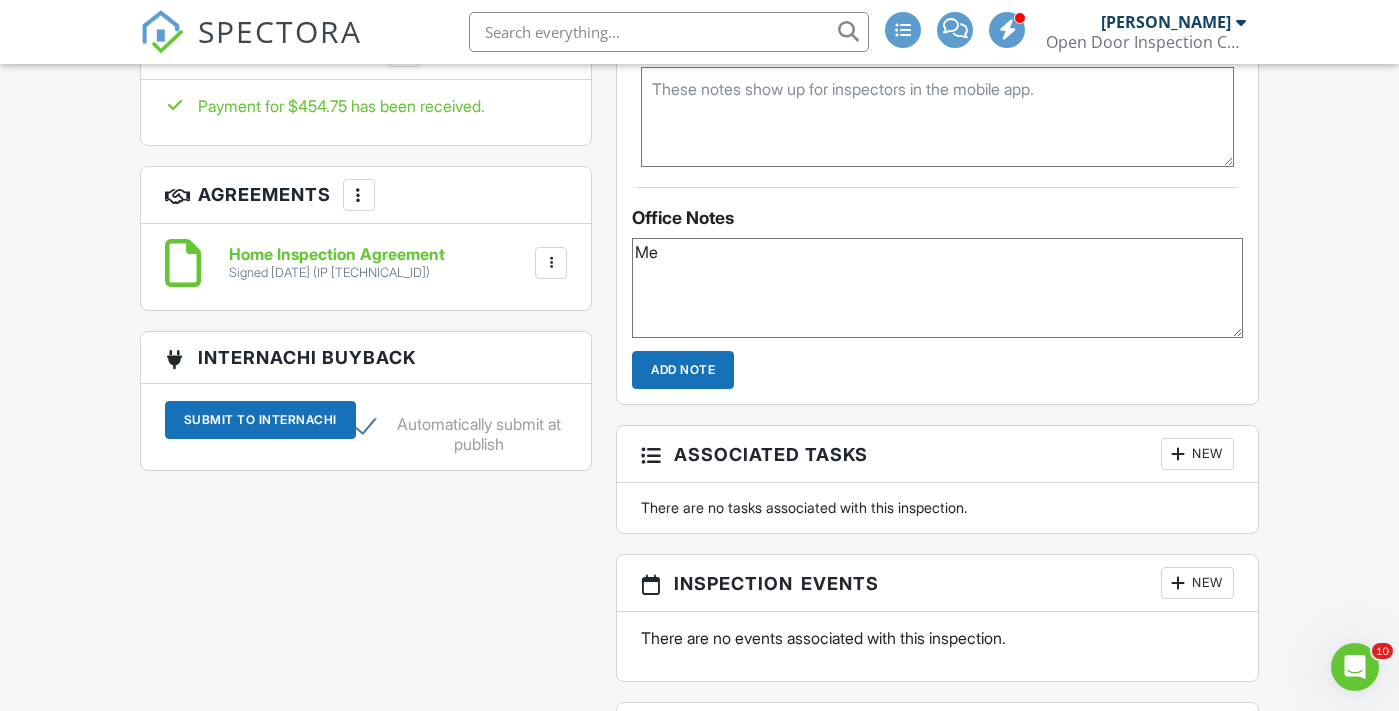 type on "M" 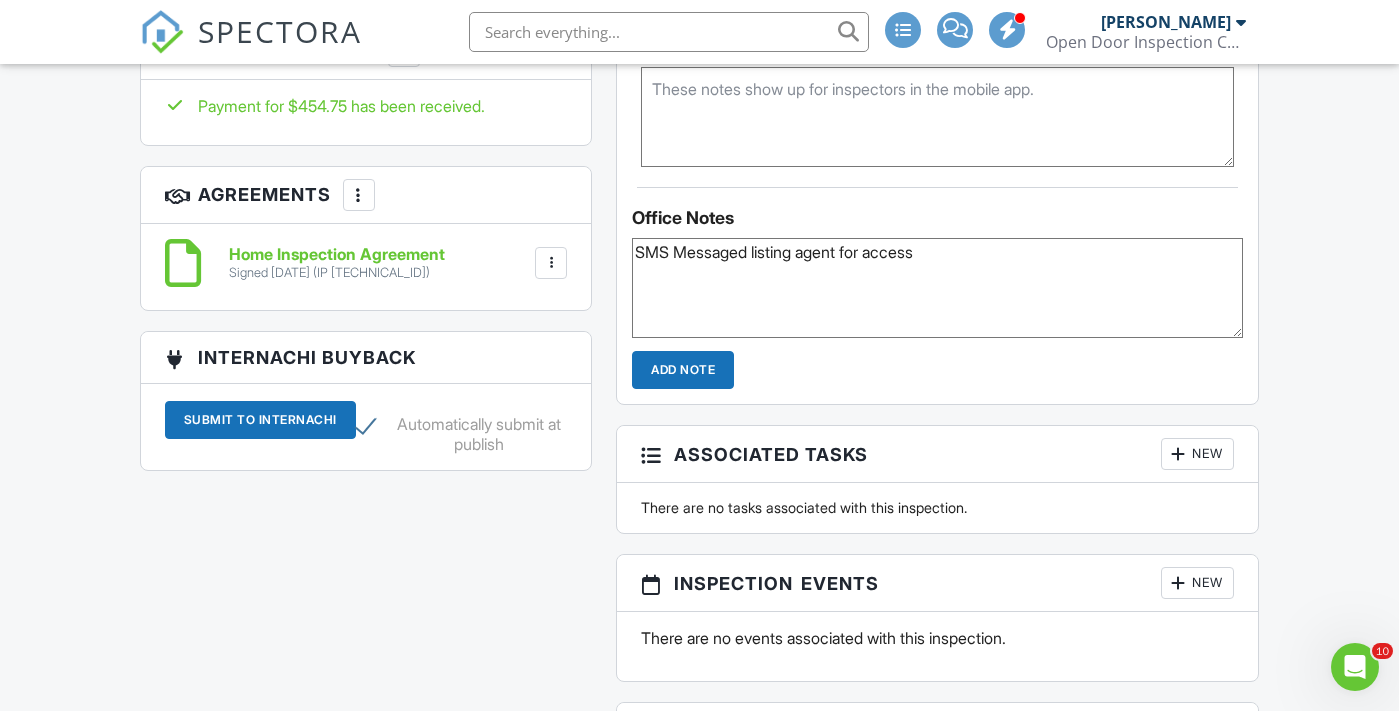 type on "SMS Messaged listing agent for access" 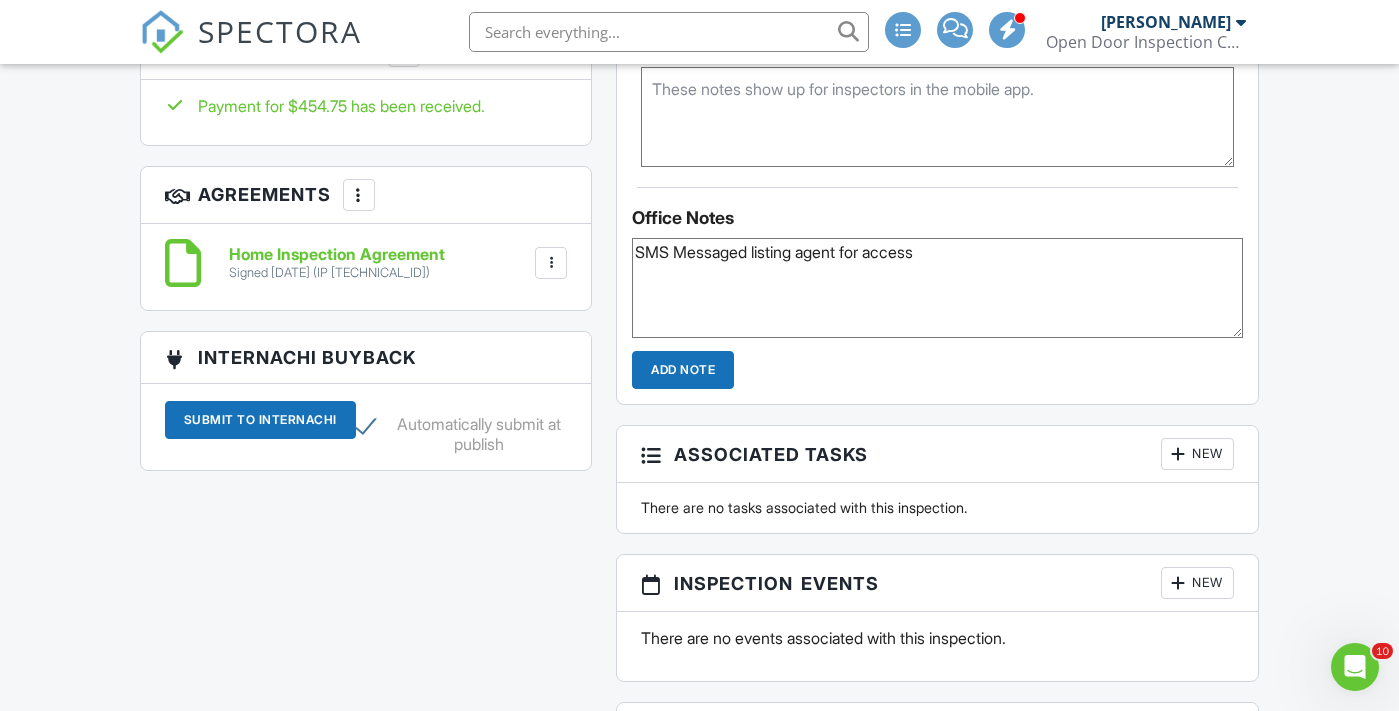 click on "Add Note" at bounding box center (683, 370) 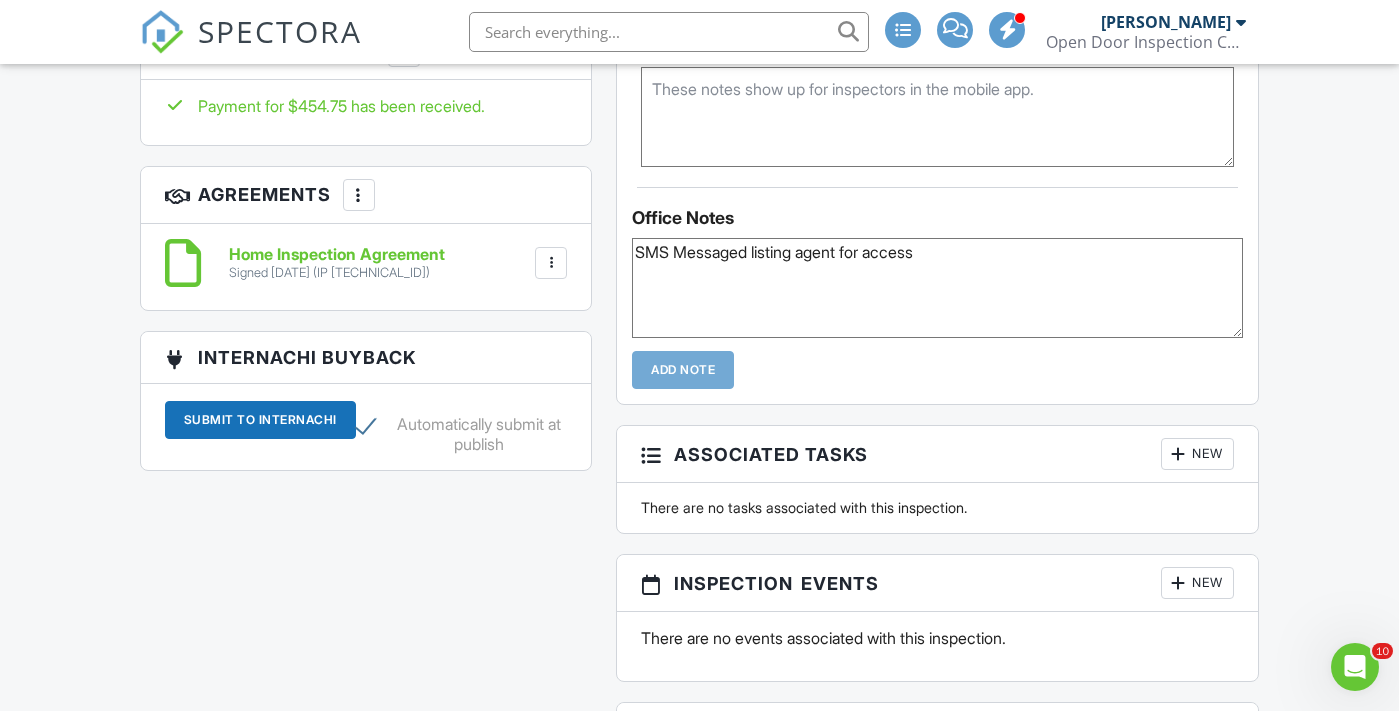 type 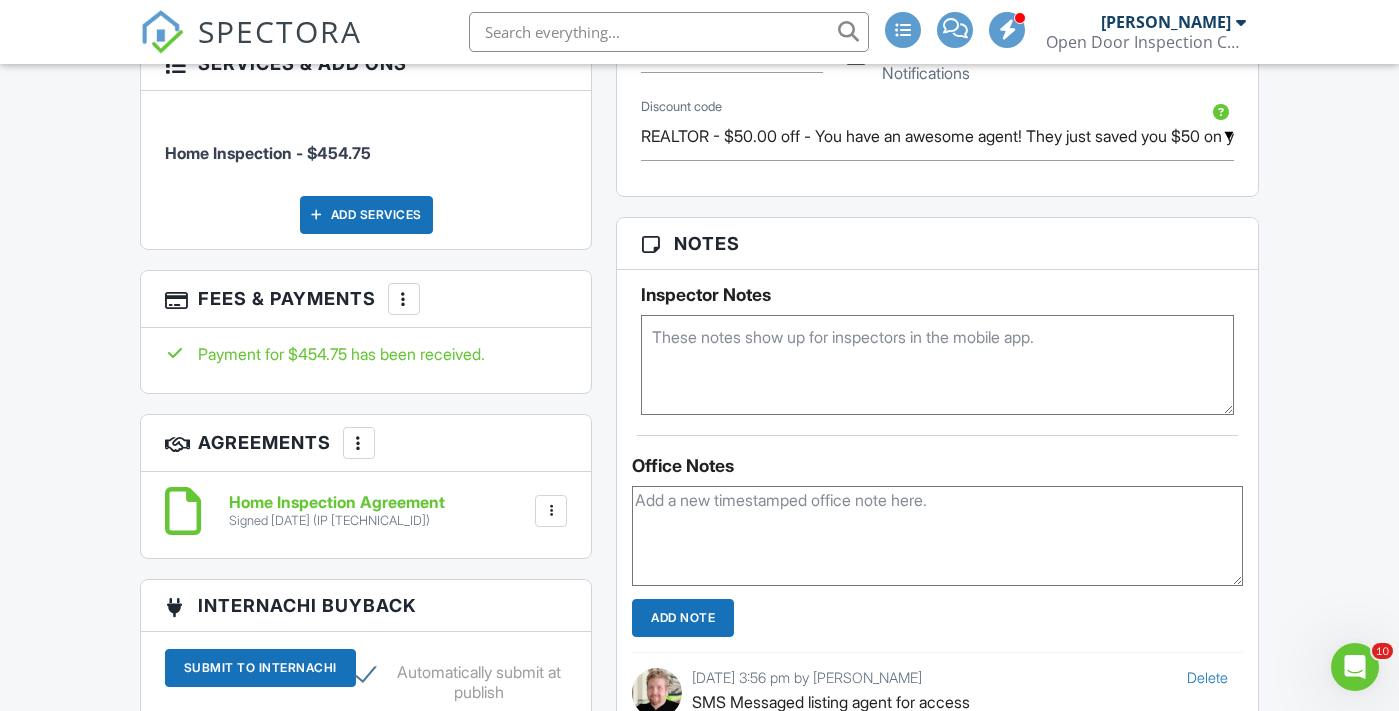 scroll, scrollTop: 0, scrollLeft: 0, axis: both 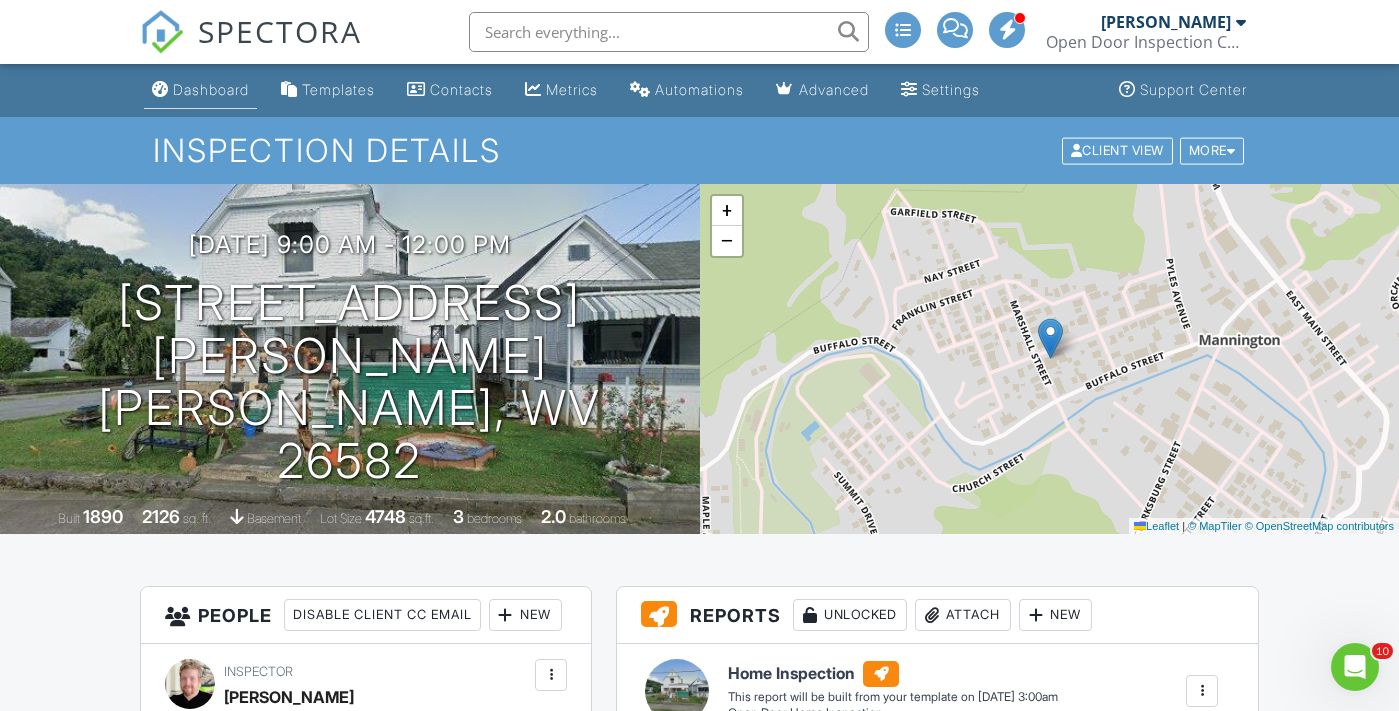 click on "Dashboard" at bounding box center (200, 90) 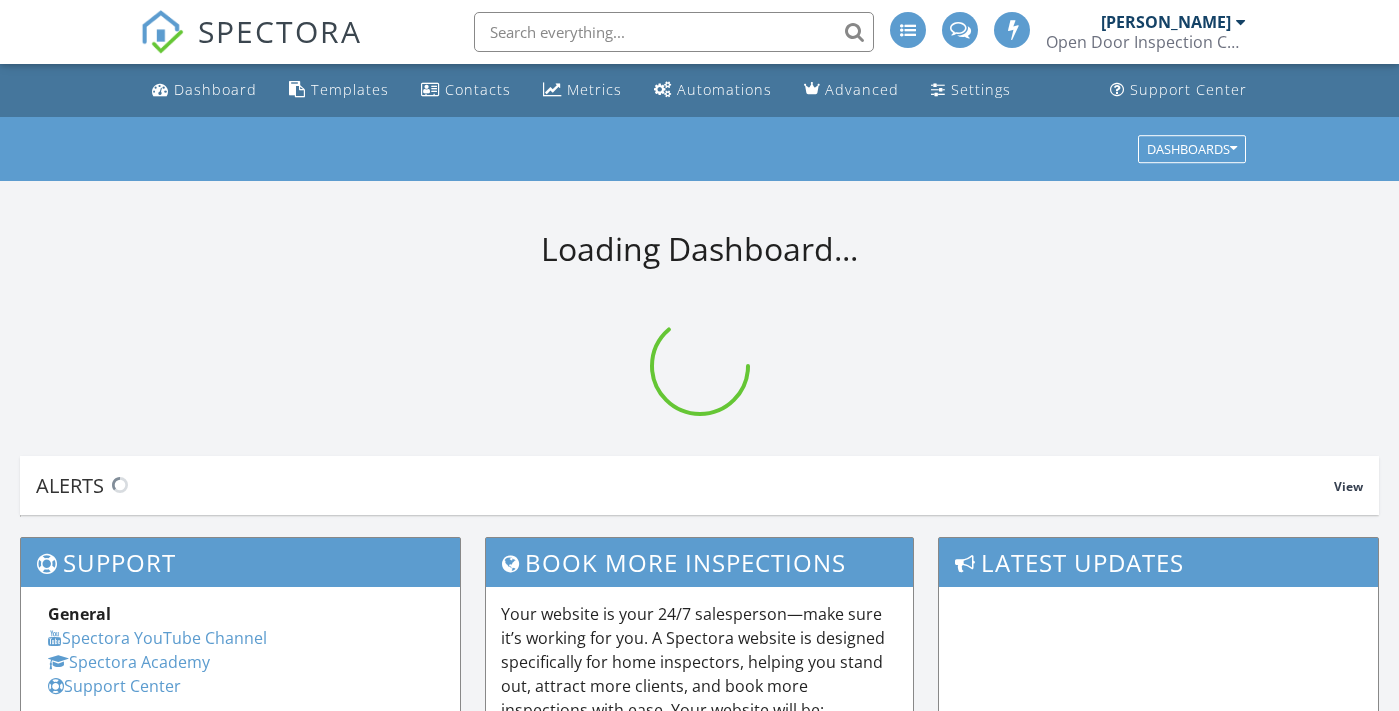 scroll, scrollTop: 0, scrollLeft: 0, axis: both 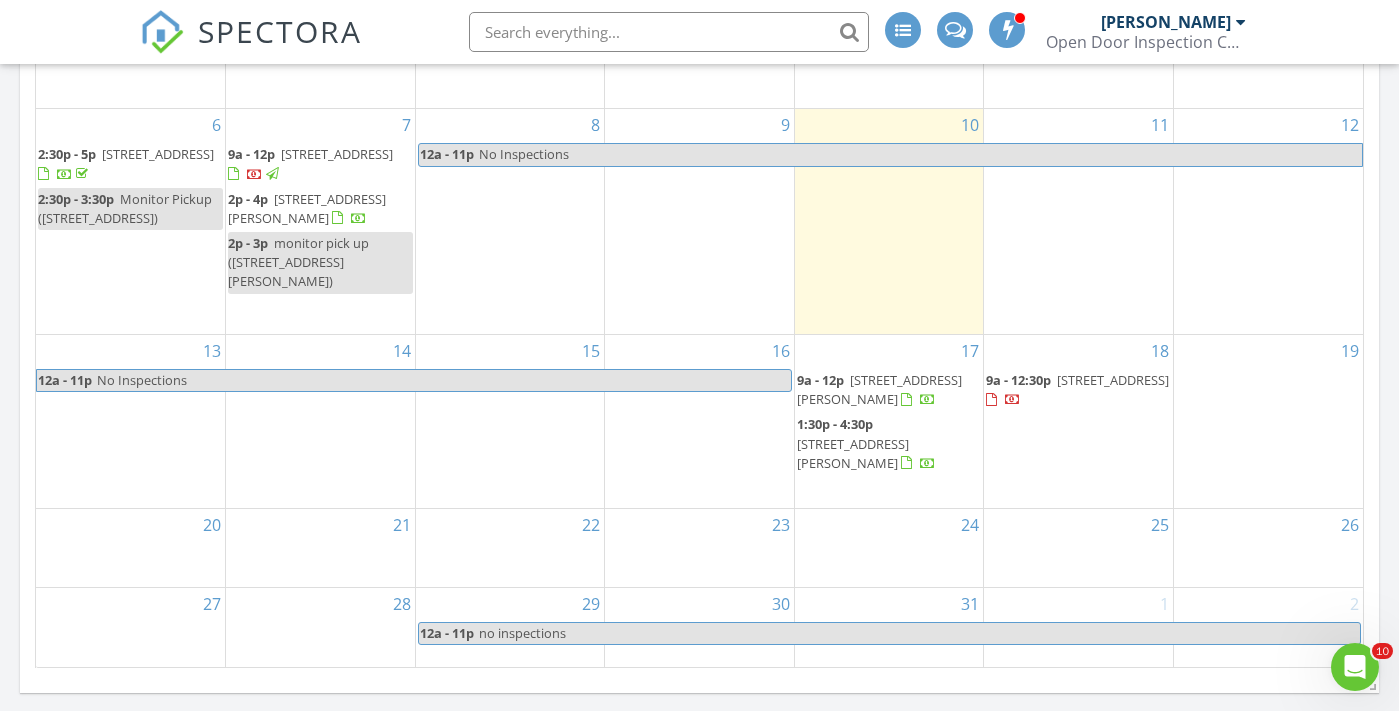 click on "428 Moody Run Rd, Fairmont 26554" at bounding box center (853, 453) 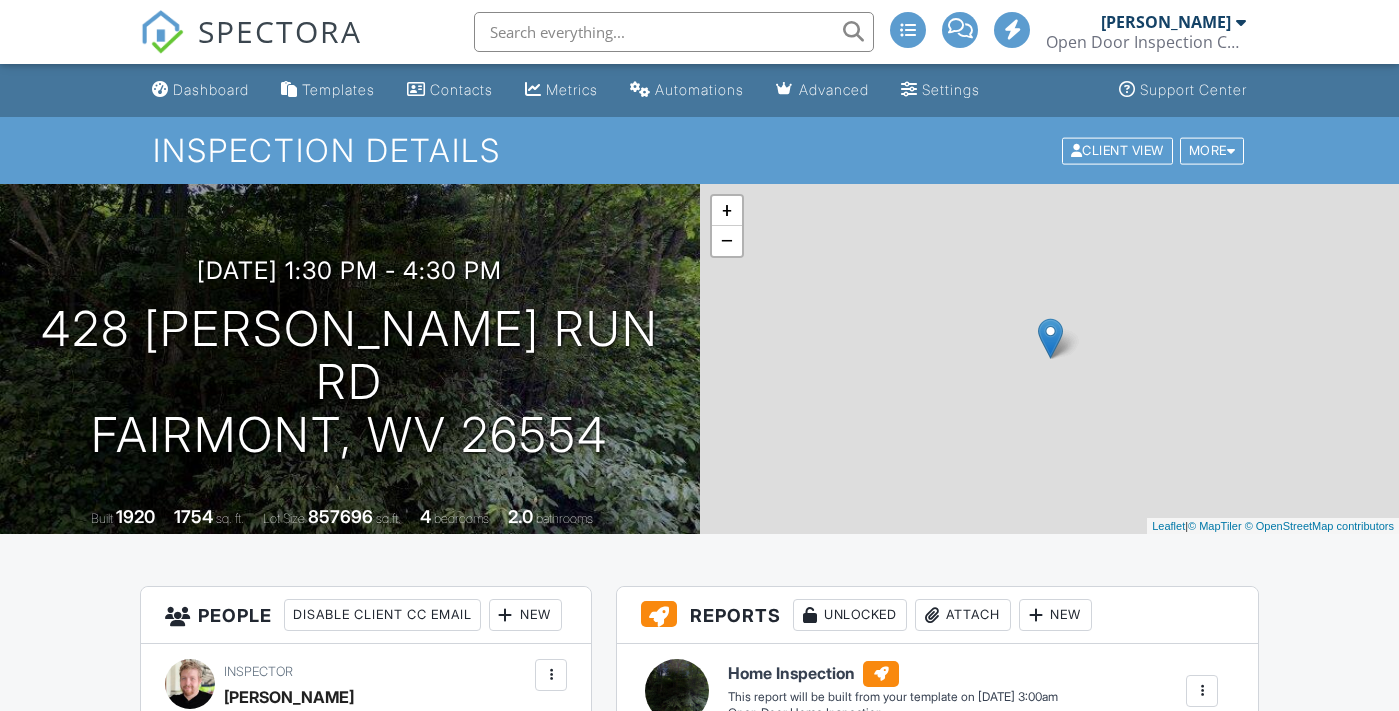 scroll, scrollTop: 0, scrollLeft: 0, axis: both 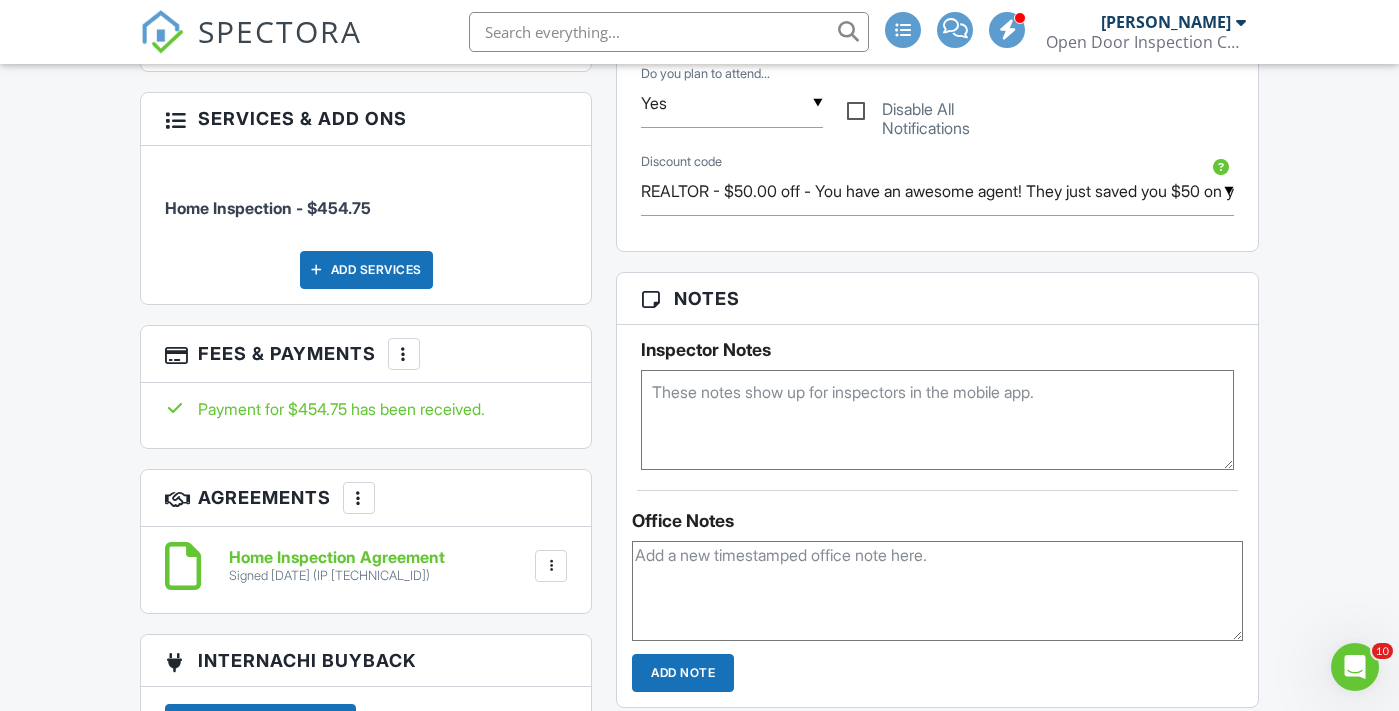 click at bounding box center [937, 420] 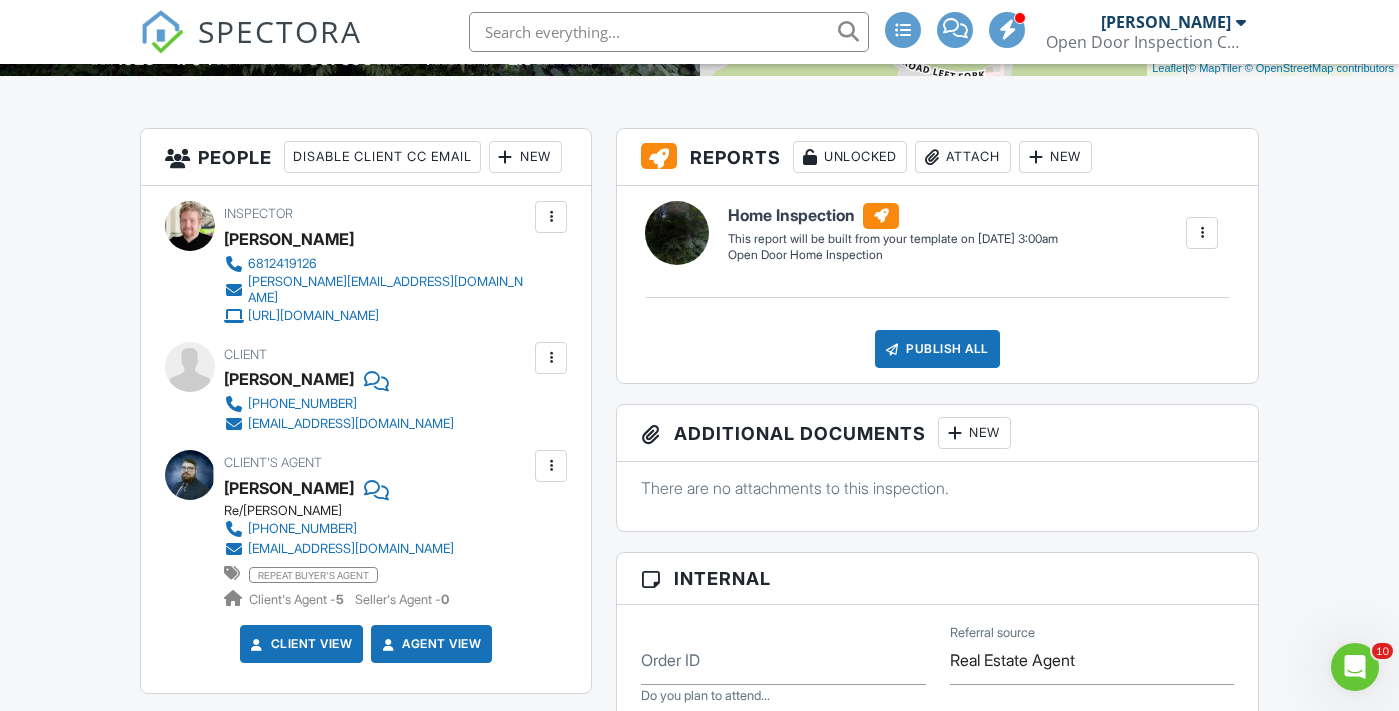 scroll, scrollTop: 0, scrollLeft: 0, axis: both 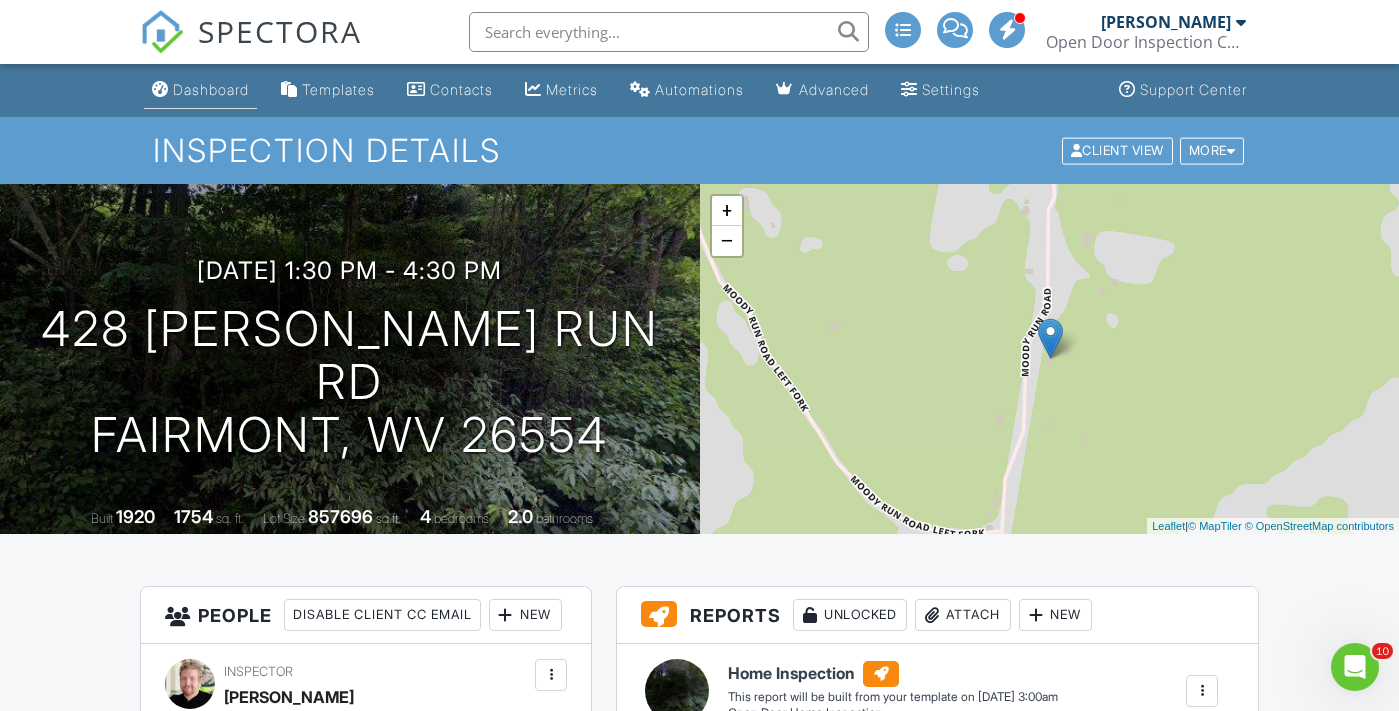 type on "Confirmed with listing agent. Seller will be there." 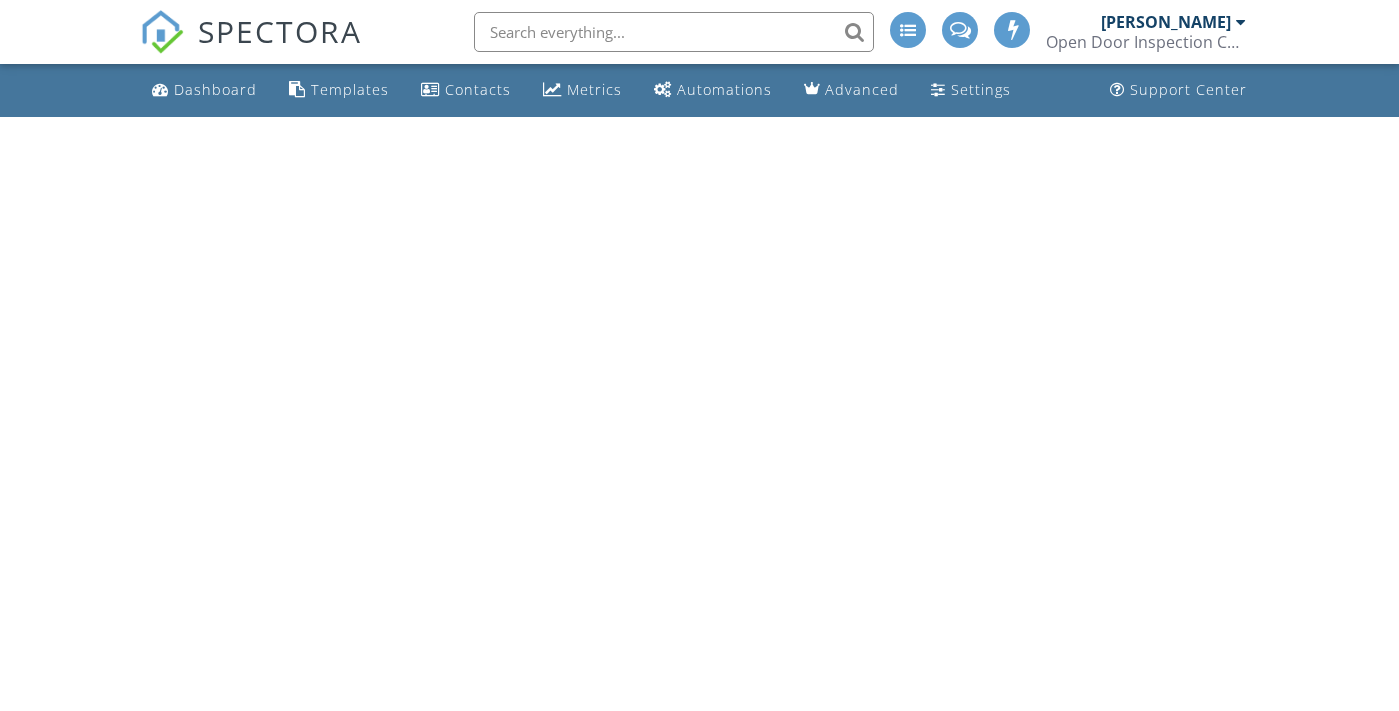 scroll, scrollTop: 0, scrollLeft: 0, axis: both 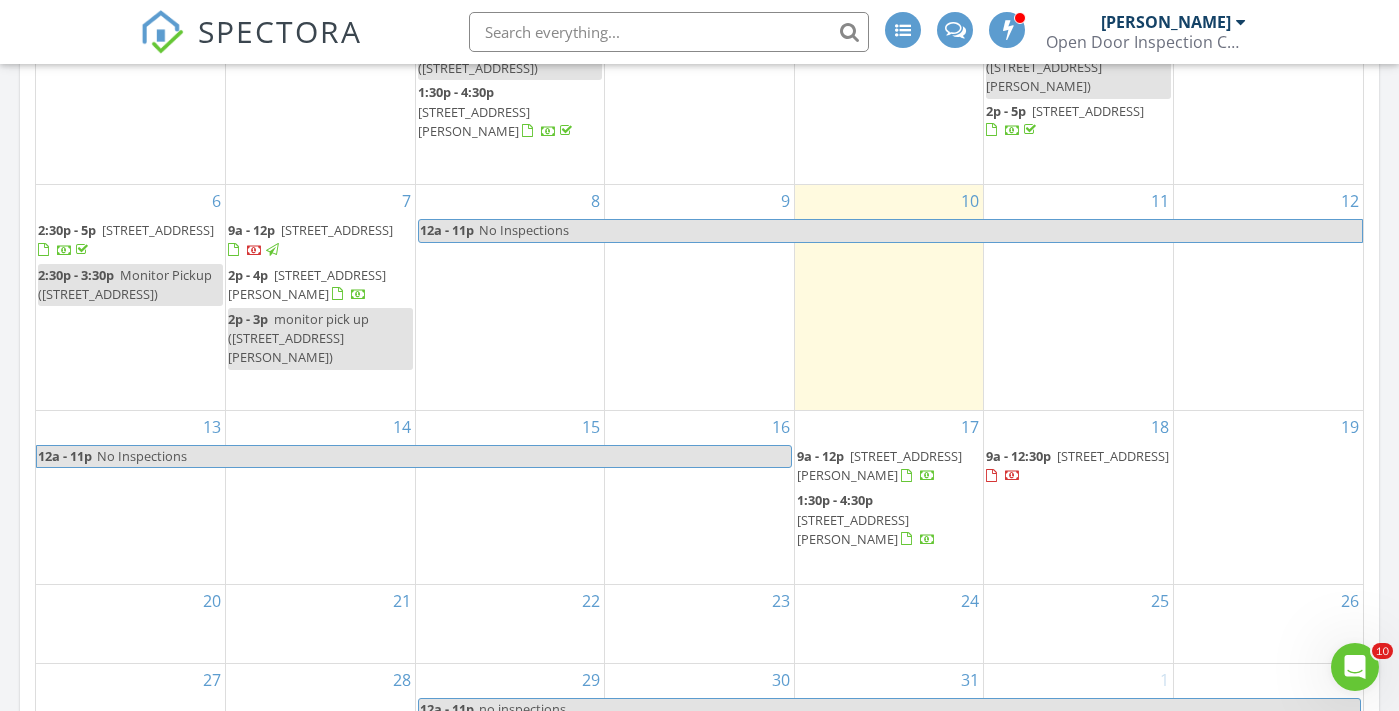 click on "108 Marshall St, Mannington 26582" at bounding box center (879, 465) 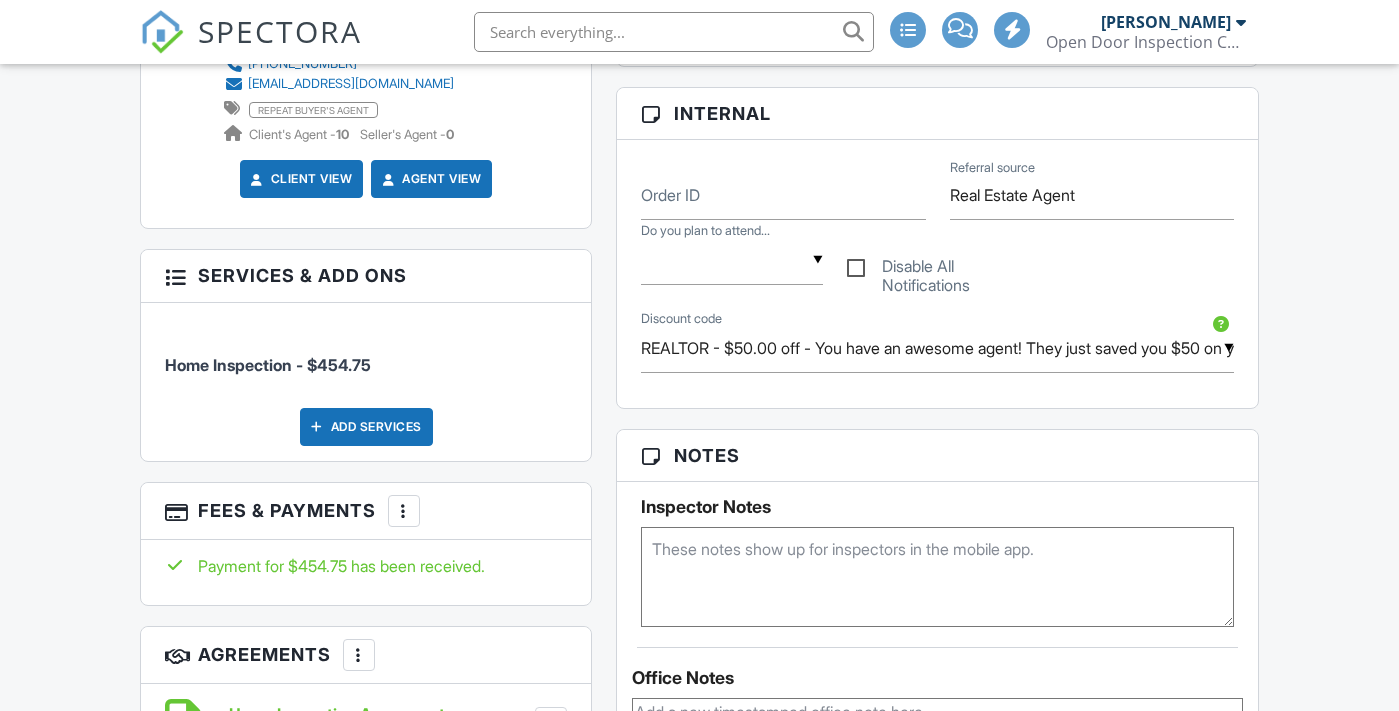 scroll, scrollTop: 0, scrollLeft: 0, axis: both 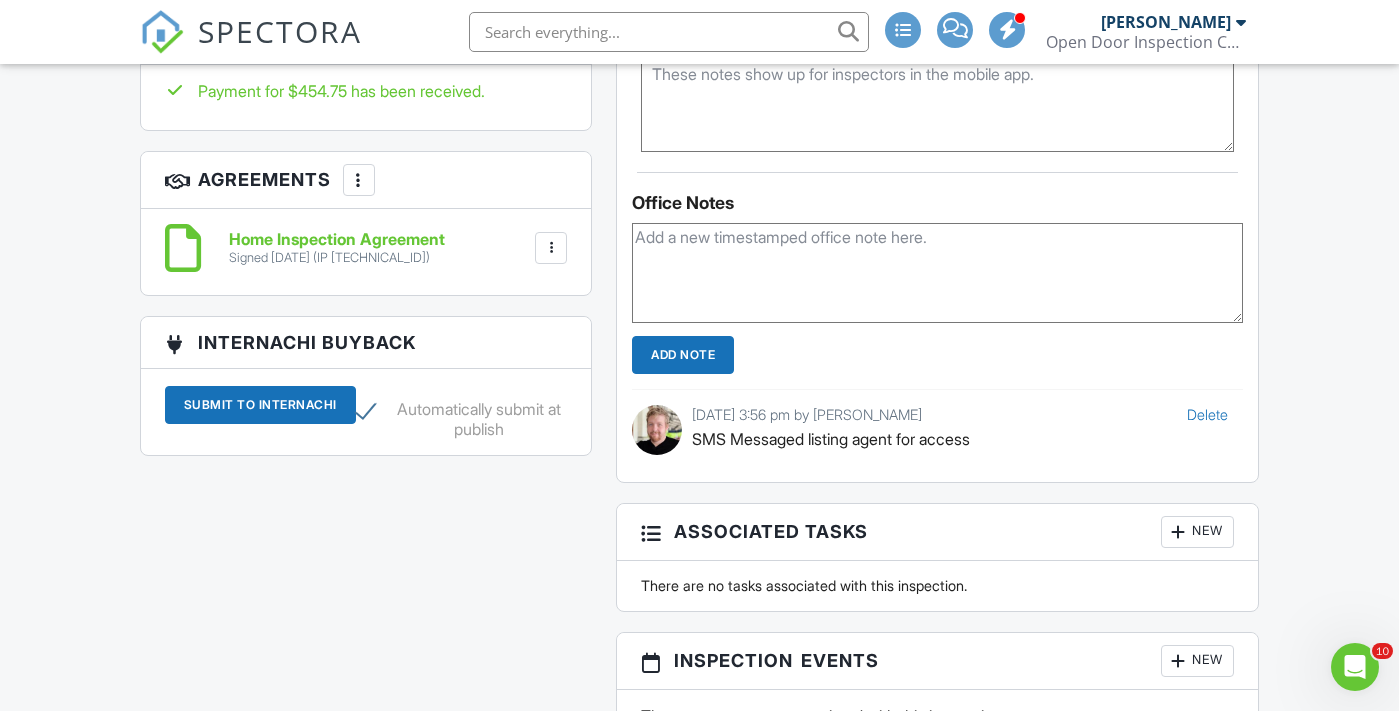 click at bounding box center [937, 273] 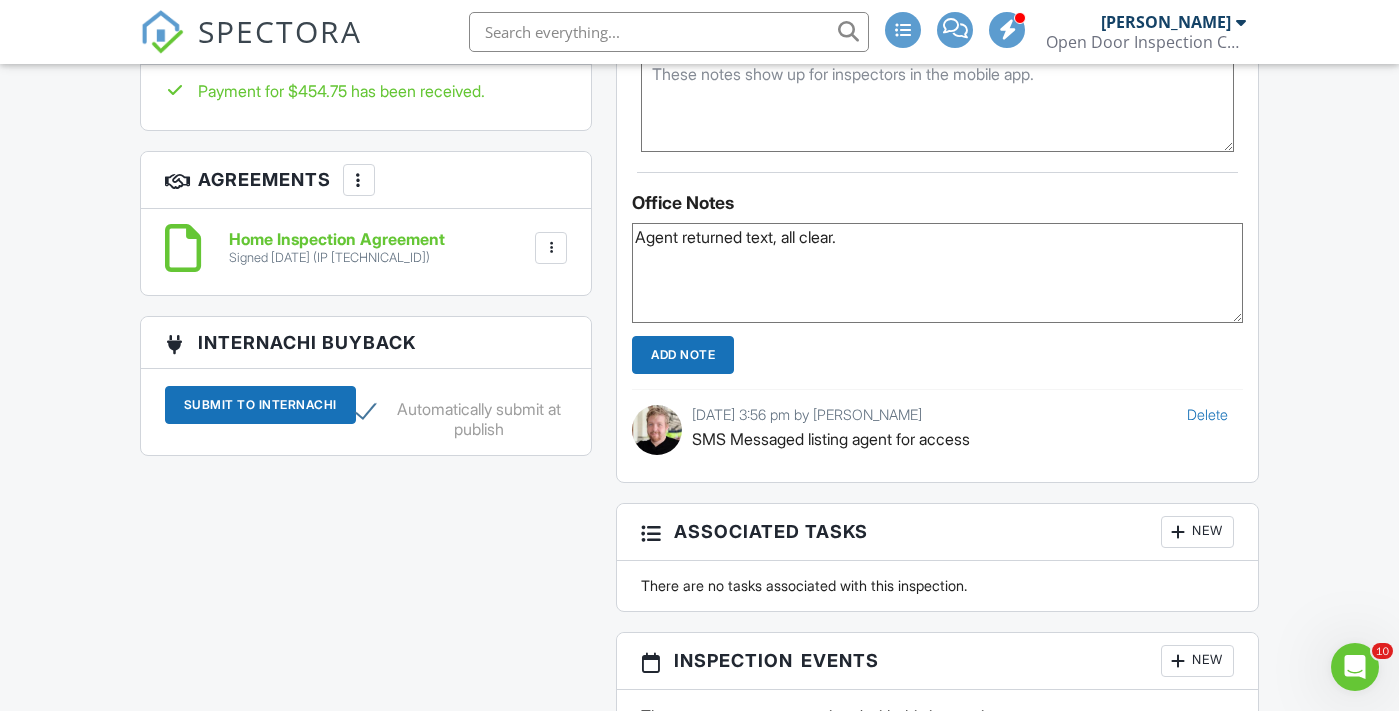 type on "Agent returned text, all clear." 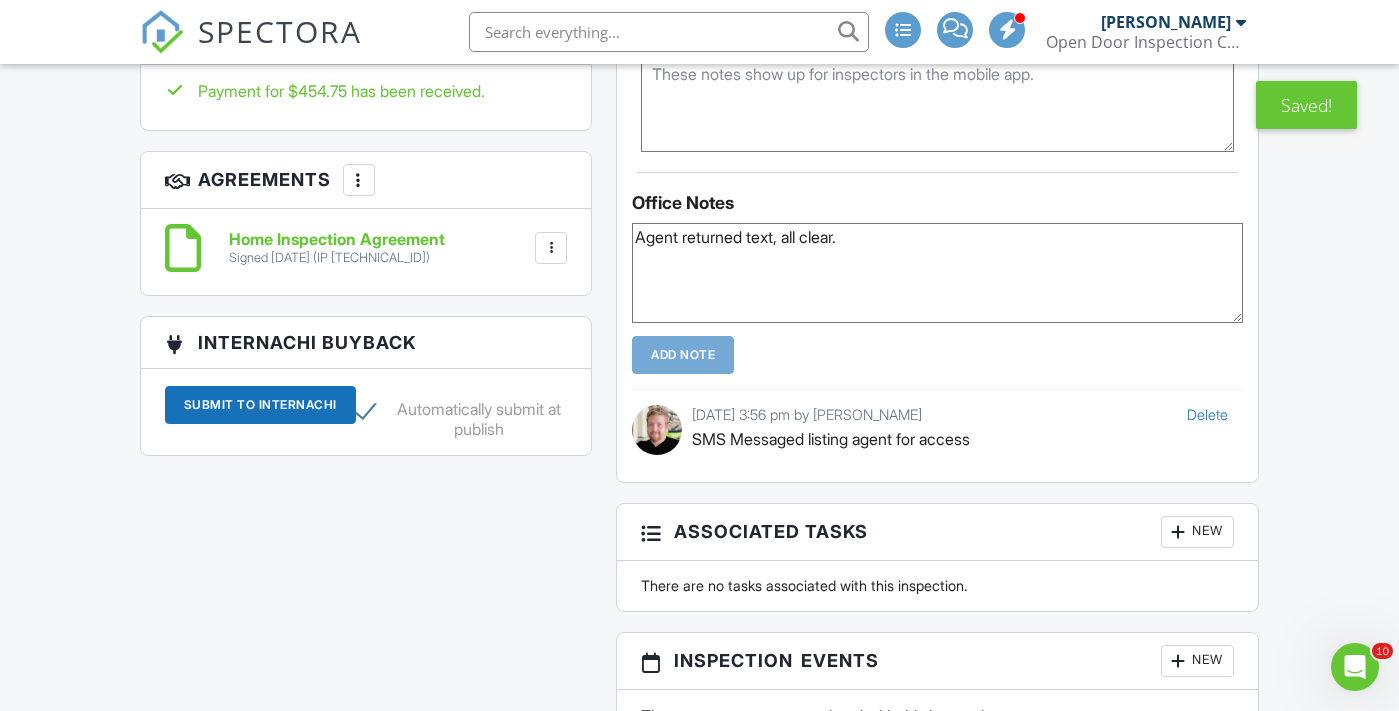 type 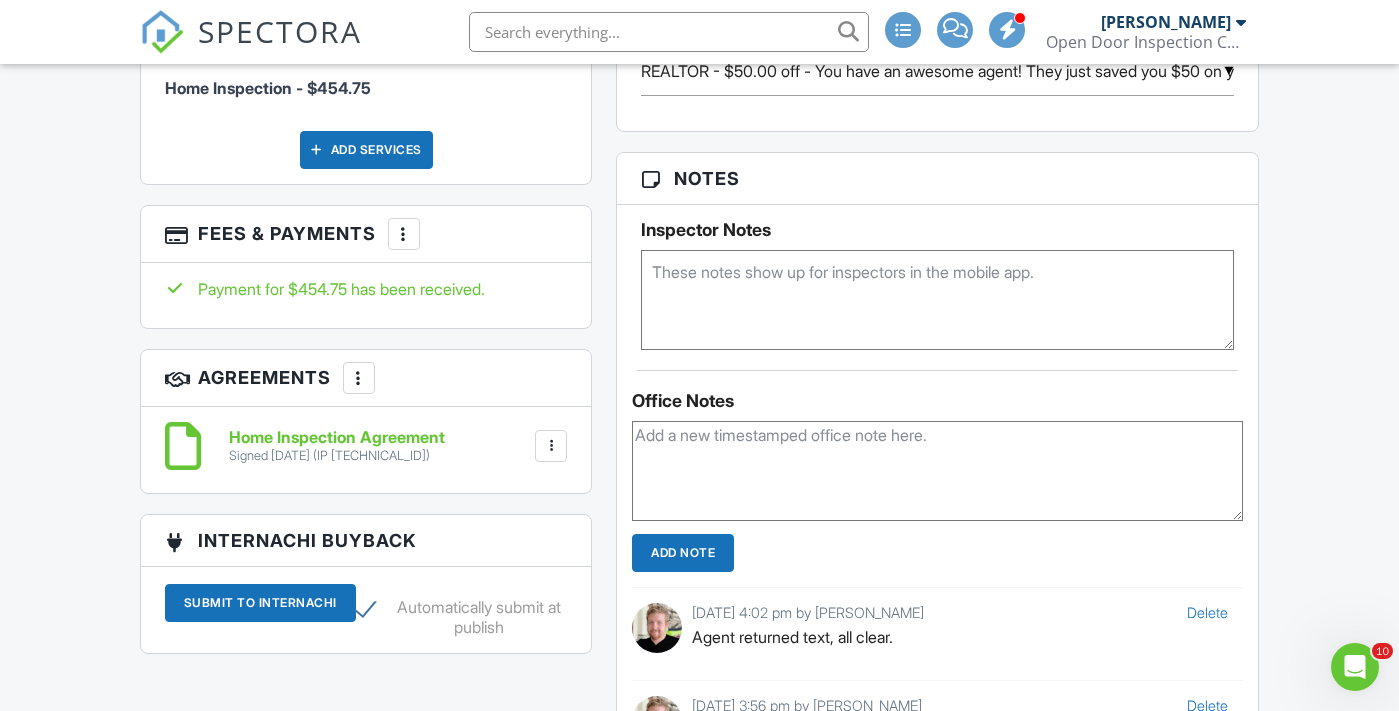 scroll, scrollTop: 1141, scrollLeft: 0, axis: vertical 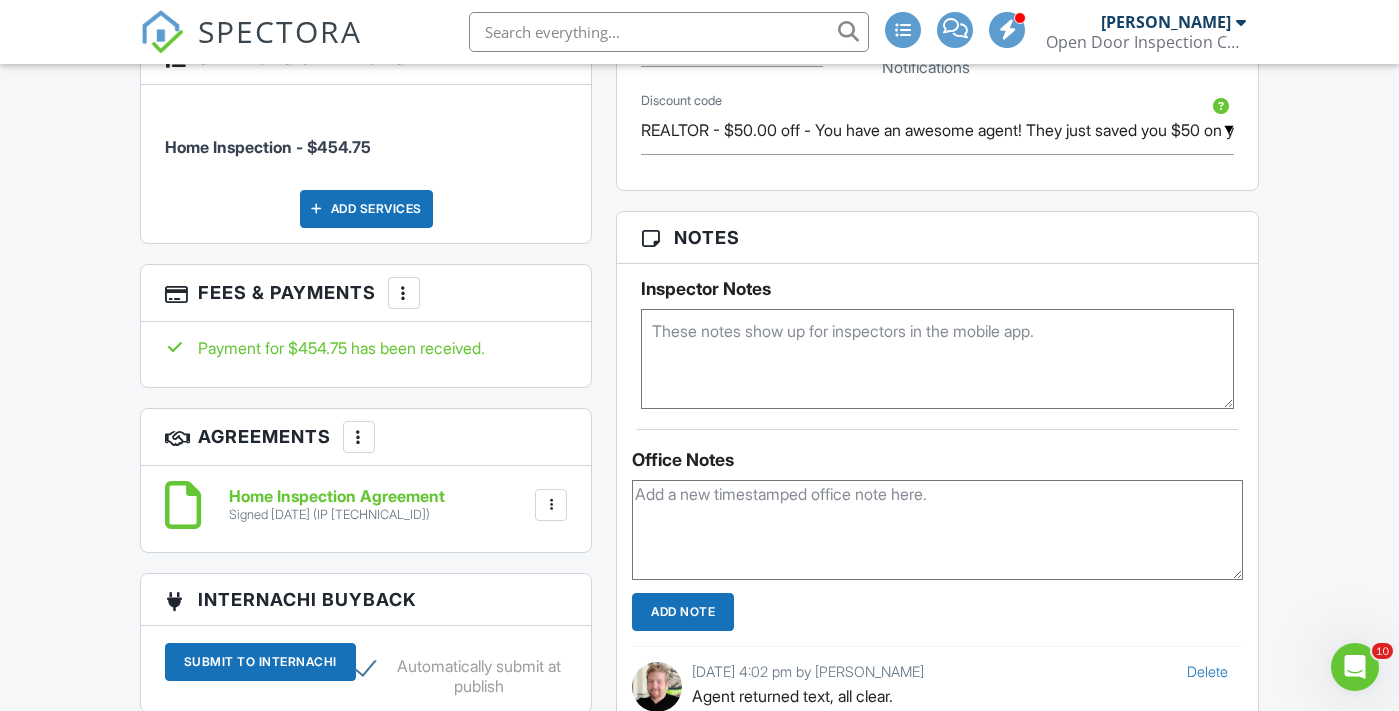 click at bounding box center (937, 359) 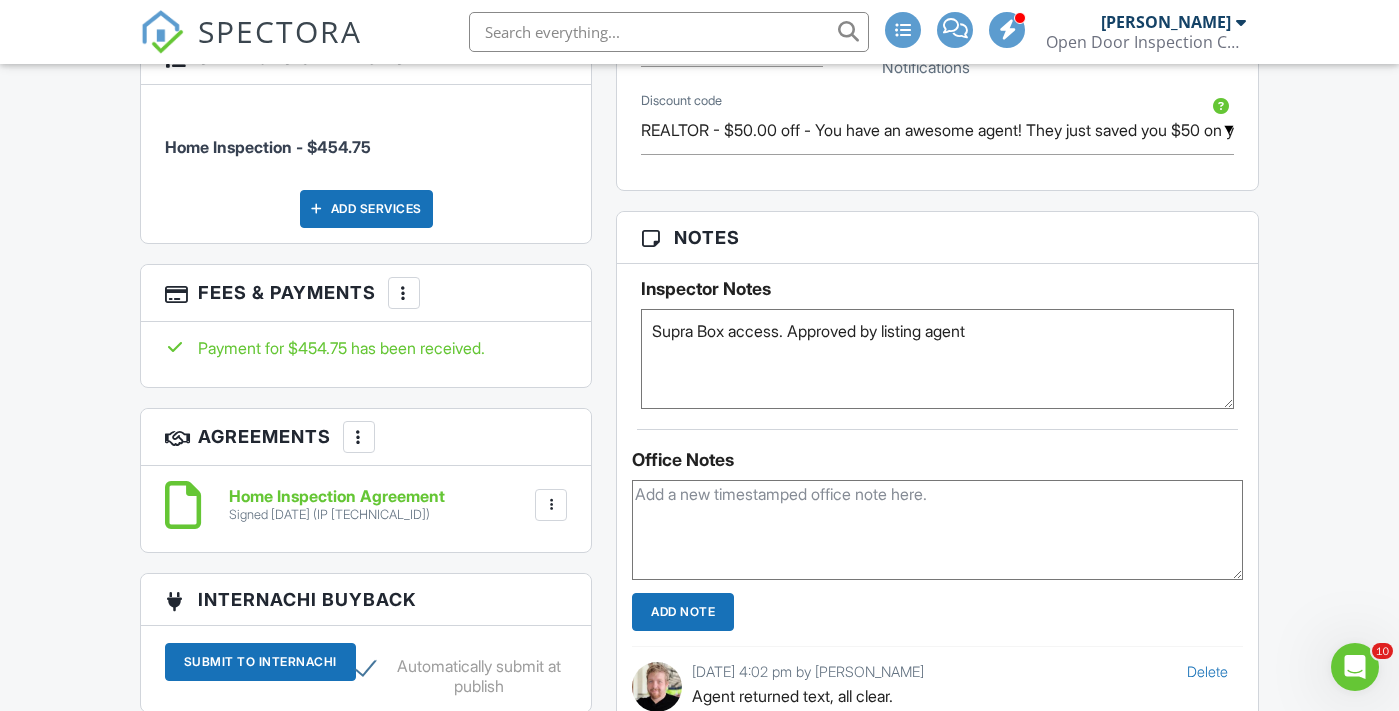 click on "Supra Box access. Approved by listing agent" at bounding box center (937, 359) 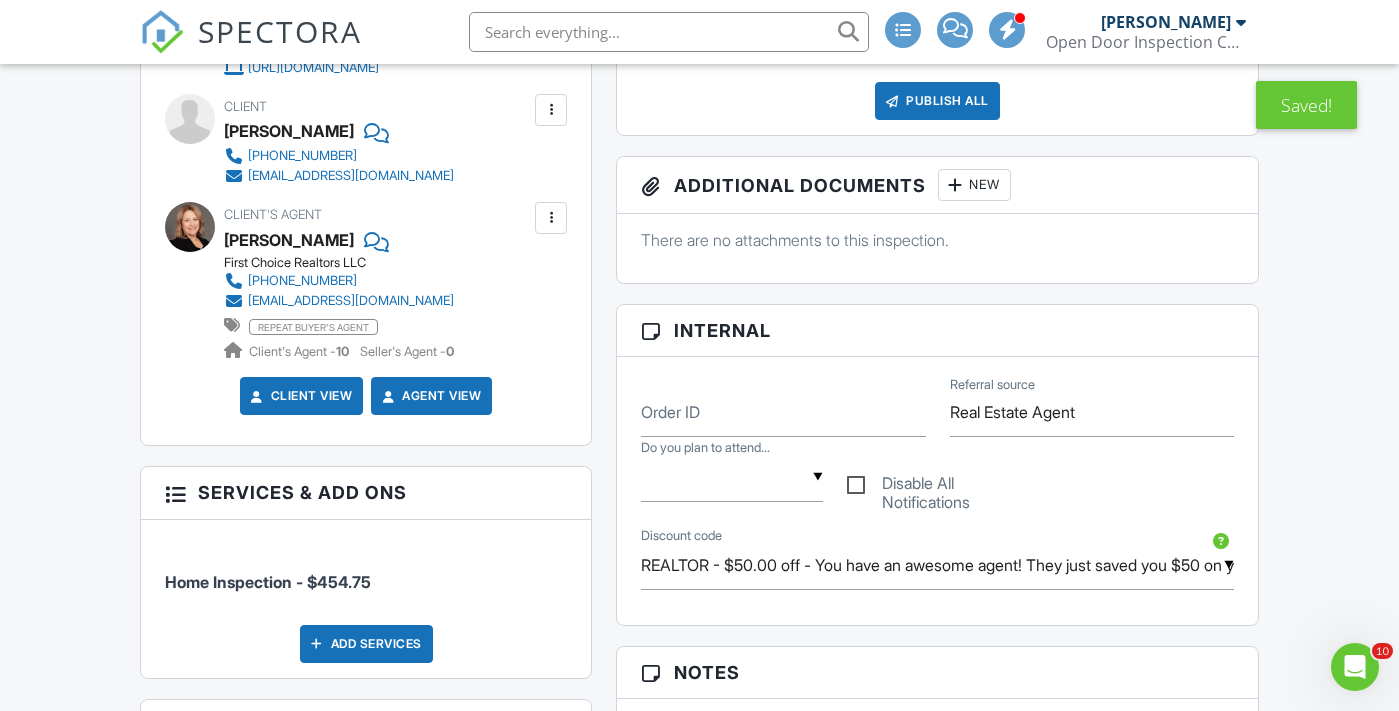 scroll, scrollTop: 0, scrollLeft: 0, axis: both 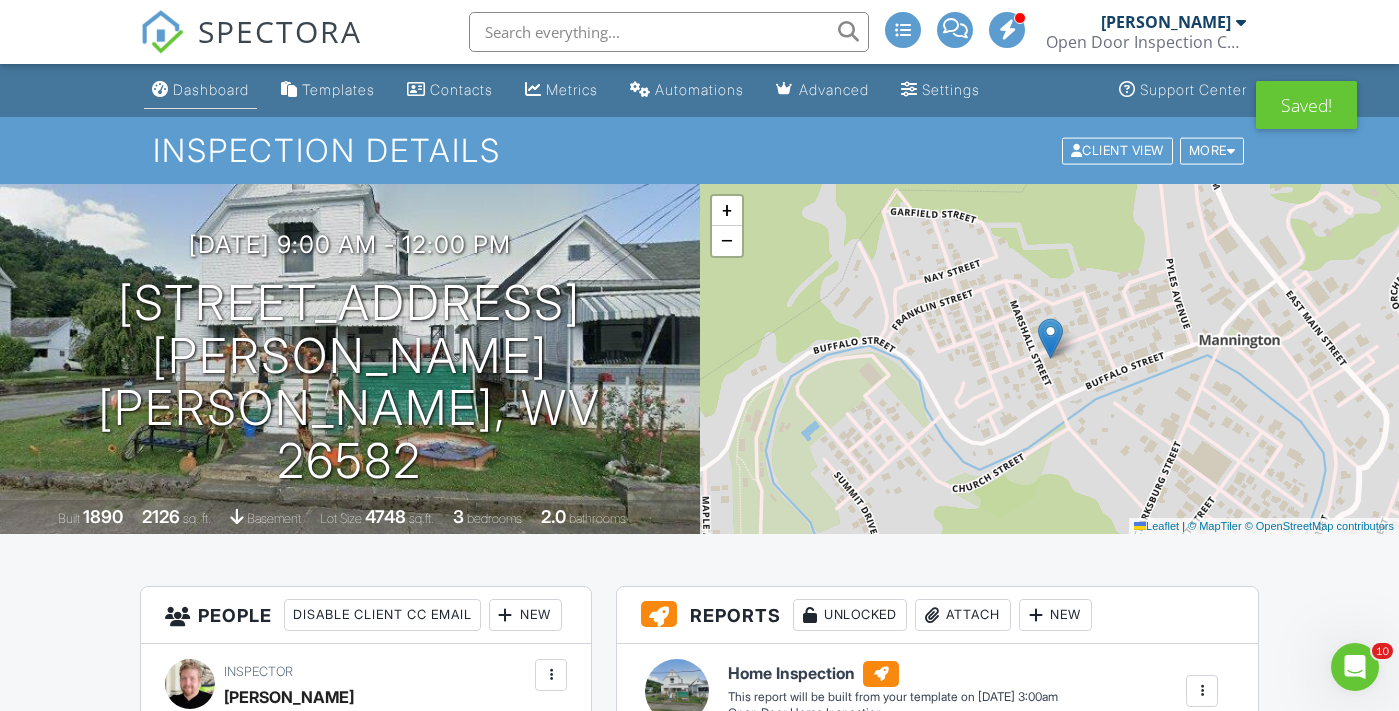 click at bounding box center [160, 89] 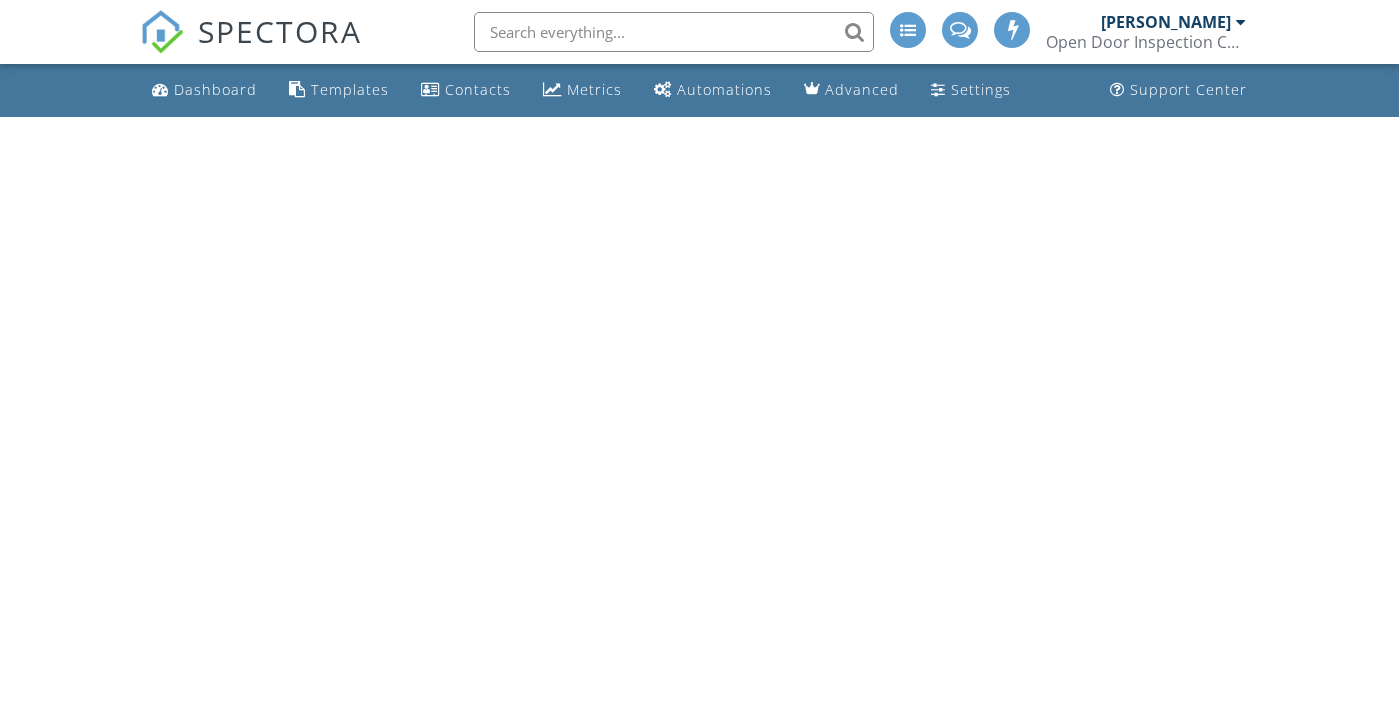 scroll, scrollTop: 0, scrollLeft: 0, axis: both 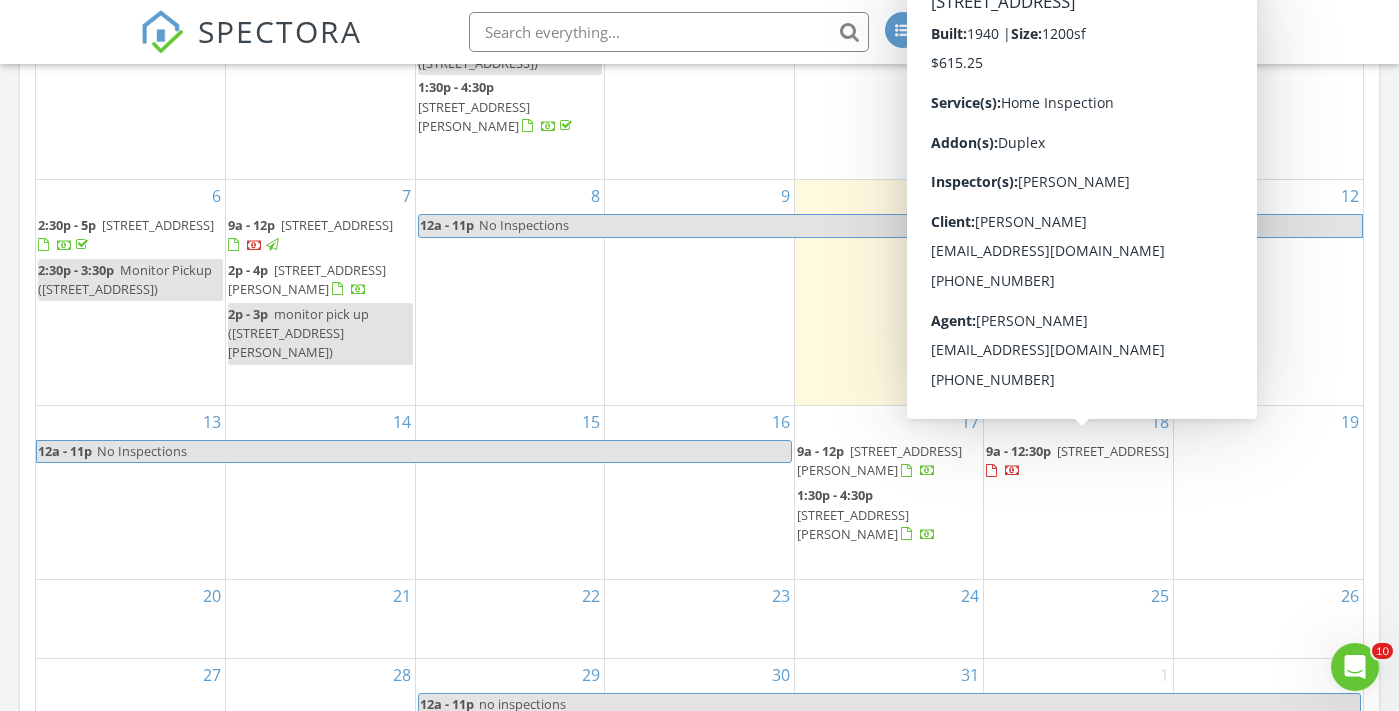 click on "106 W Woodland Ave, Clarksburg 26301" at bounding box center [1113, 451] 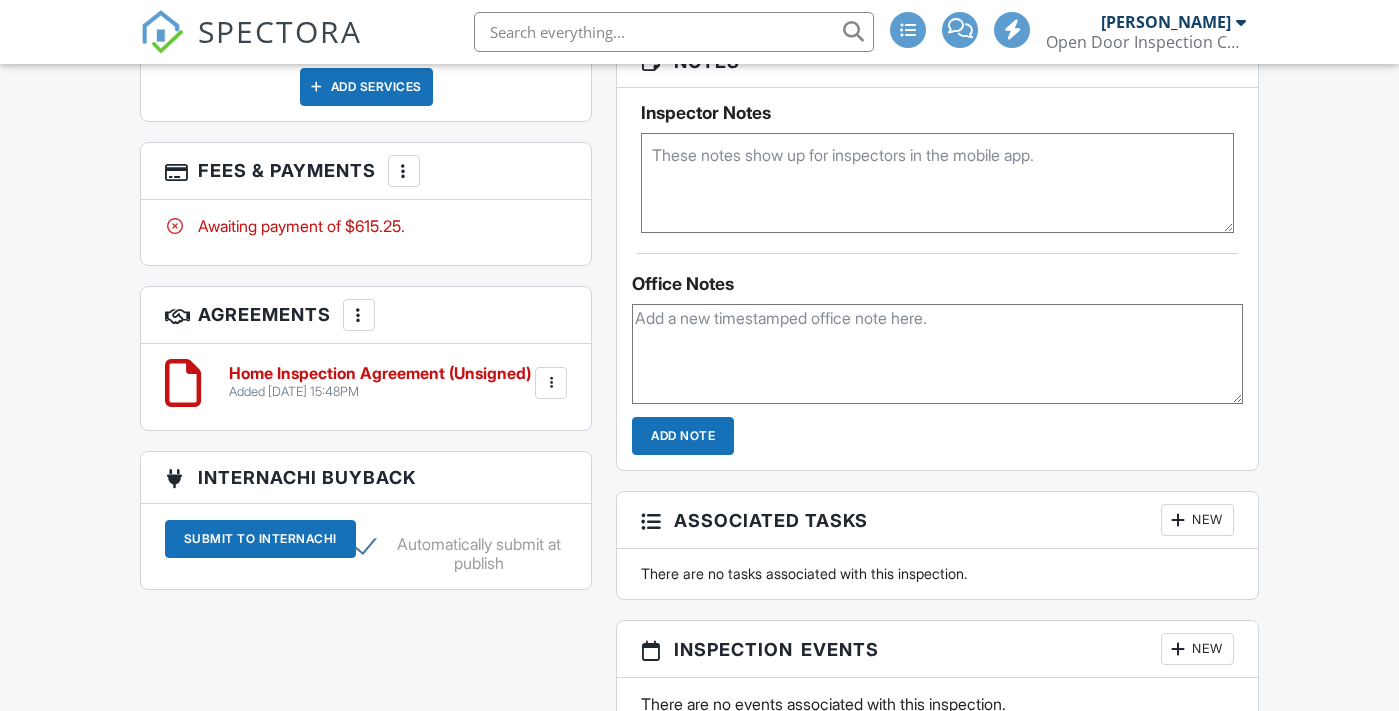 scroll, scrollTop: 1489, scrollLeft: 0, axis: vertical 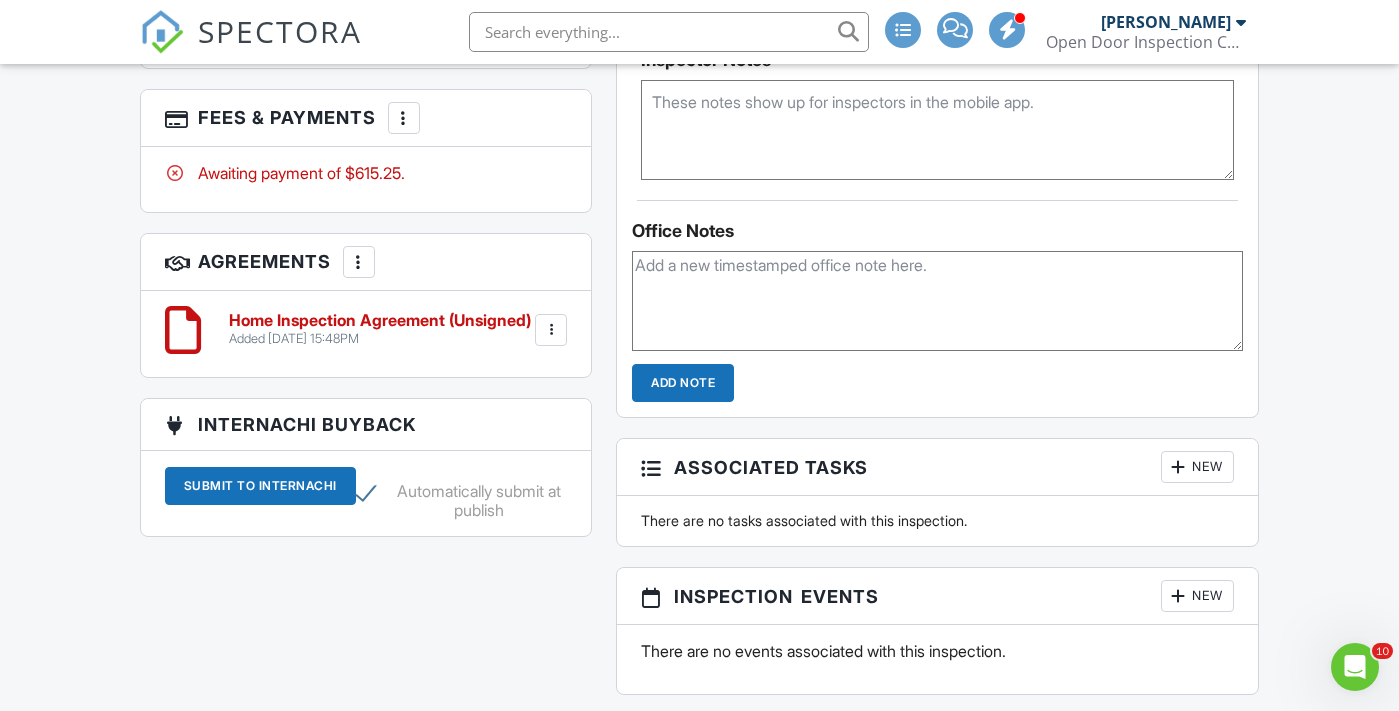 click at bounding box center (937, 301) 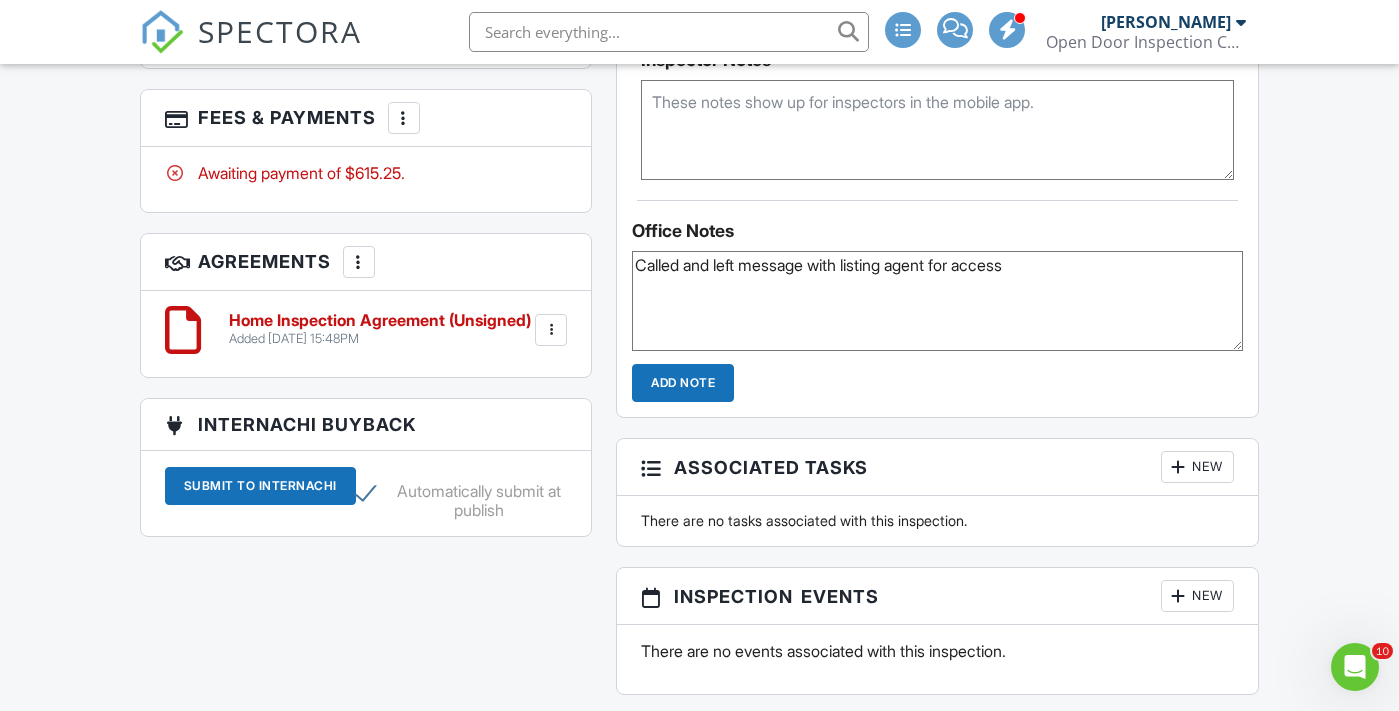 type on "Called and left message with listing agent for access" 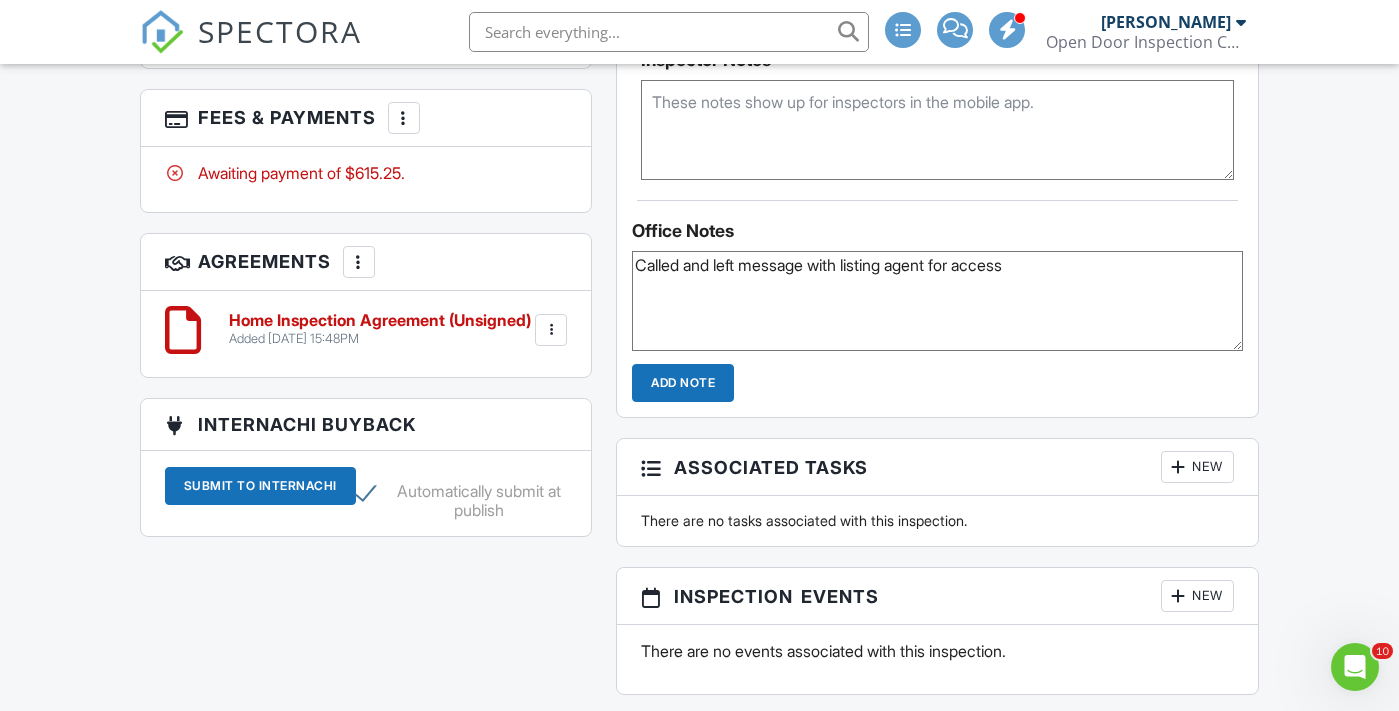 click on "Add Note" at bounding box center (683, 383) 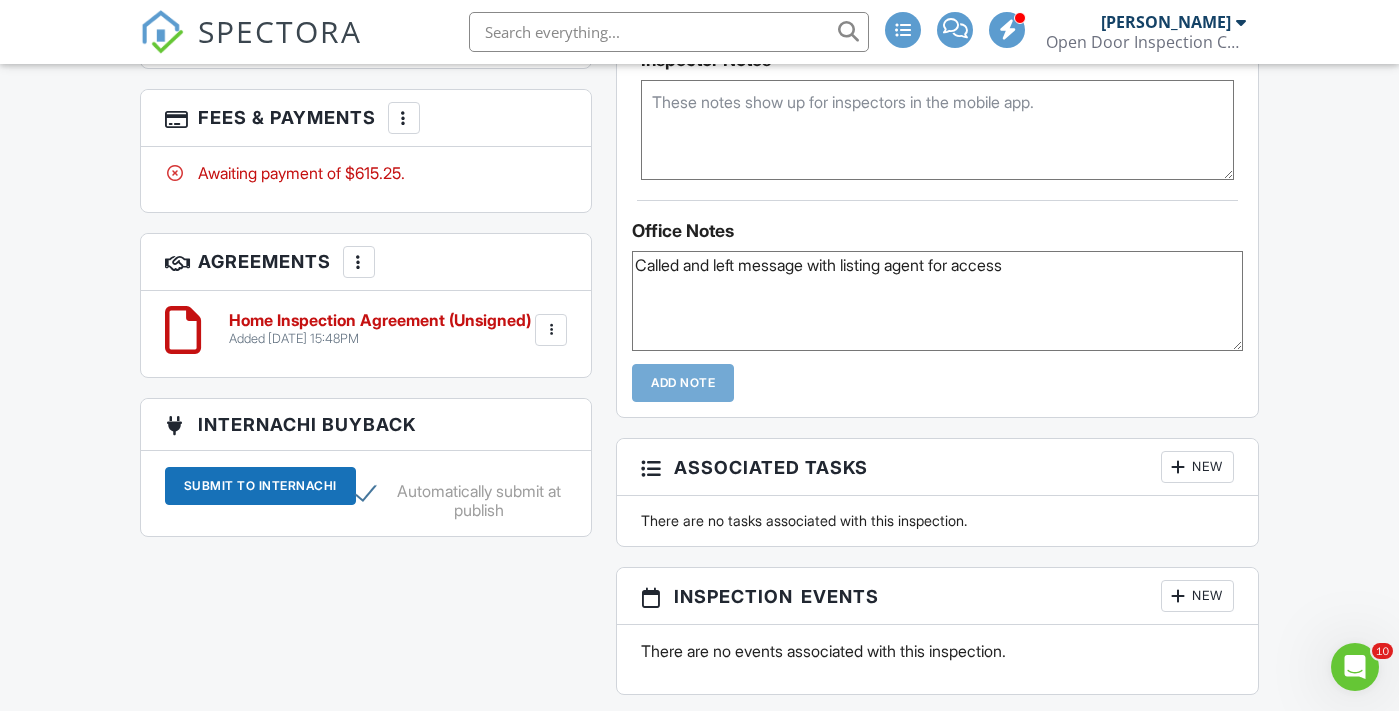 type 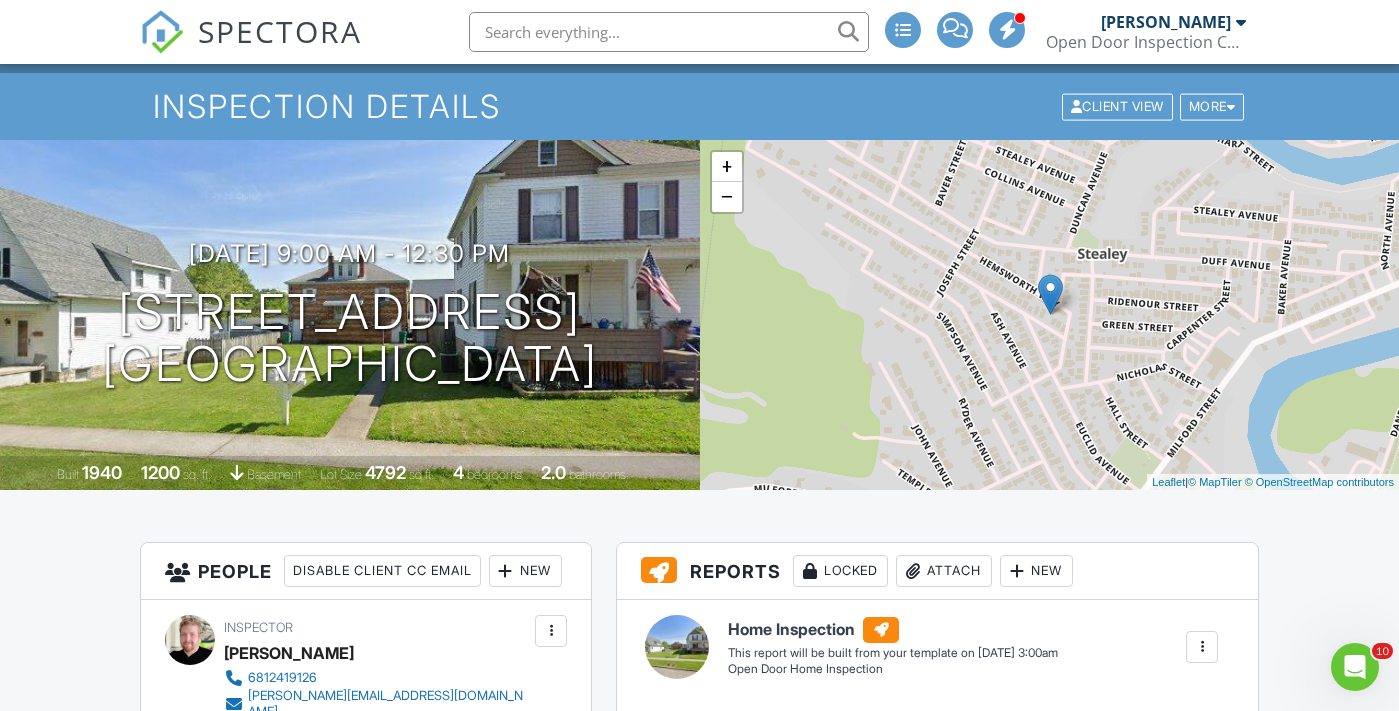 scroll, scrollTop: 0, scrollLeft: 0, axis: both 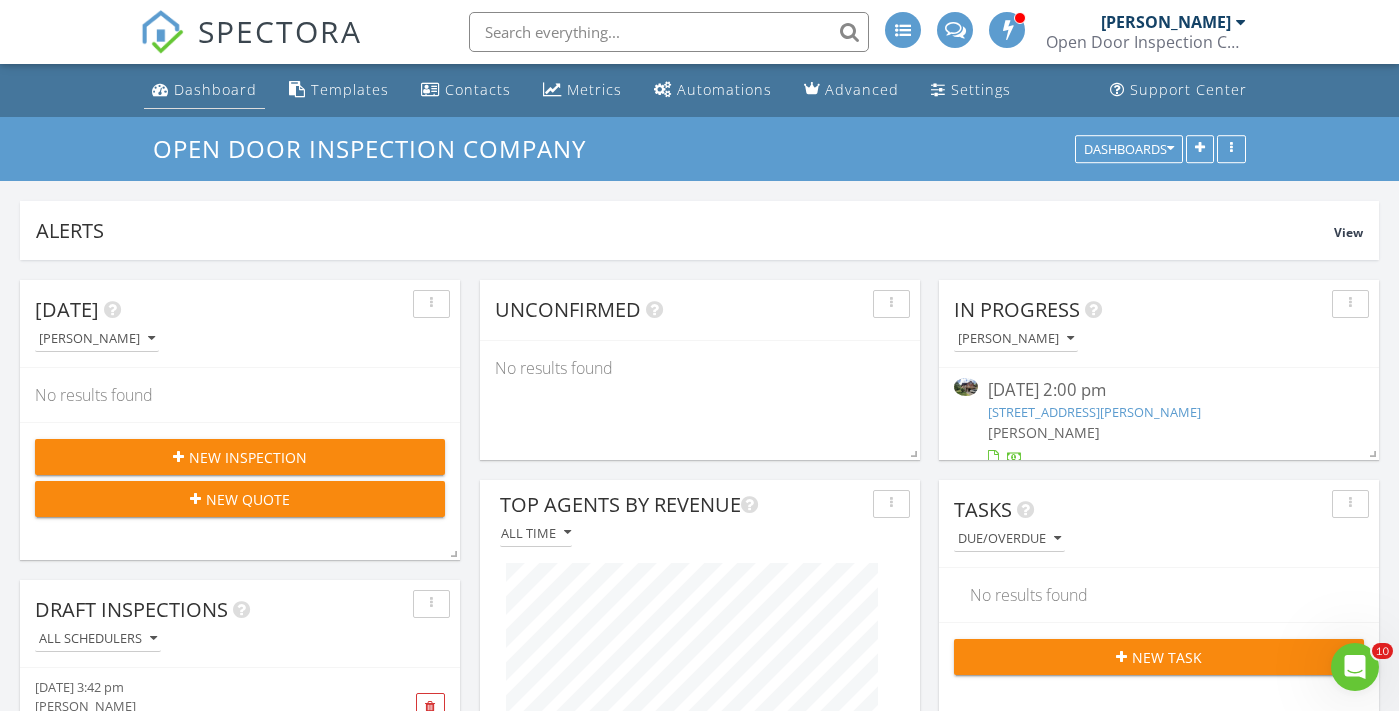 click on "Dashboard" at bounding box center (215, 89) 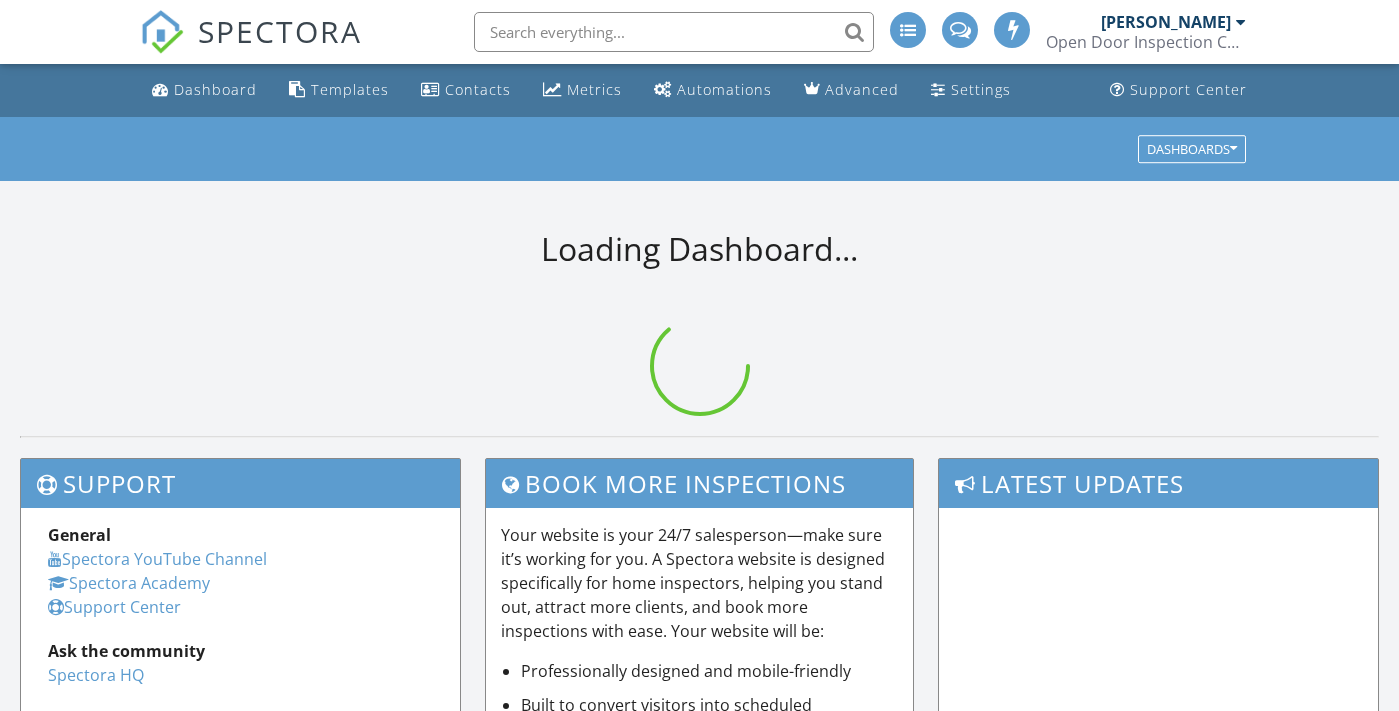 scroll, scrollTop: 0, scrollLeft: 0, axis: both 